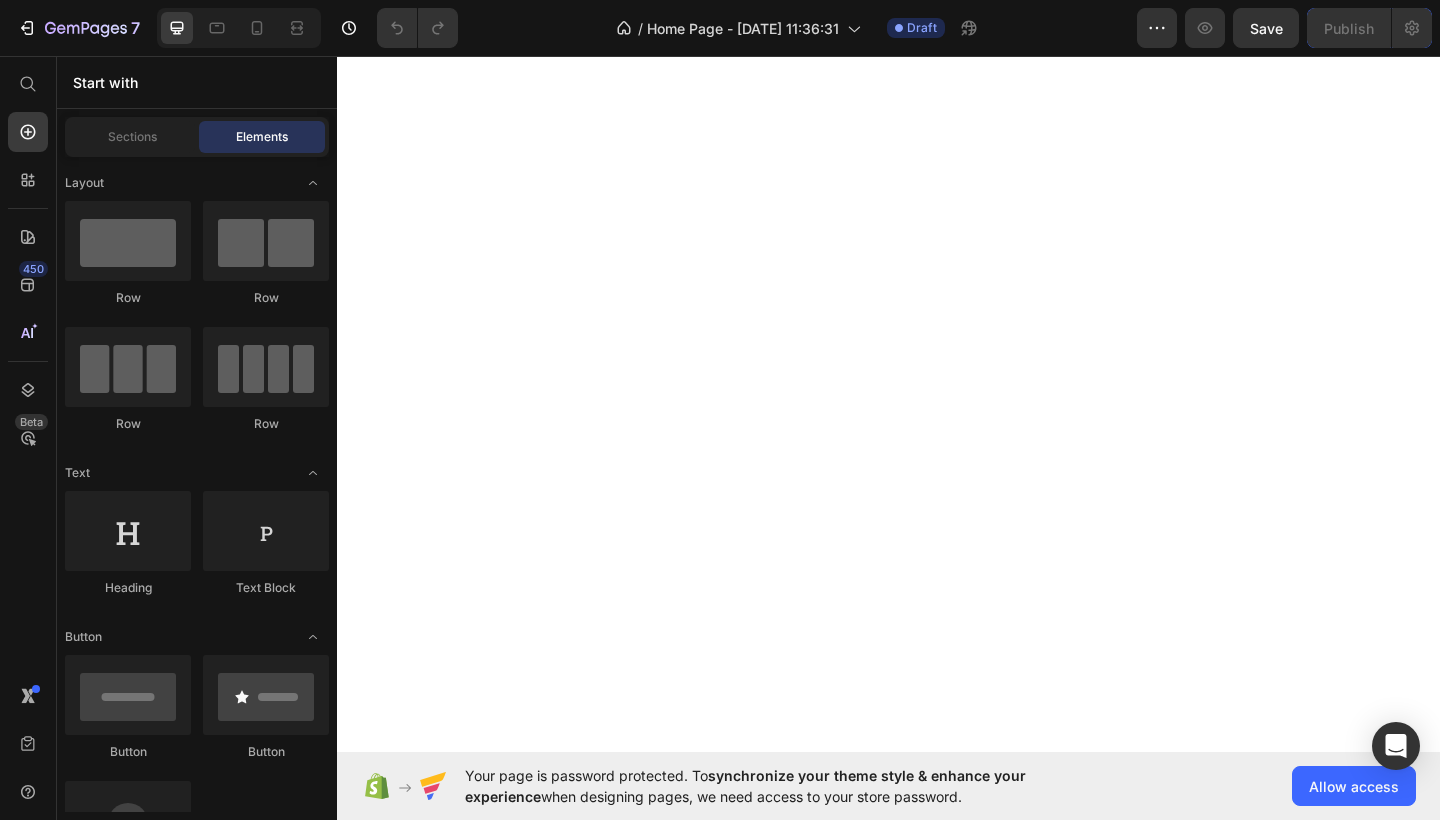 scroll, scrollTop: 0, scrollLeft: 0, axis: both 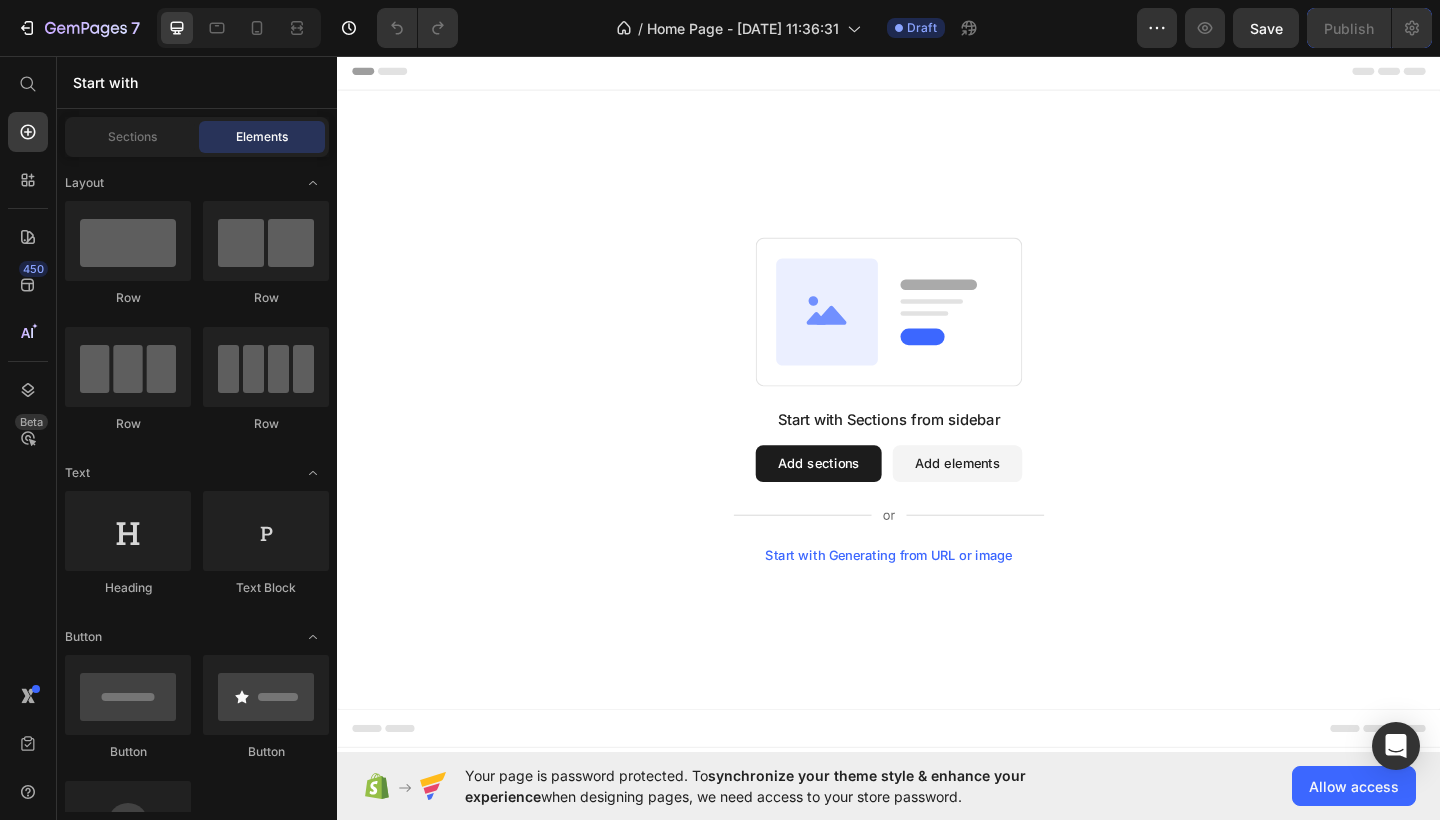 click on "Start with Generating from URL or image" at bounding box center (937, 600) 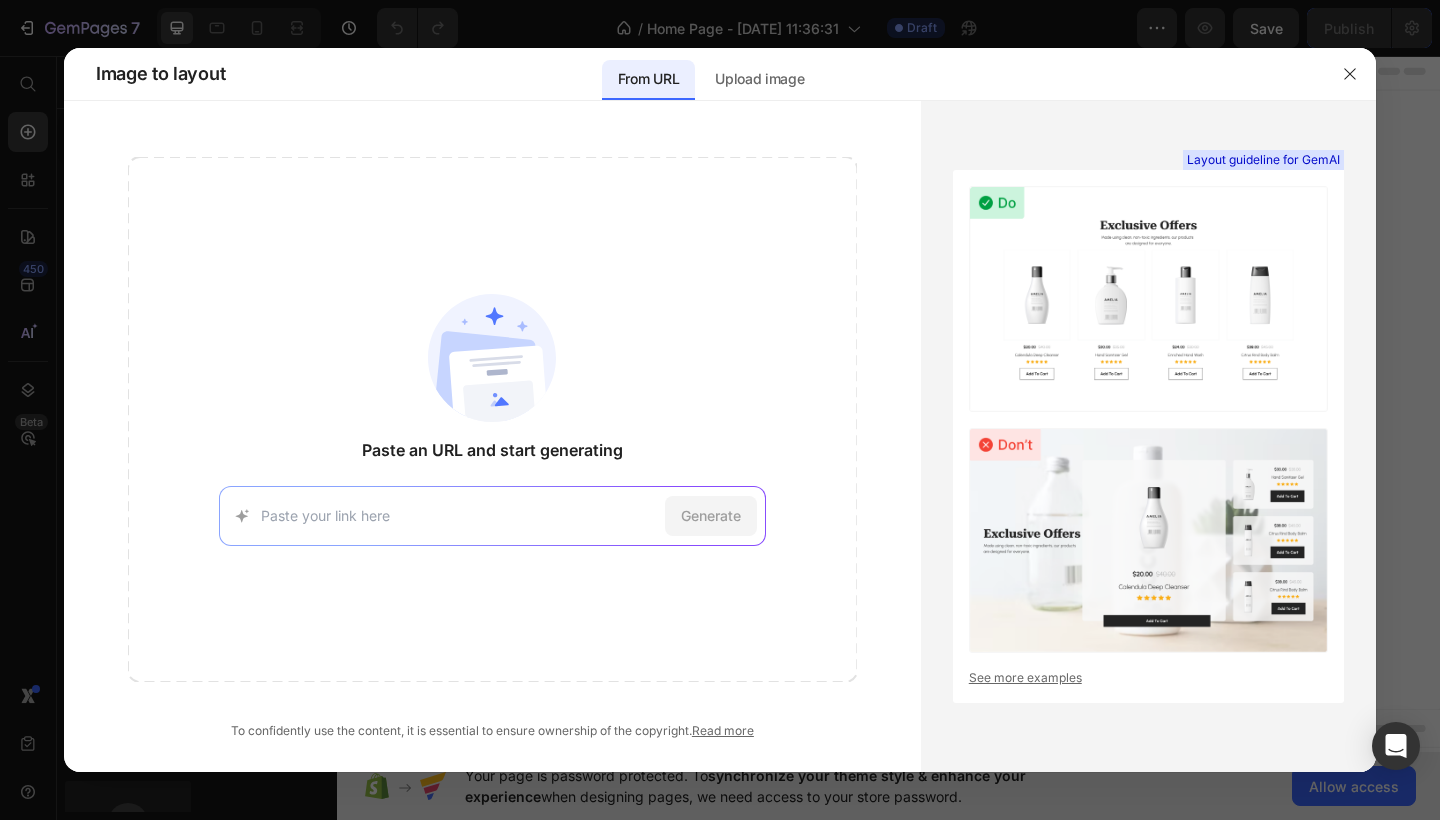paste on "[URL][DOMAIN_NAME]" 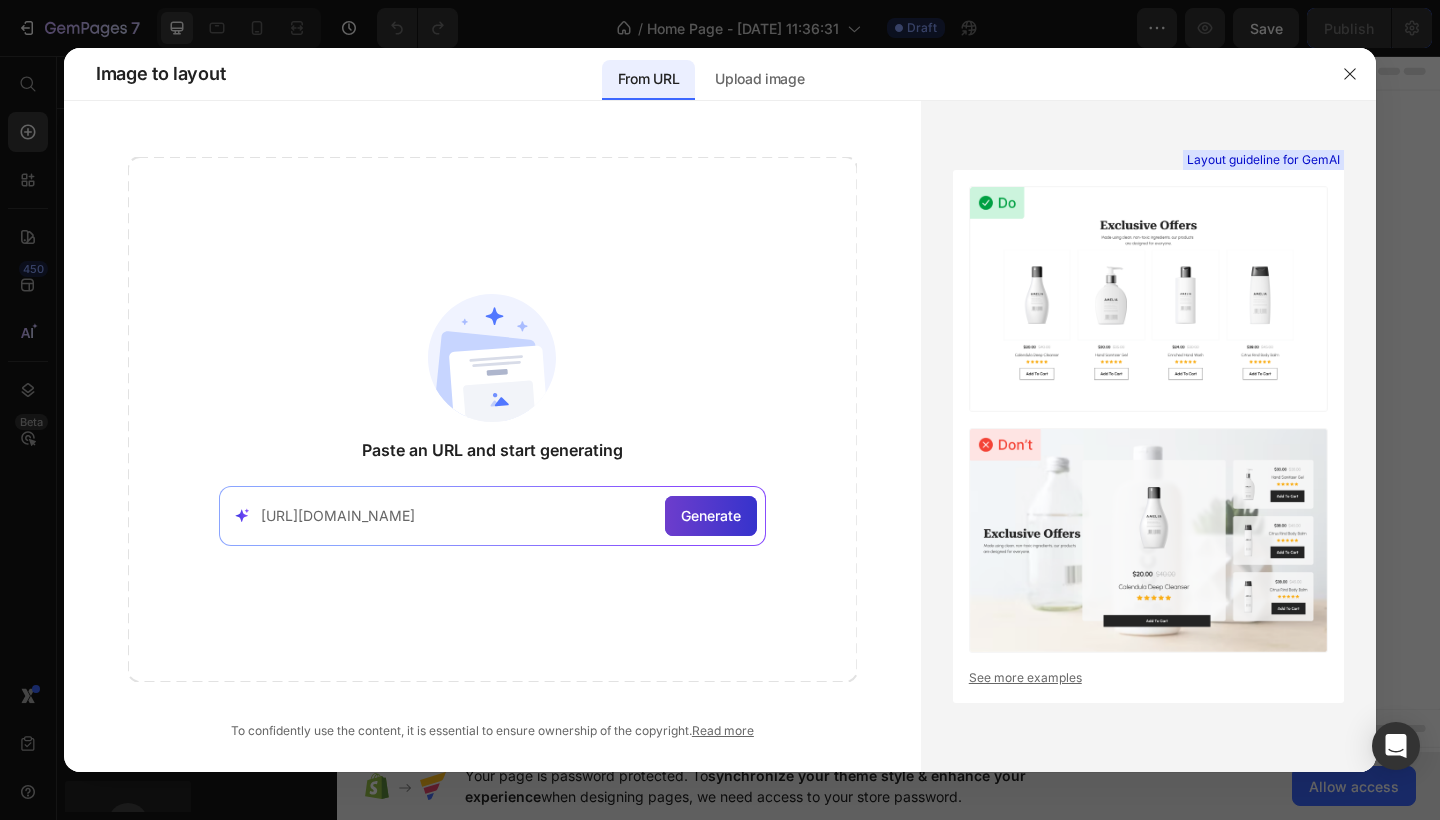 click on "Generate" 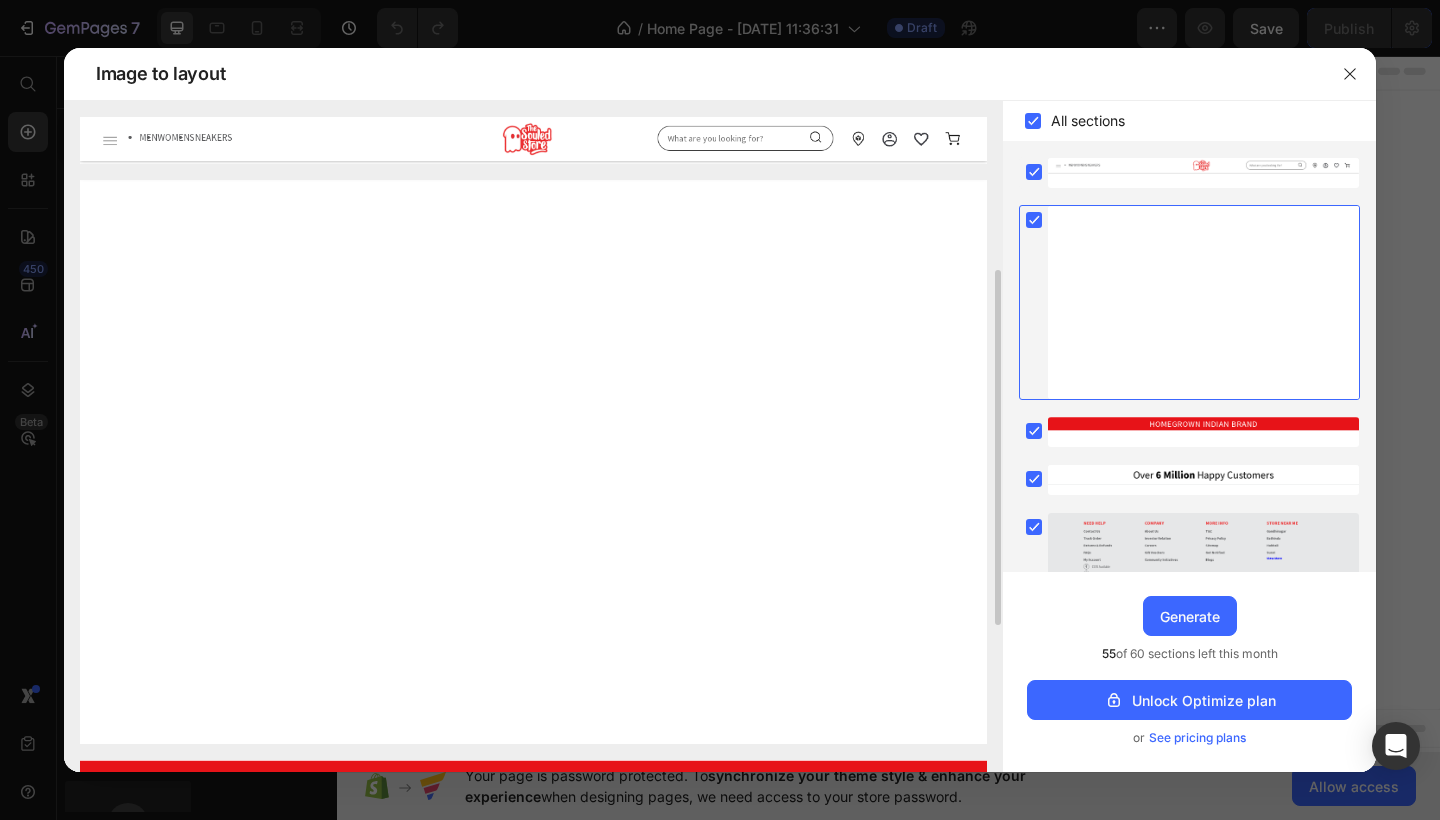scroll, scrollTop: 596, scrollLeft: 0, axis: vertical 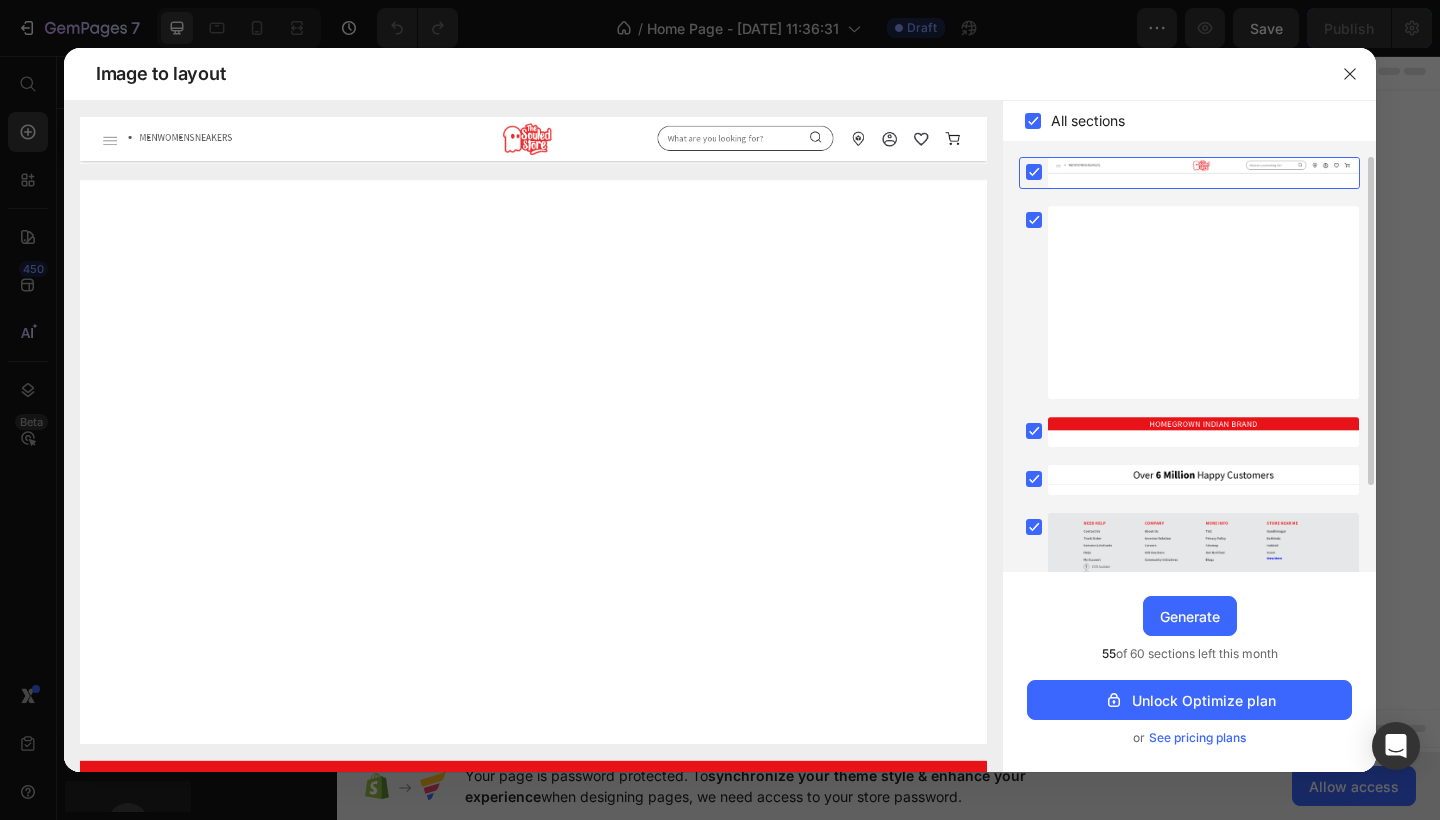 click 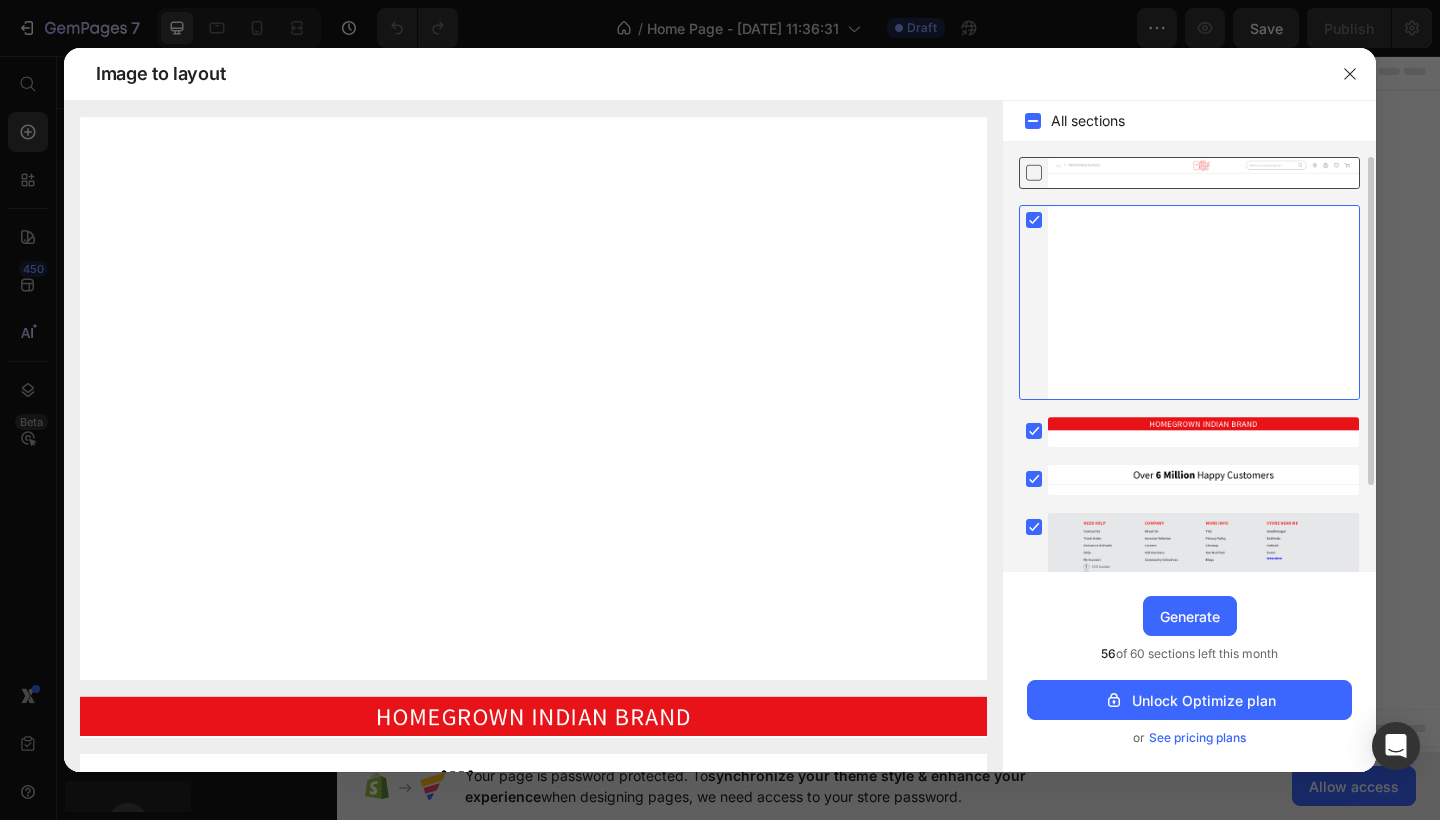 click 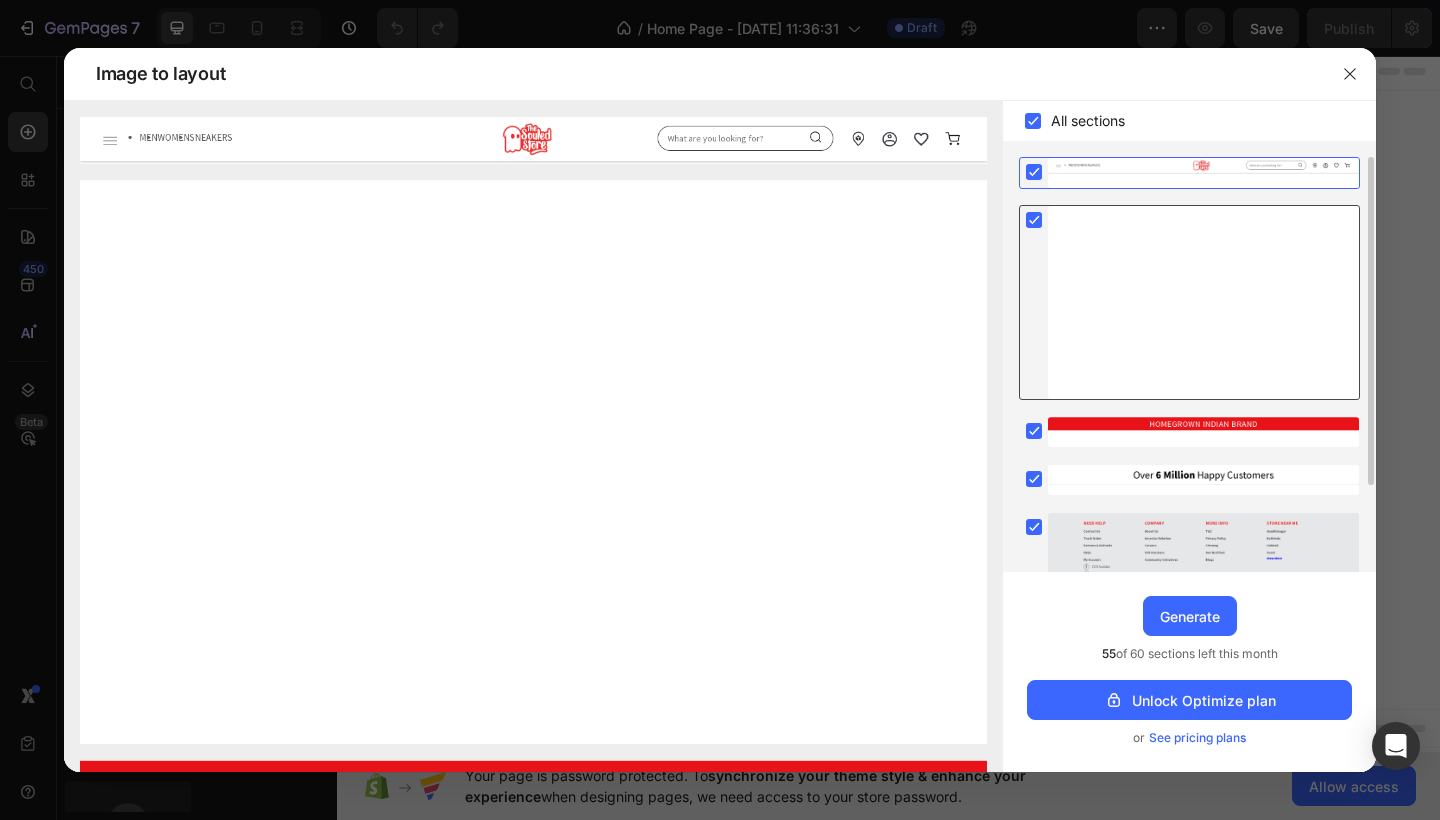 click 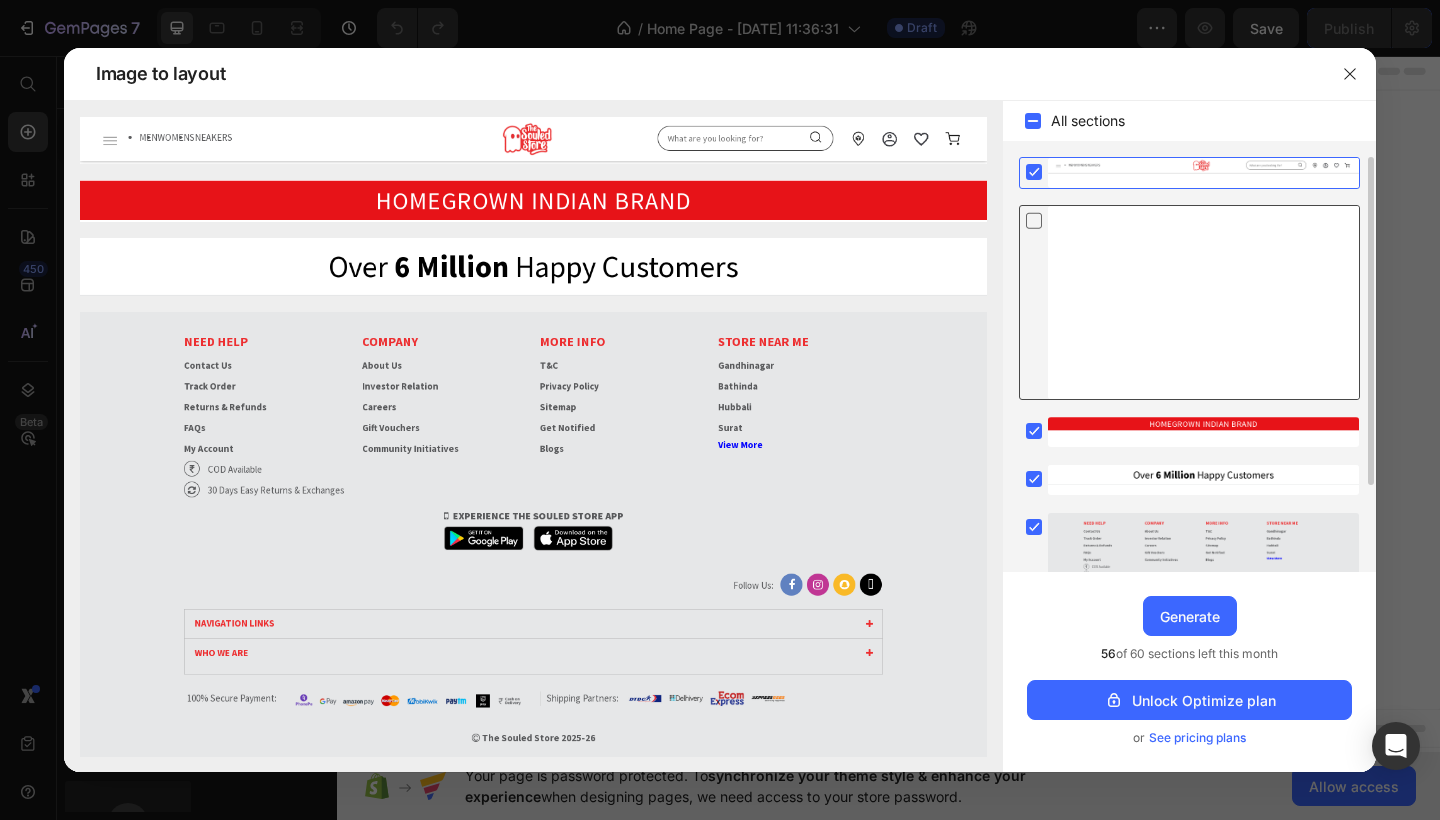 click 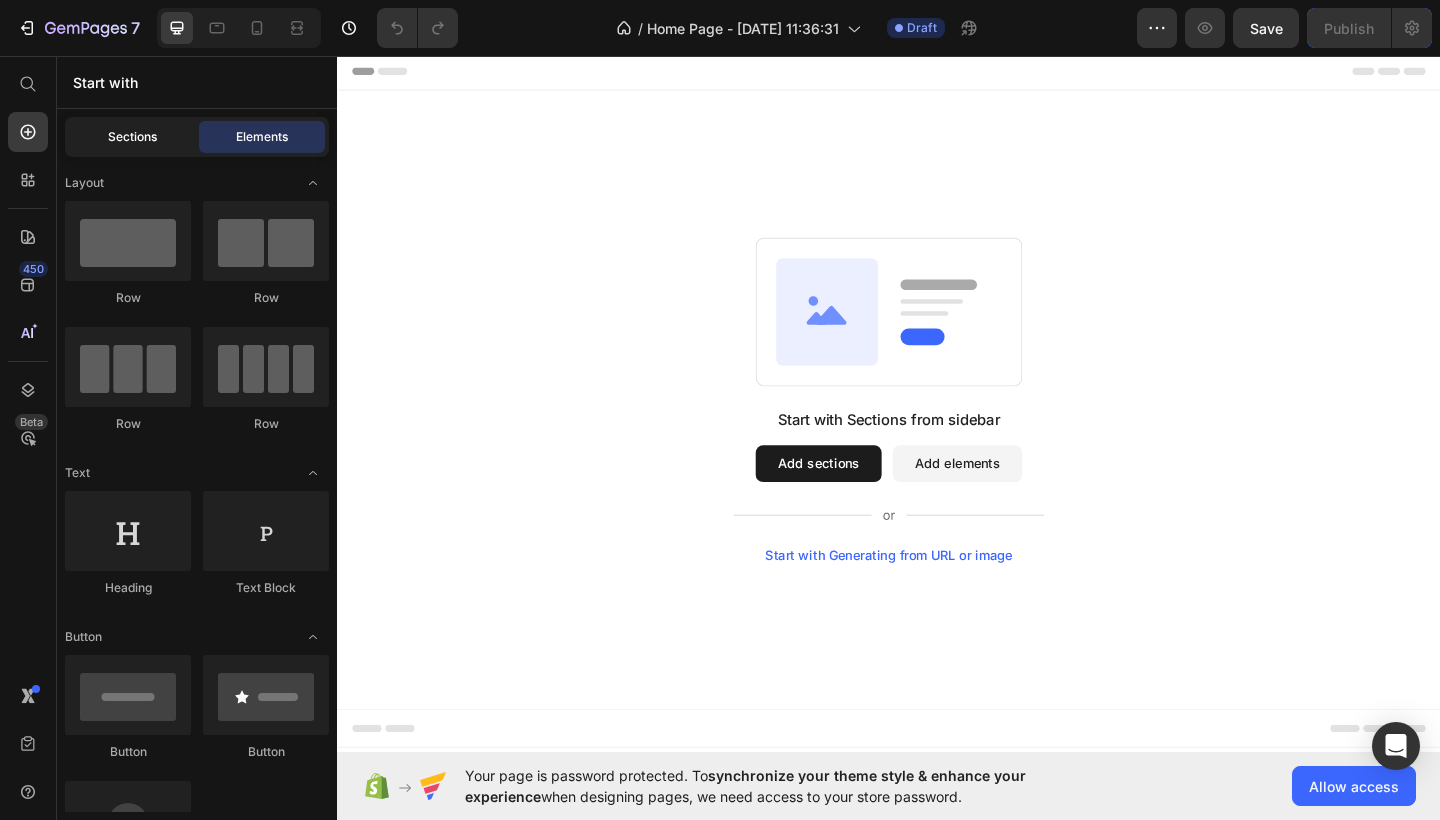 click on "Sections" 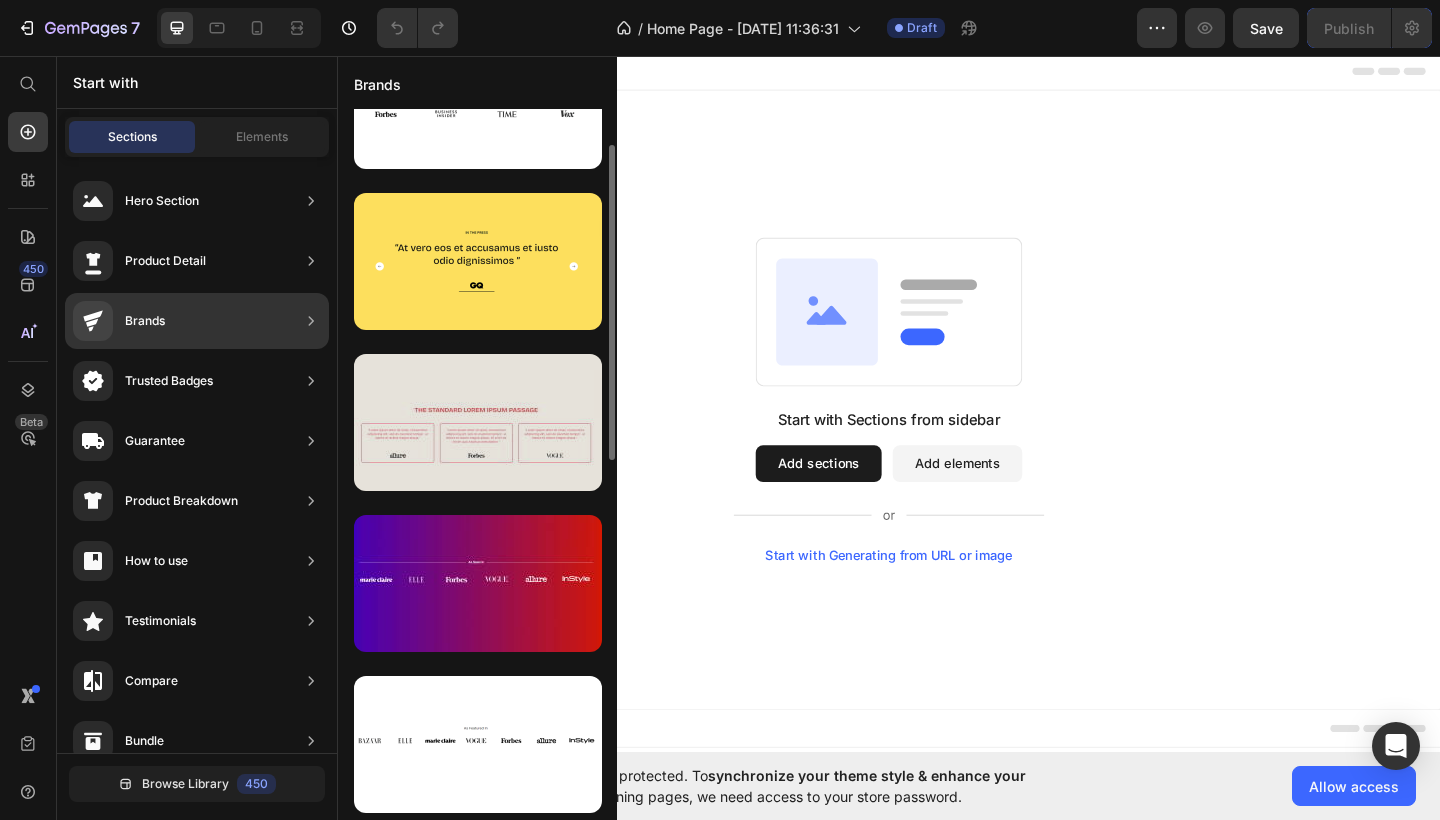 scroll, scrollTop: 0, scrollLeft: 0, axis: both 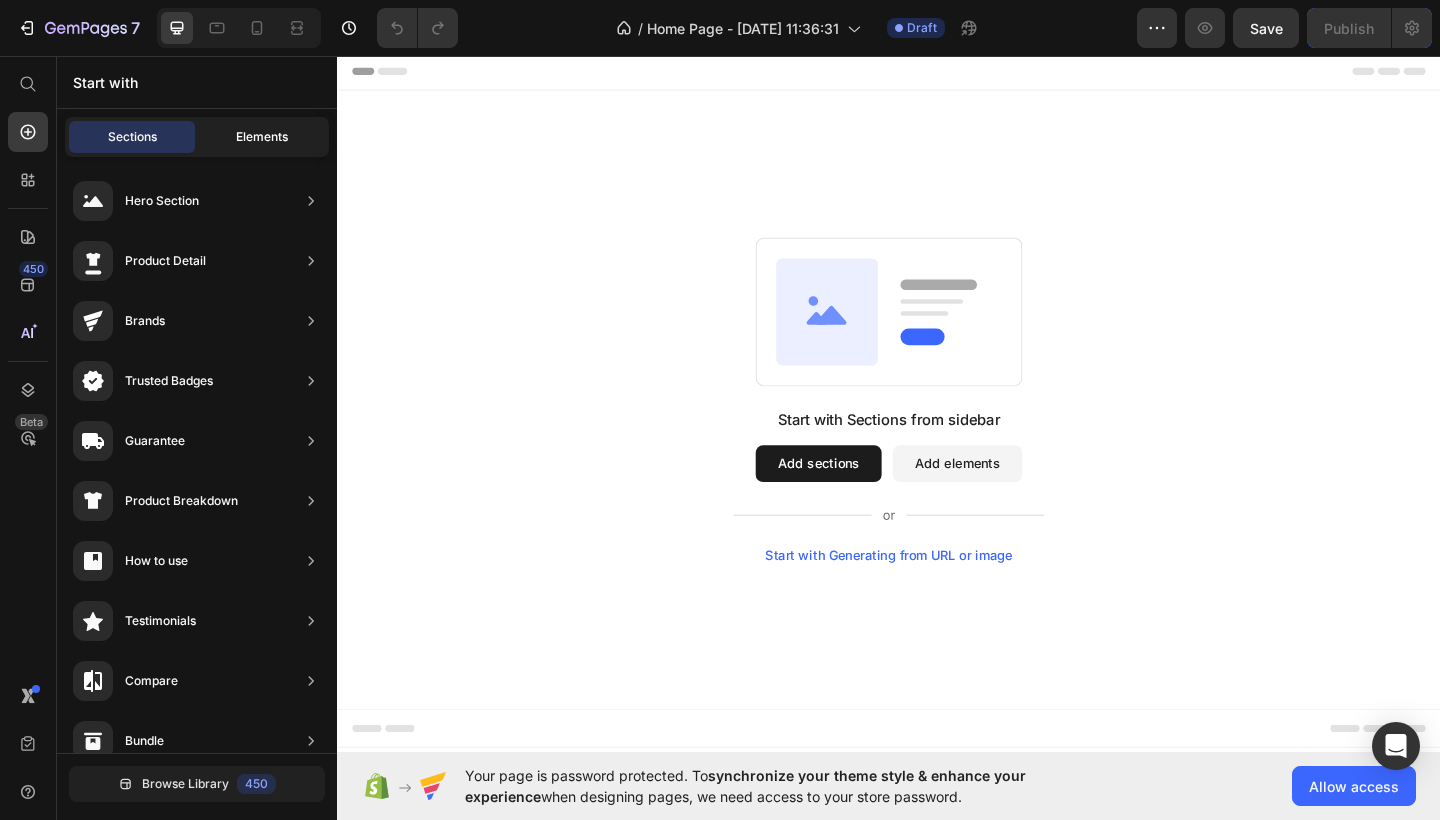 click on "Elements" 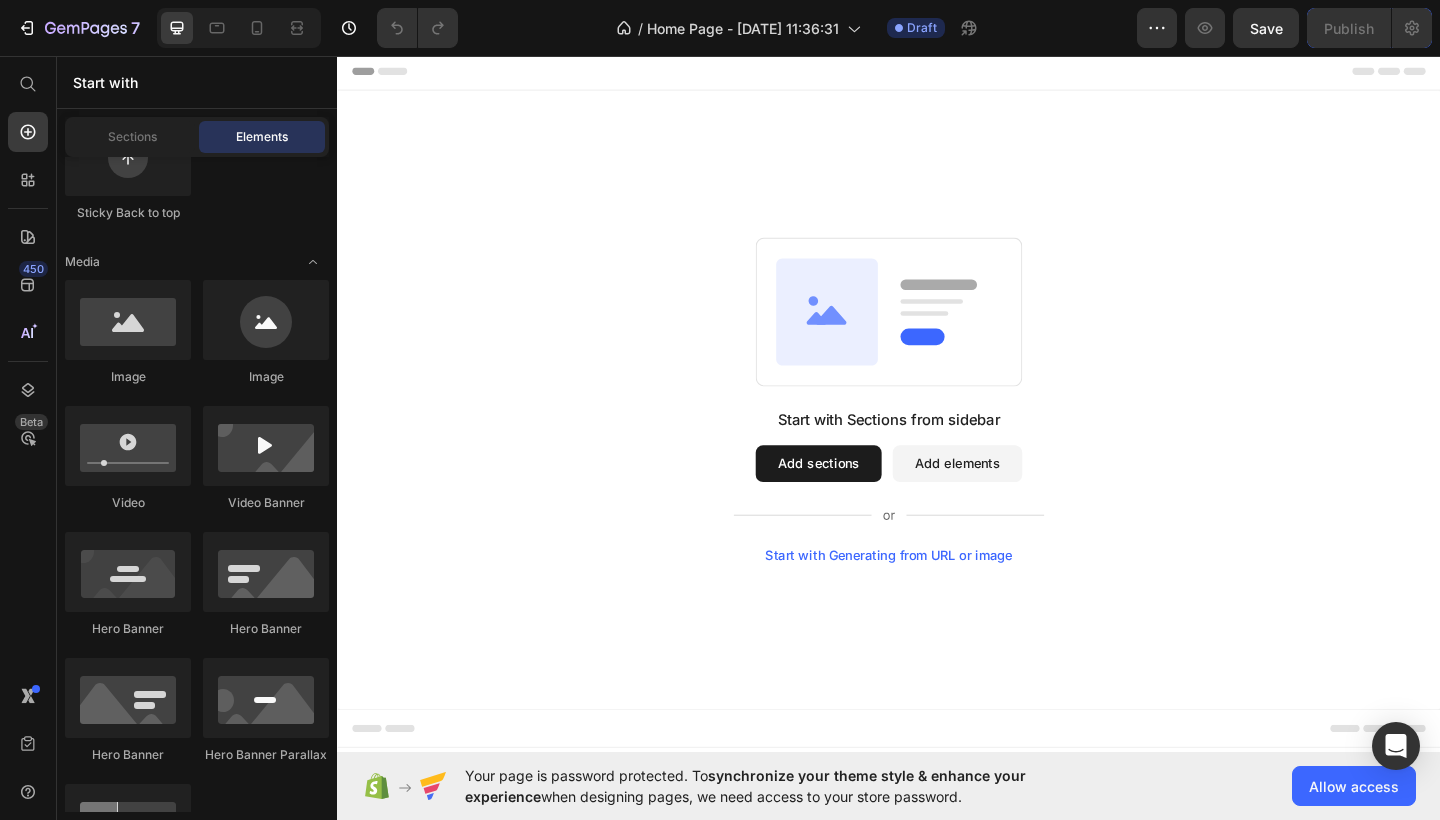 scroll, scrollTop: 0, scrollLeft: 0, axis: both 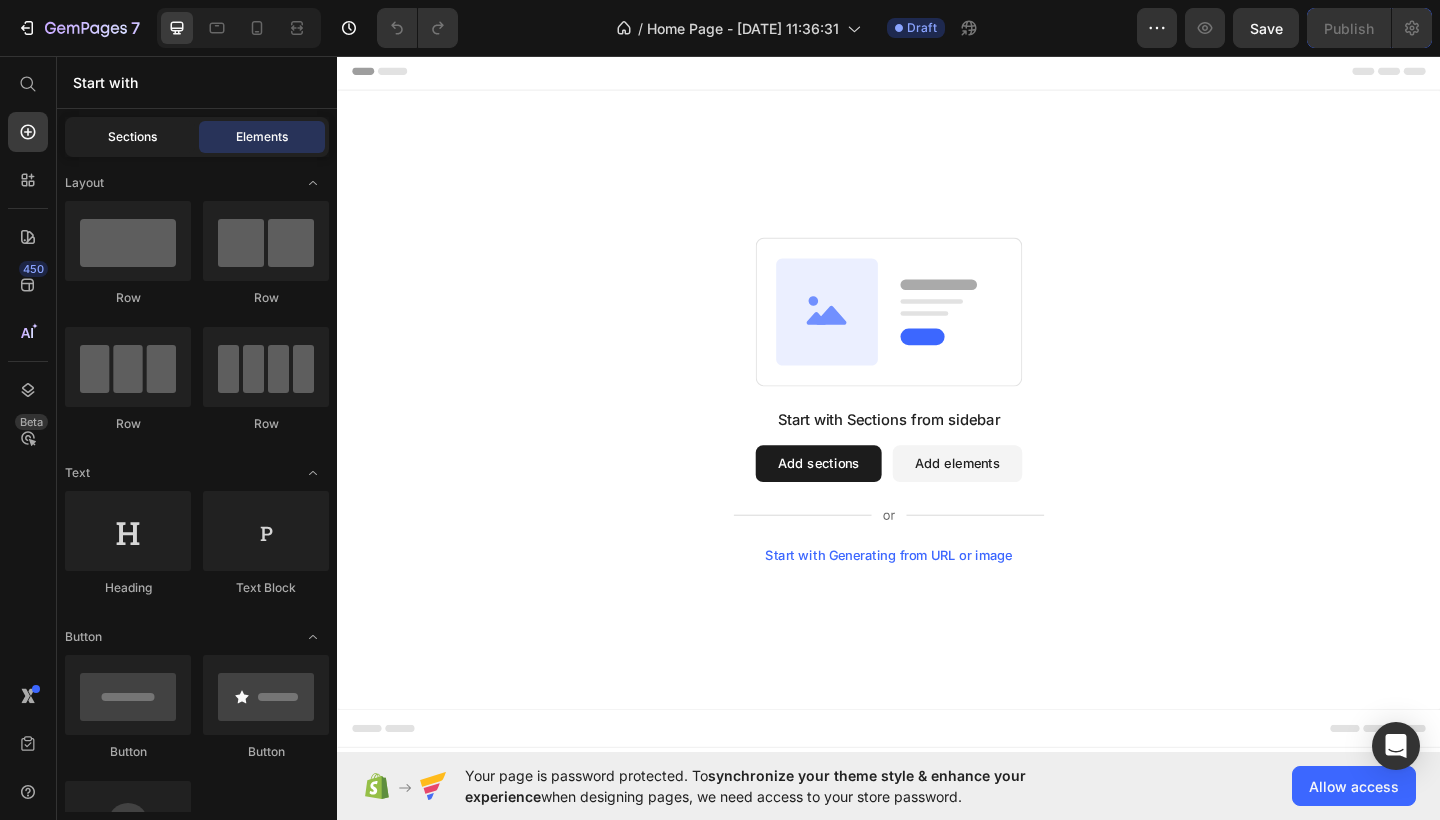 click on "Sections" at bounding box center [132, 137] 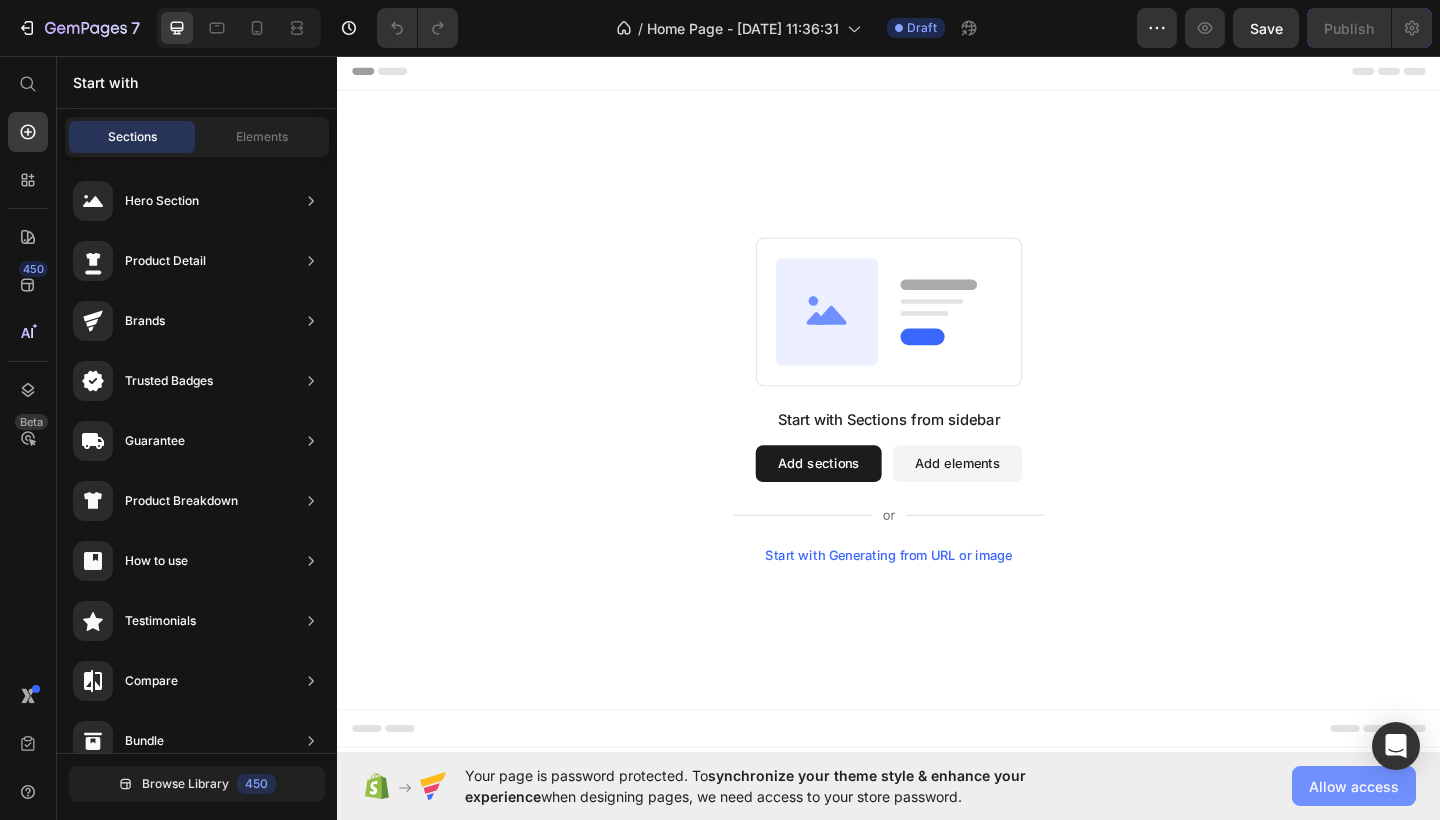 click on "Allow access" 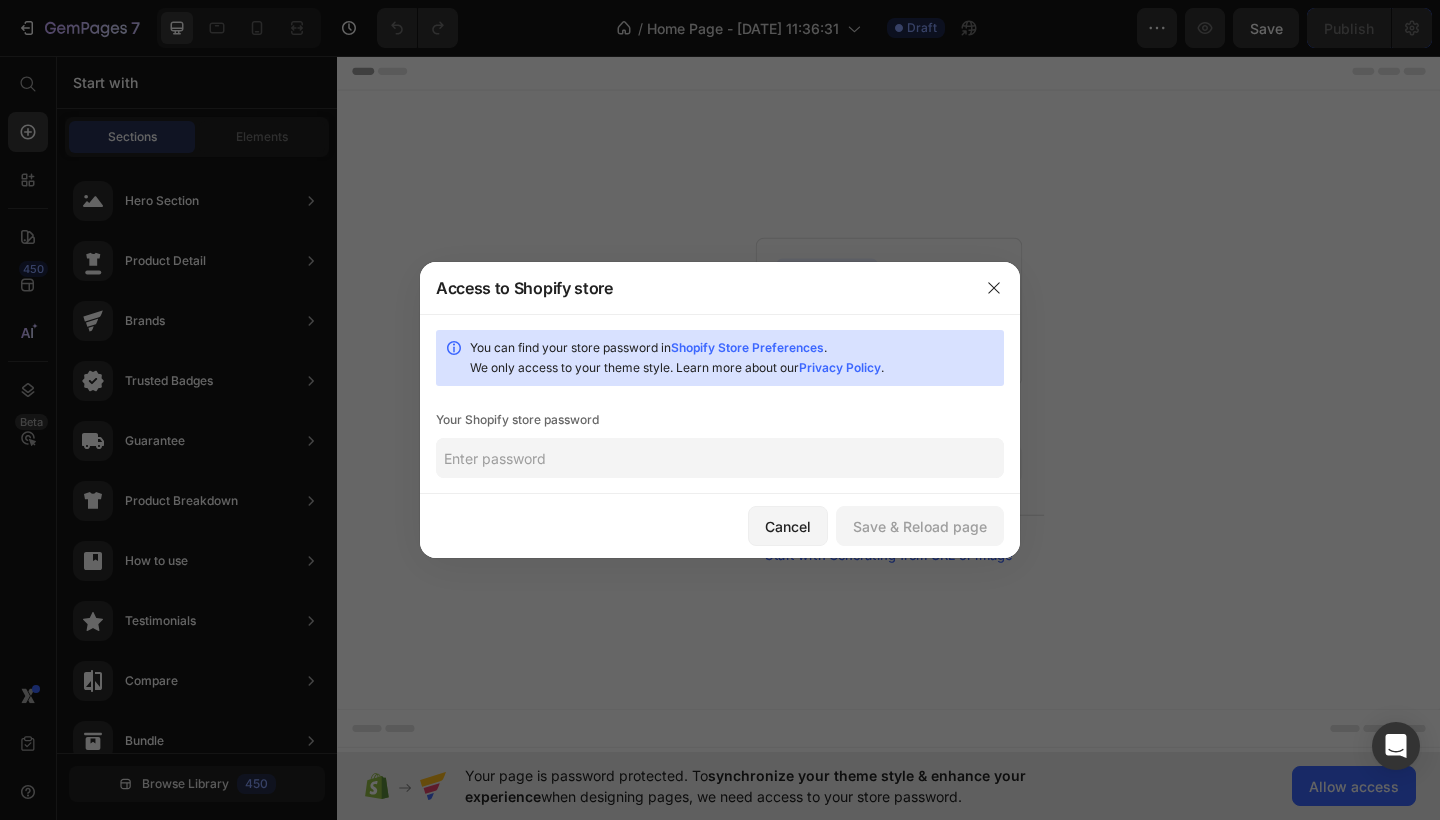 click on "Shopify Store Preferences" at bounding box center (747, 347) 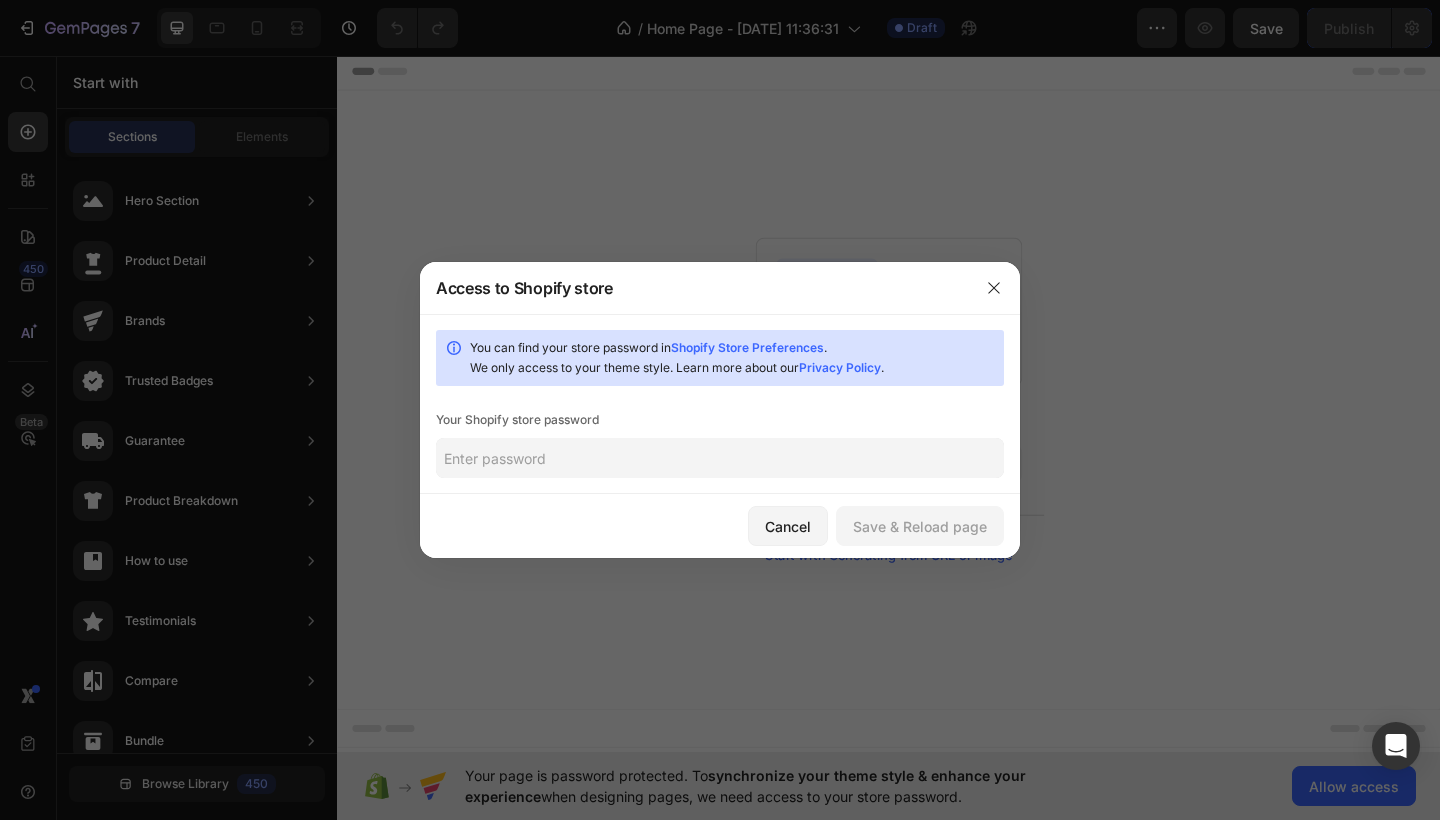 click 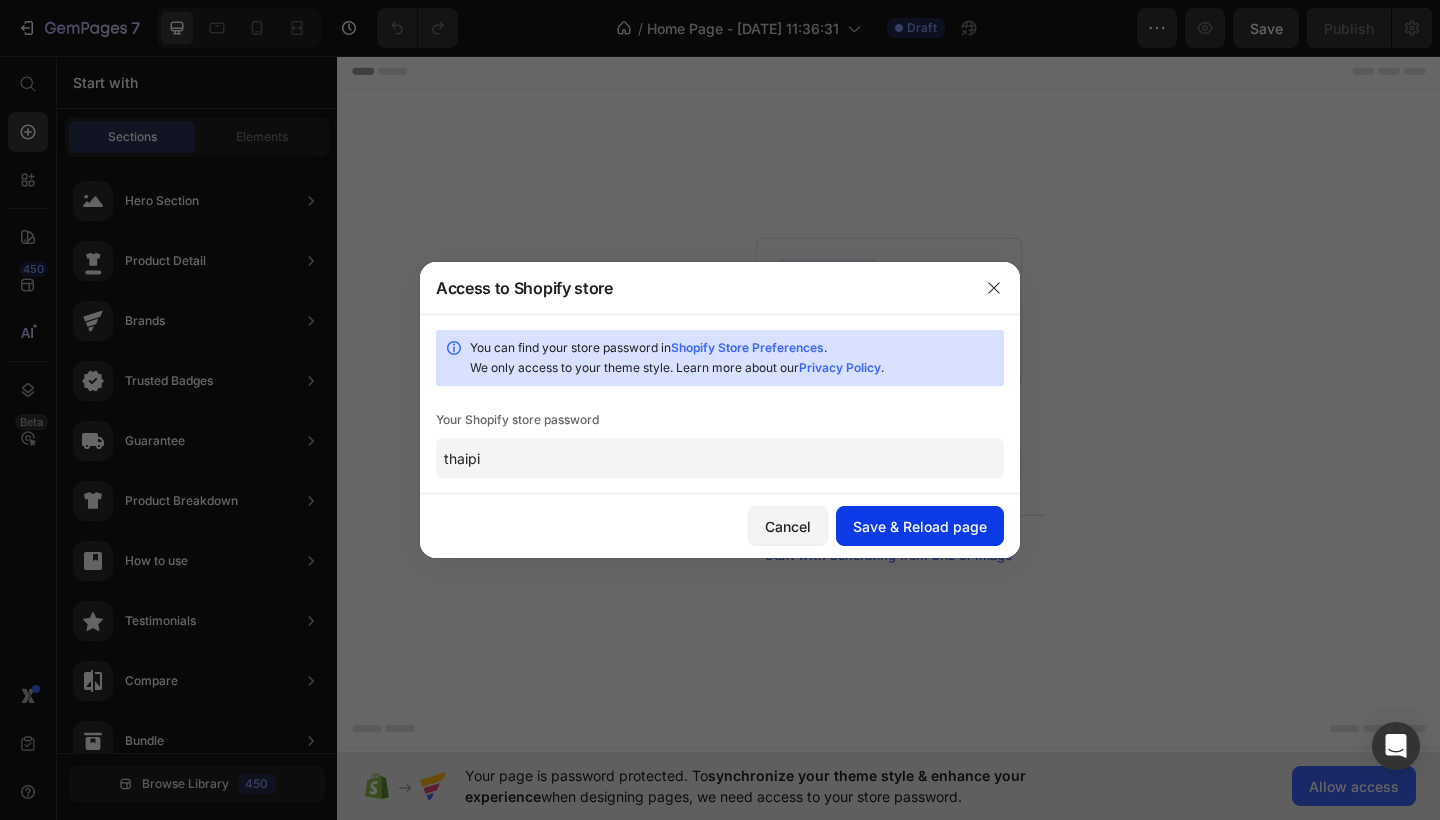 type on "thaipi" 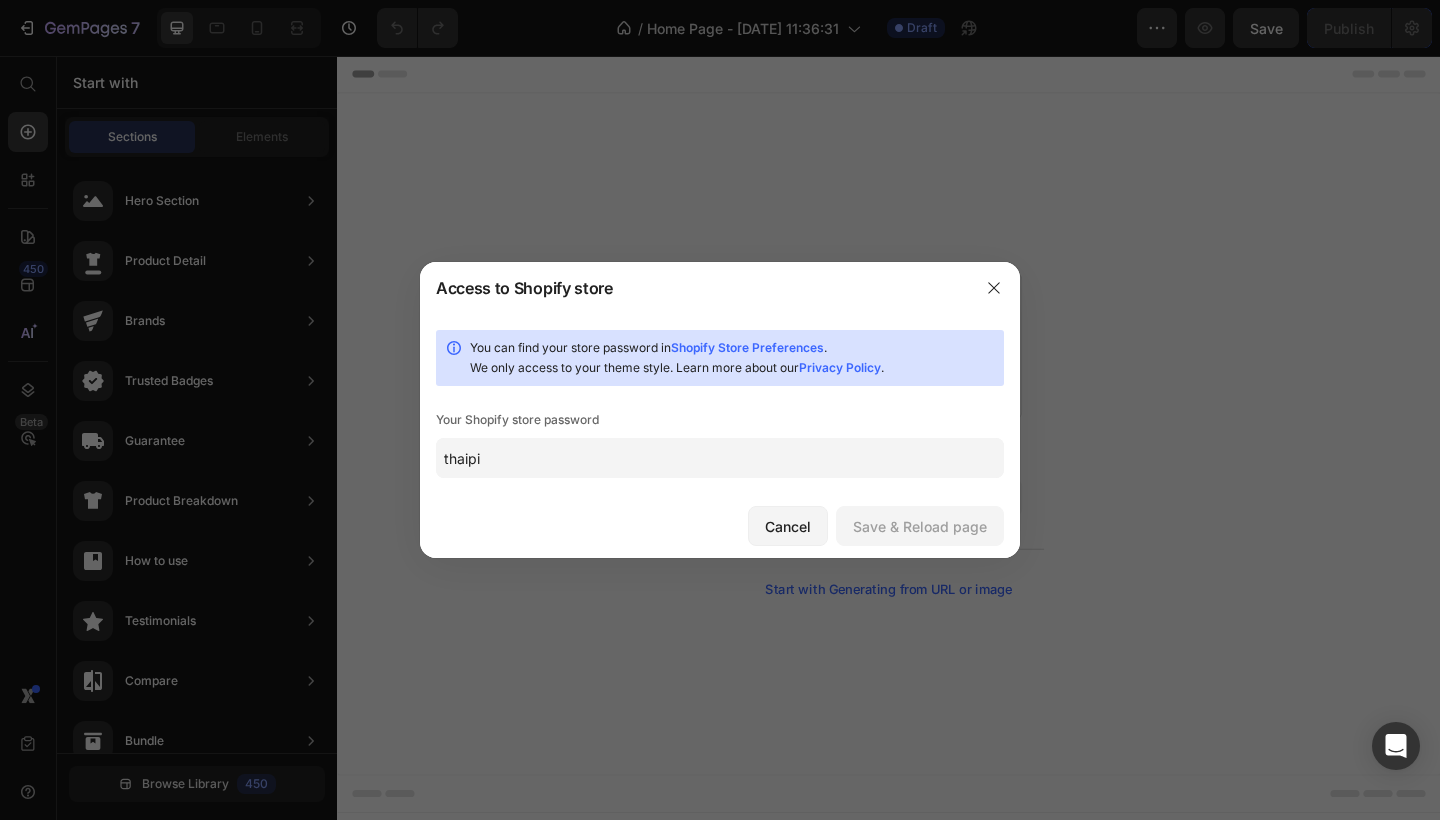 type 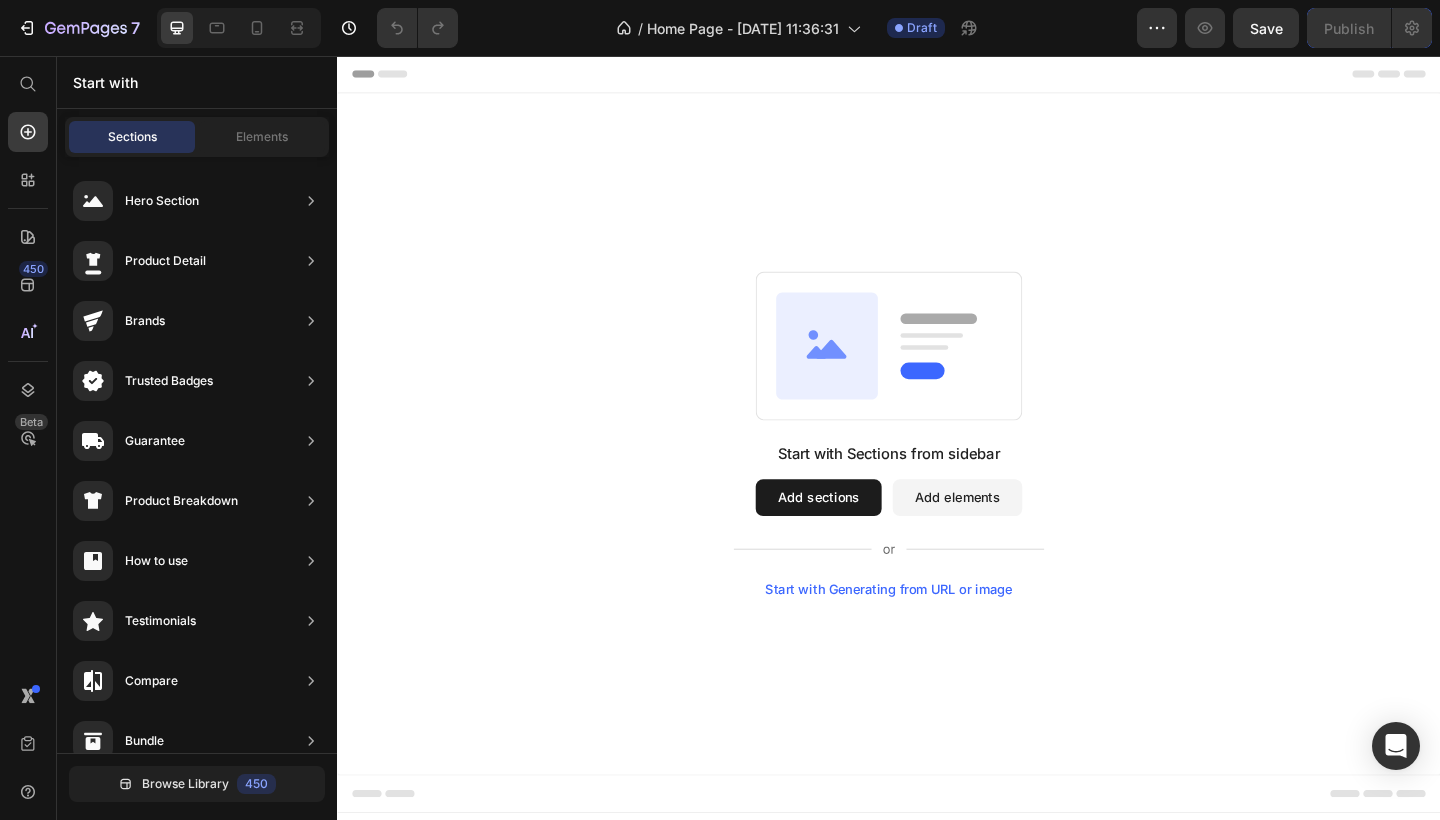 scroll, scrollTop: 0, scrollLeft: 0, axis: both 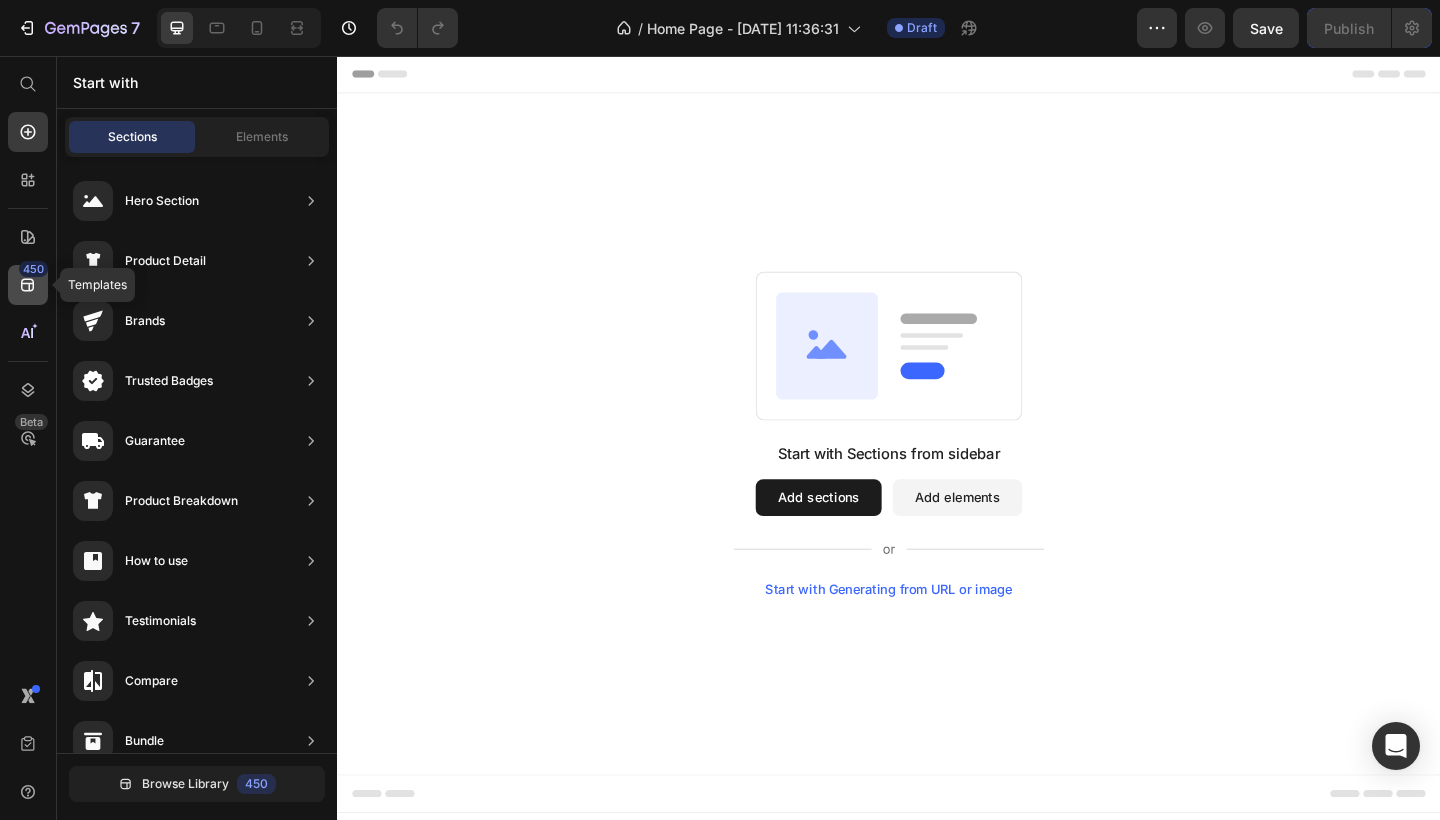 click 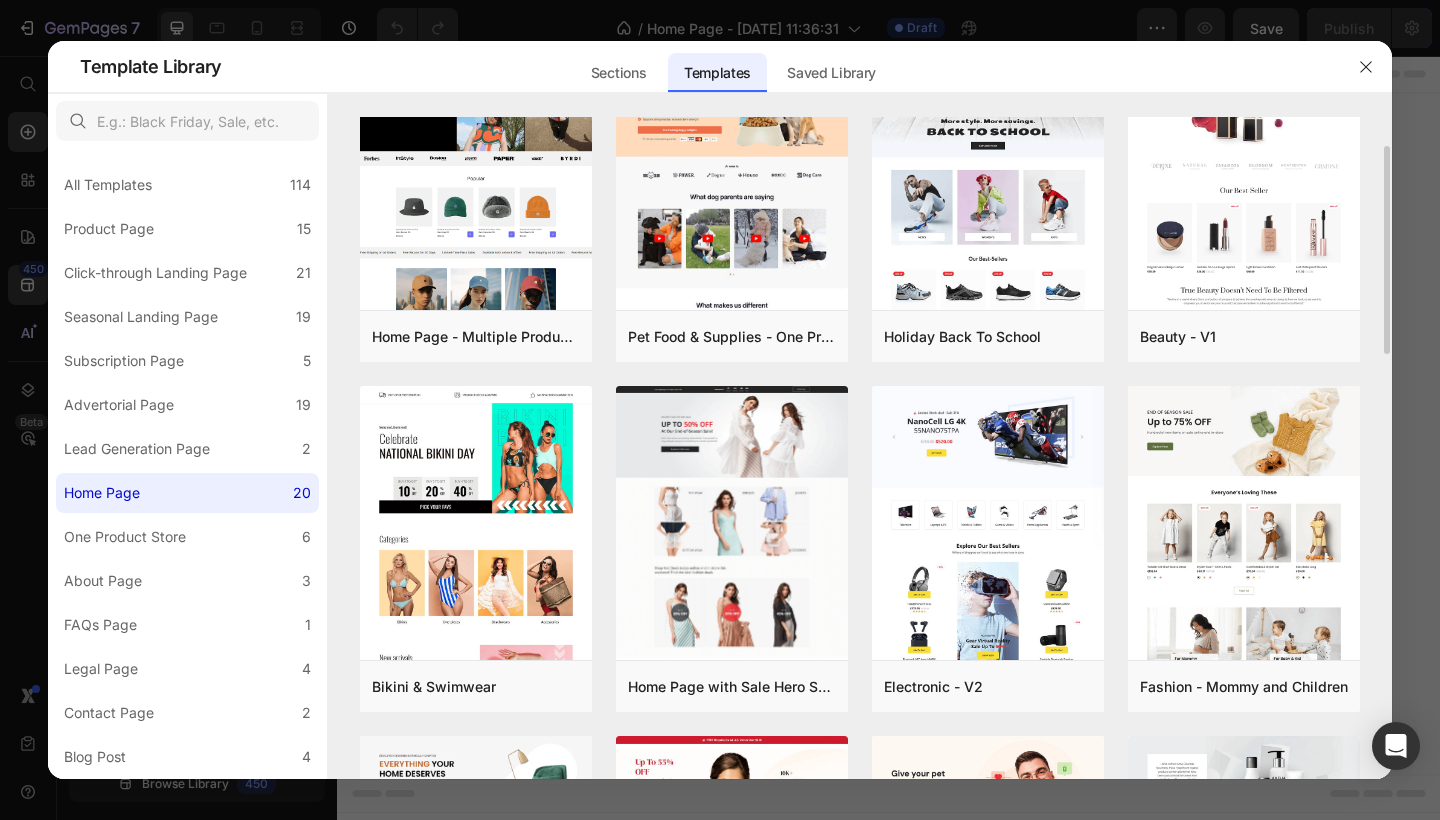 scroll, scrollTop: 0, scrollLeft: 0, axis: both 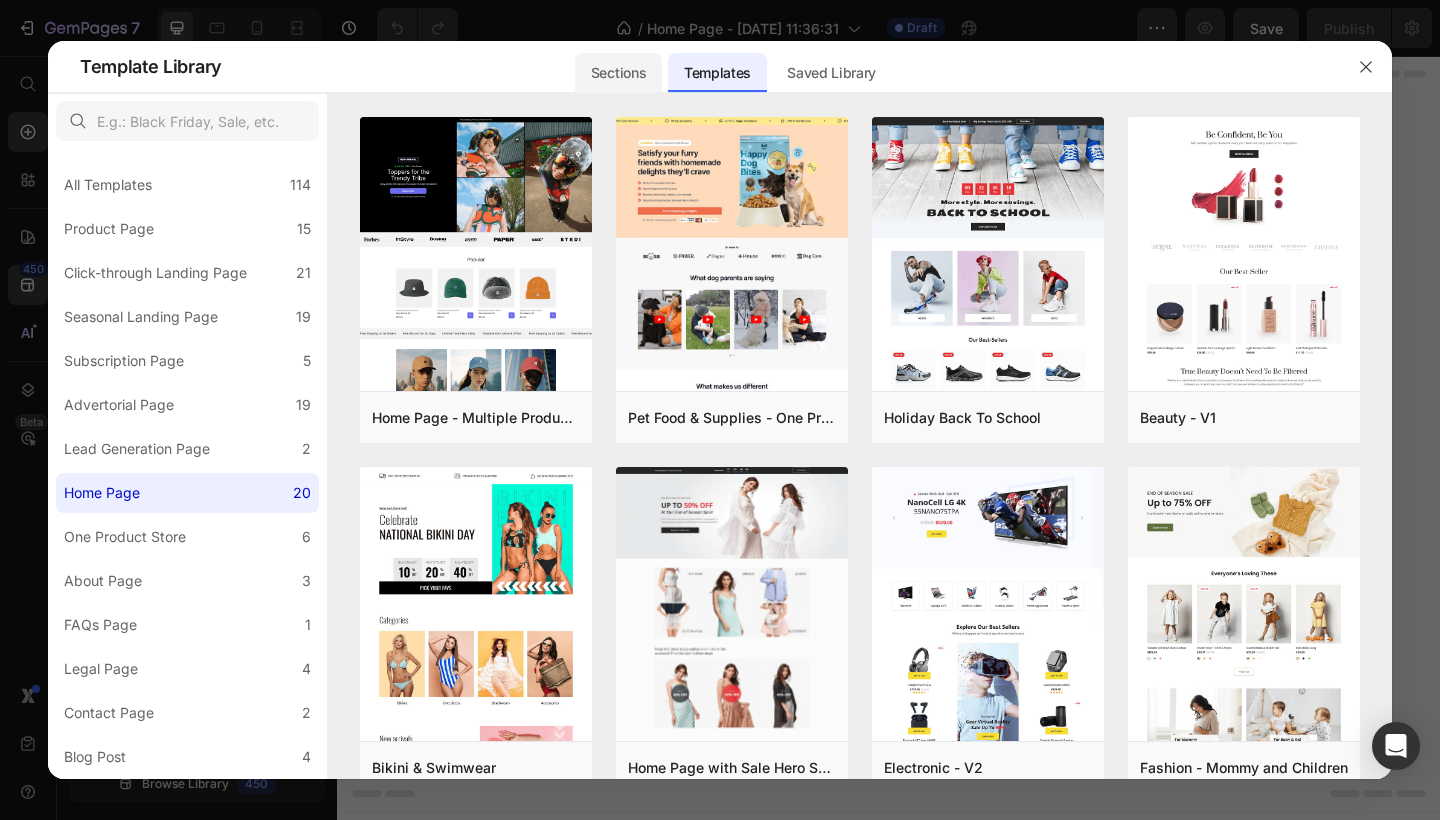 click on "Sections" 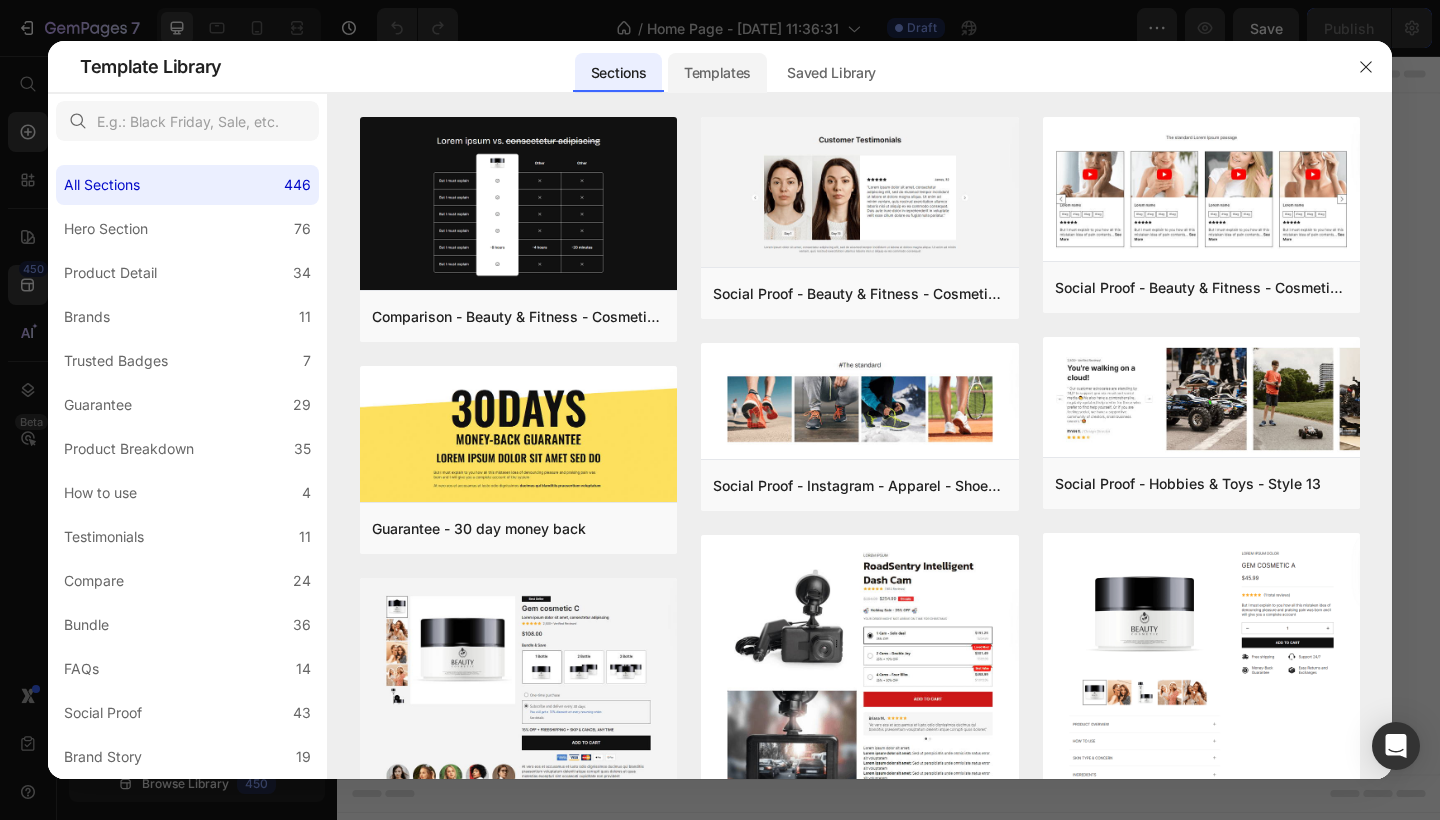 click on "Templates" 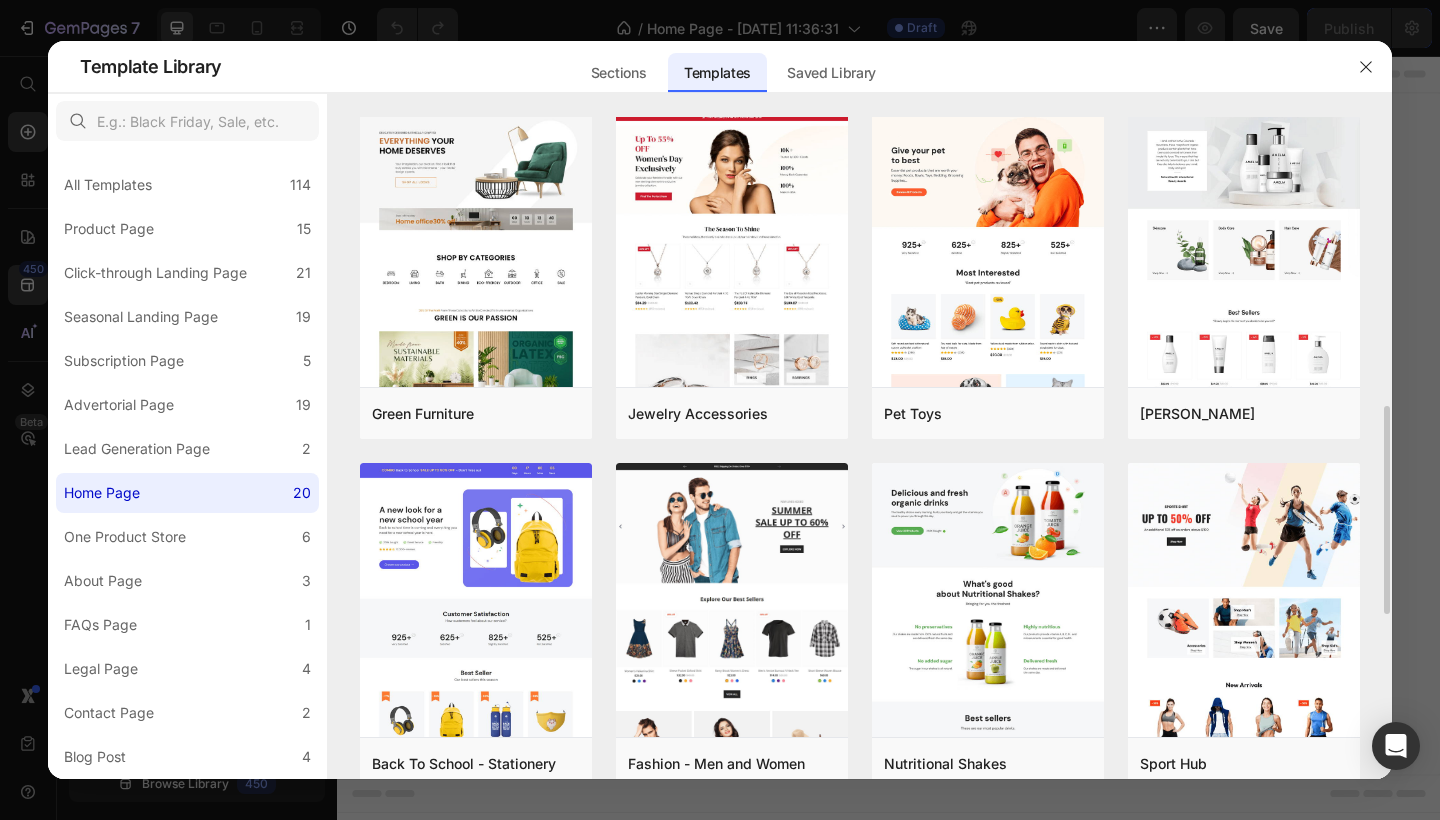 scroll, scrollTop: 767, scrollLeft: 0, axis: vertical 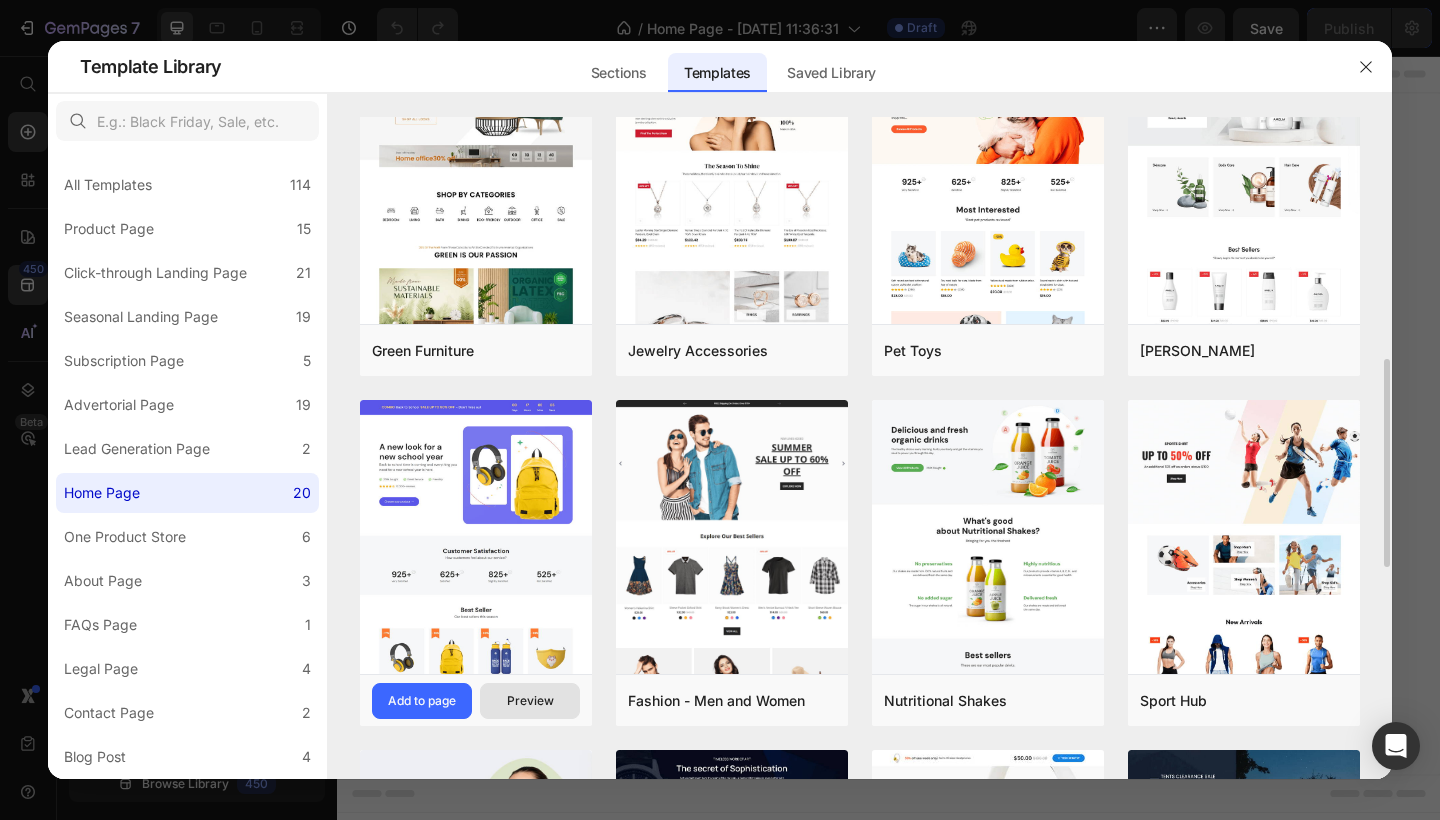 click on "Preview" at bounding box center [530, 701] 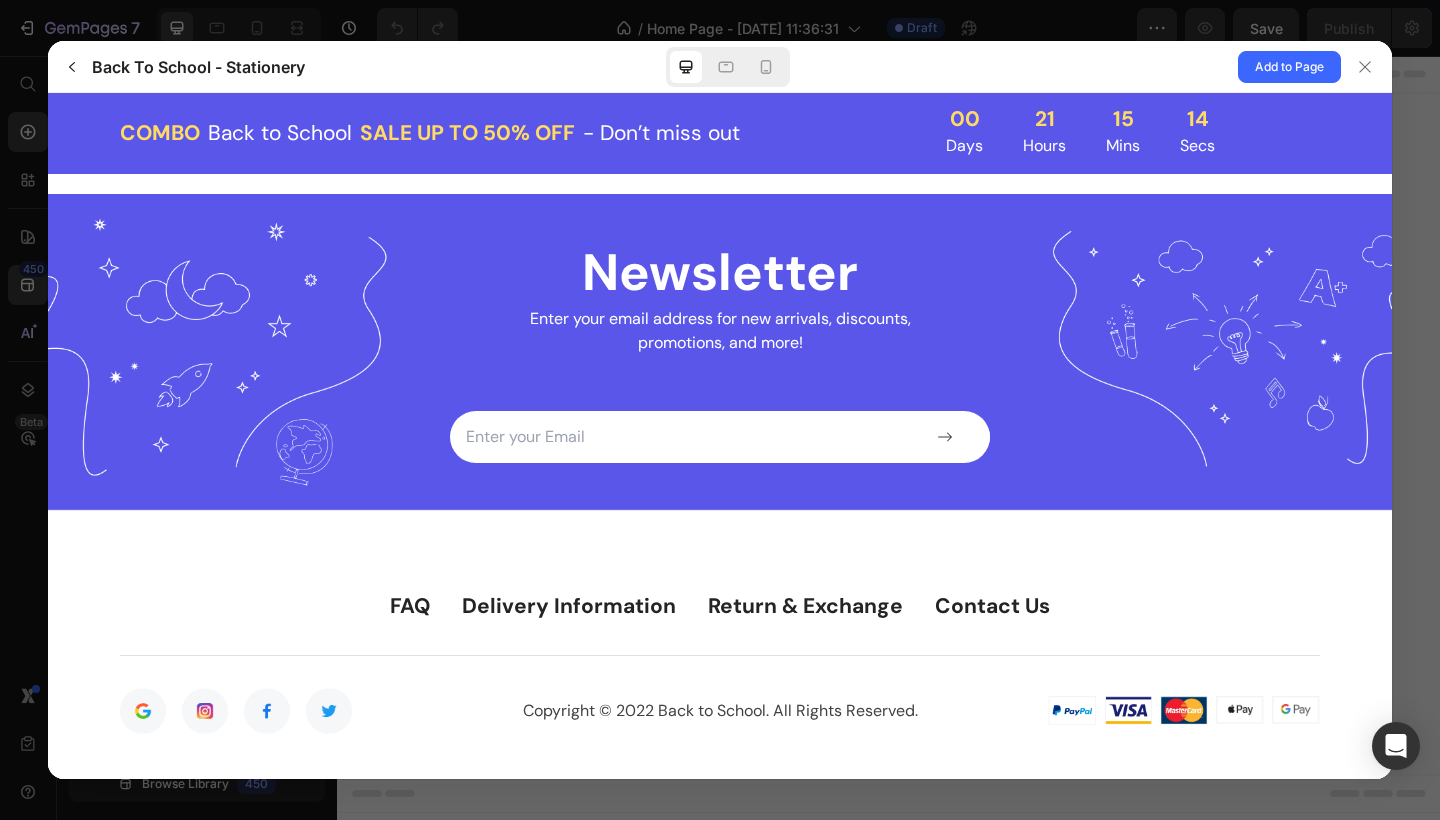scroll, scrollTop: 4813, scrollLeft: 0, axis: vertical 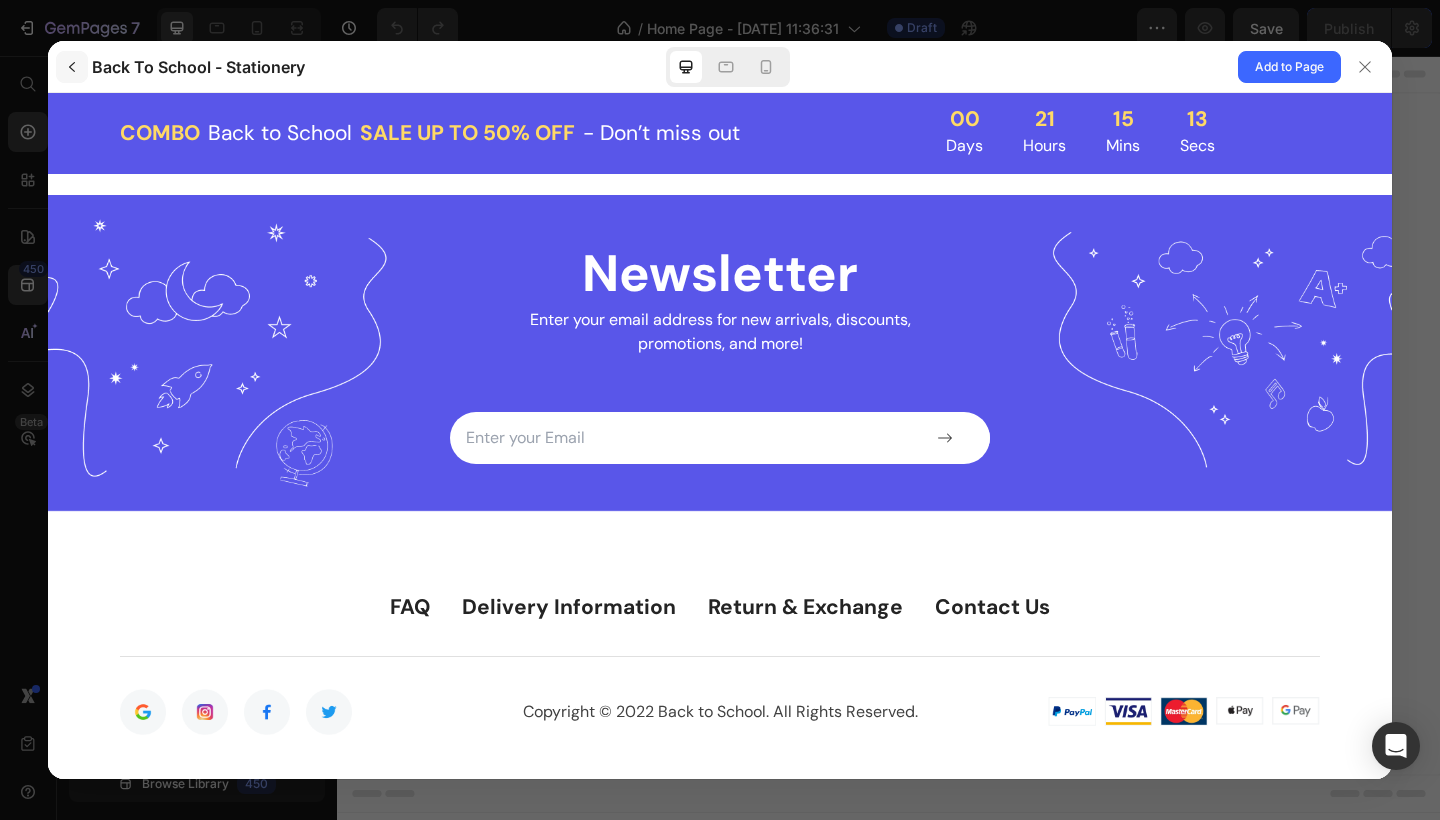 click 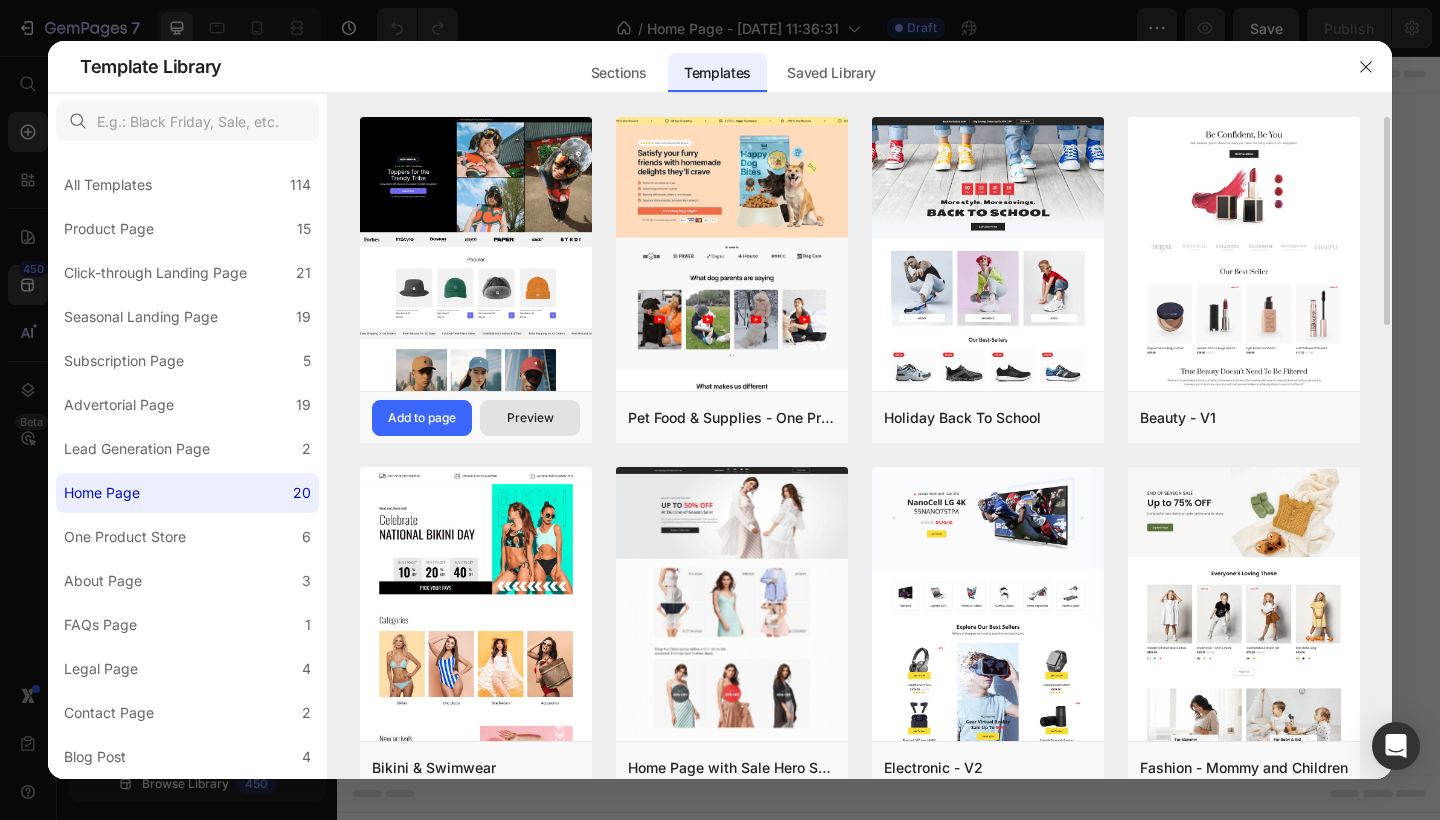 click on "Preview" at bounding box center (530, 418) 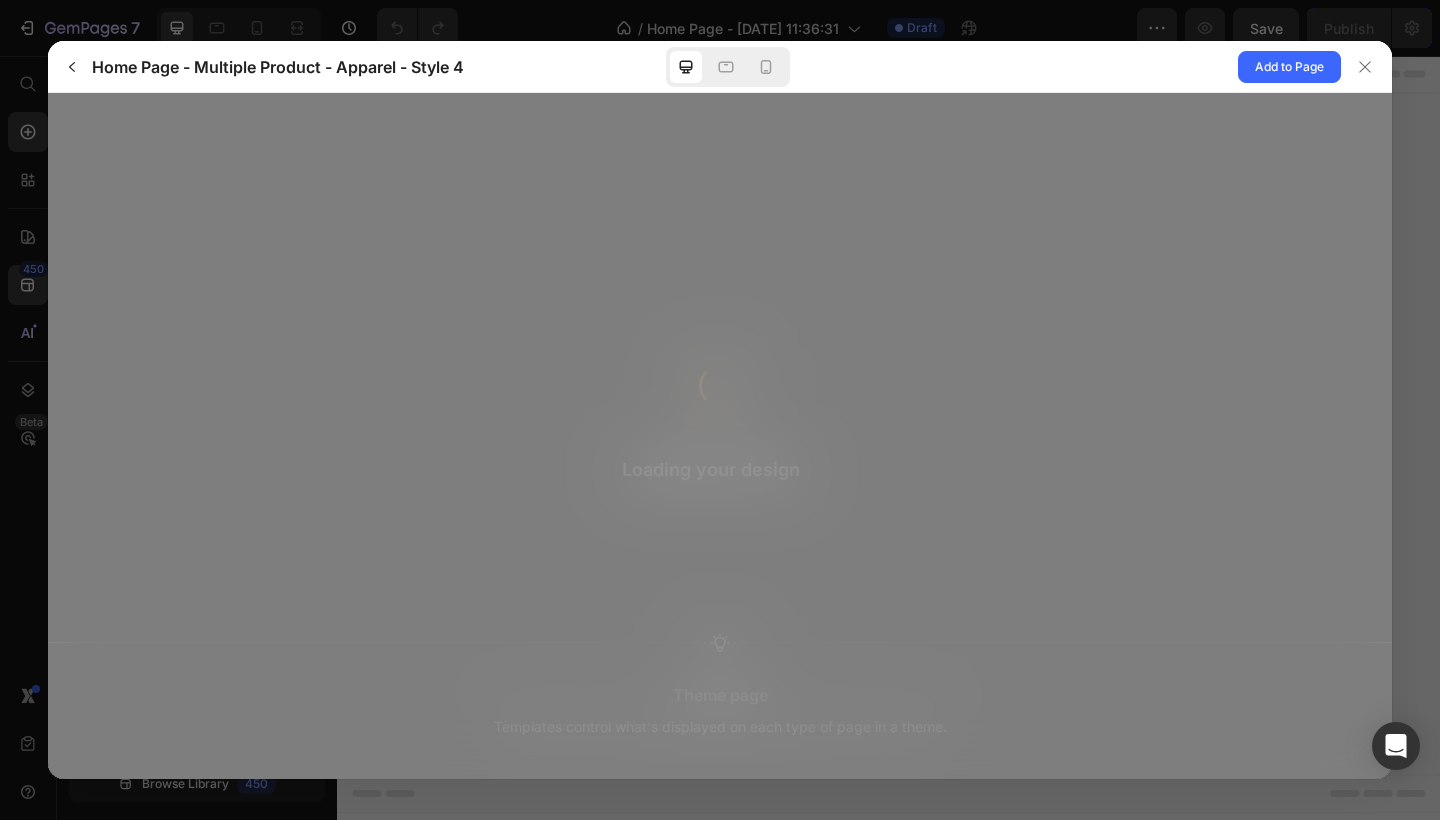 scroll, scrollTop: 0, scrollLeft: 0, axis: both 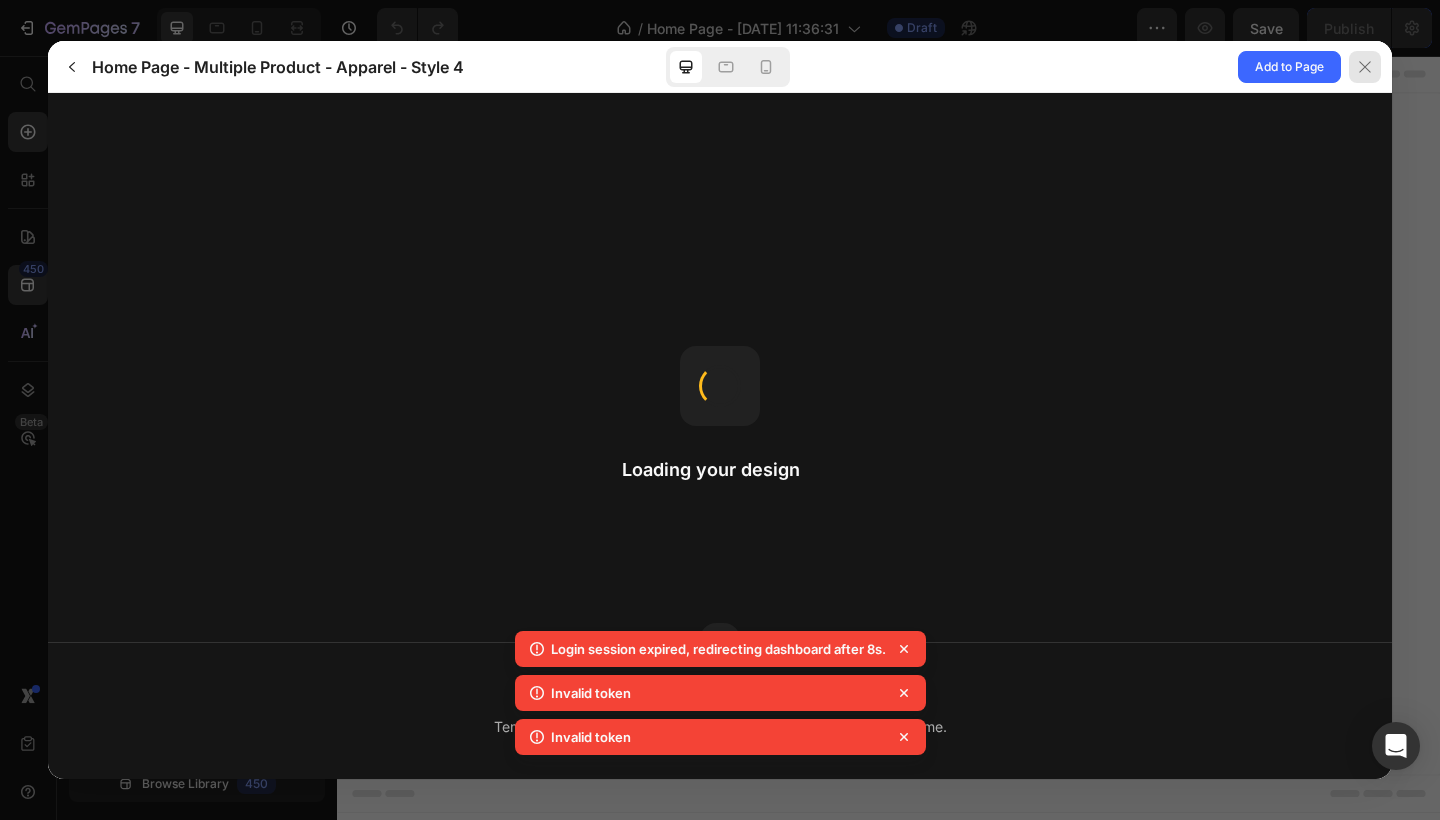 click at bounding box center [1365, 67] 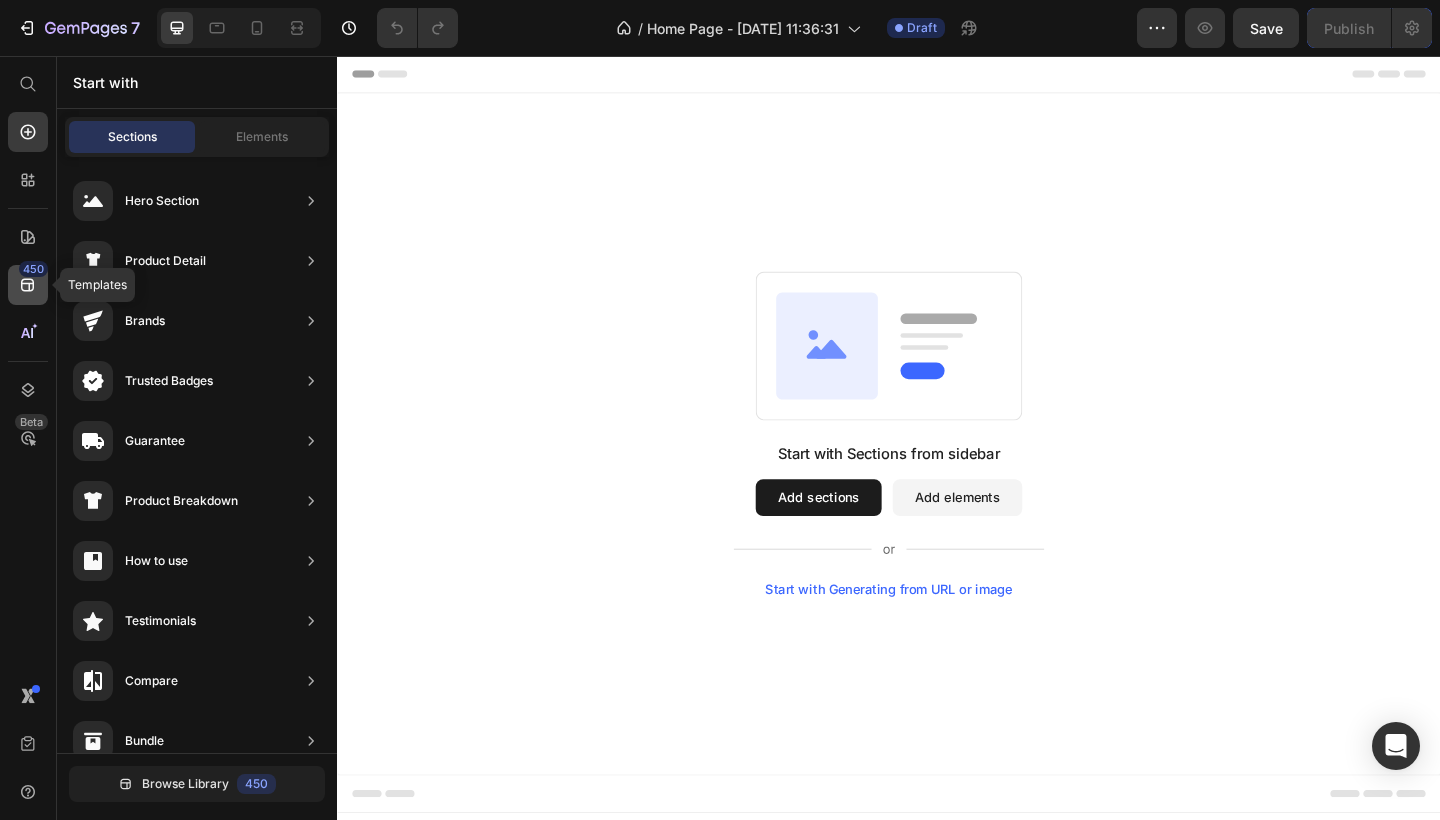 click on "450" at bounding box center (33, 269) 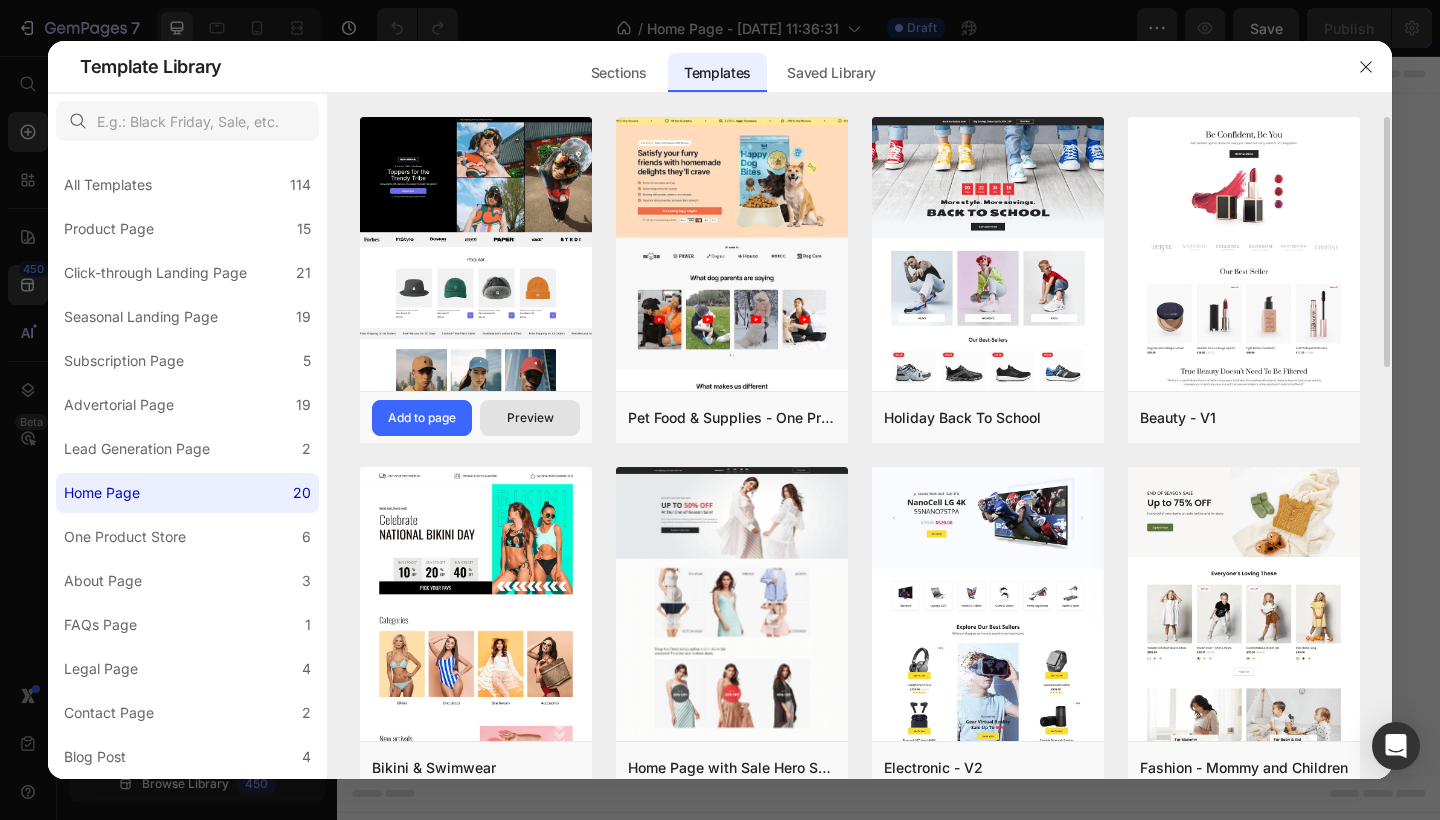 click on "Preview" at bounding box center (530, 418) 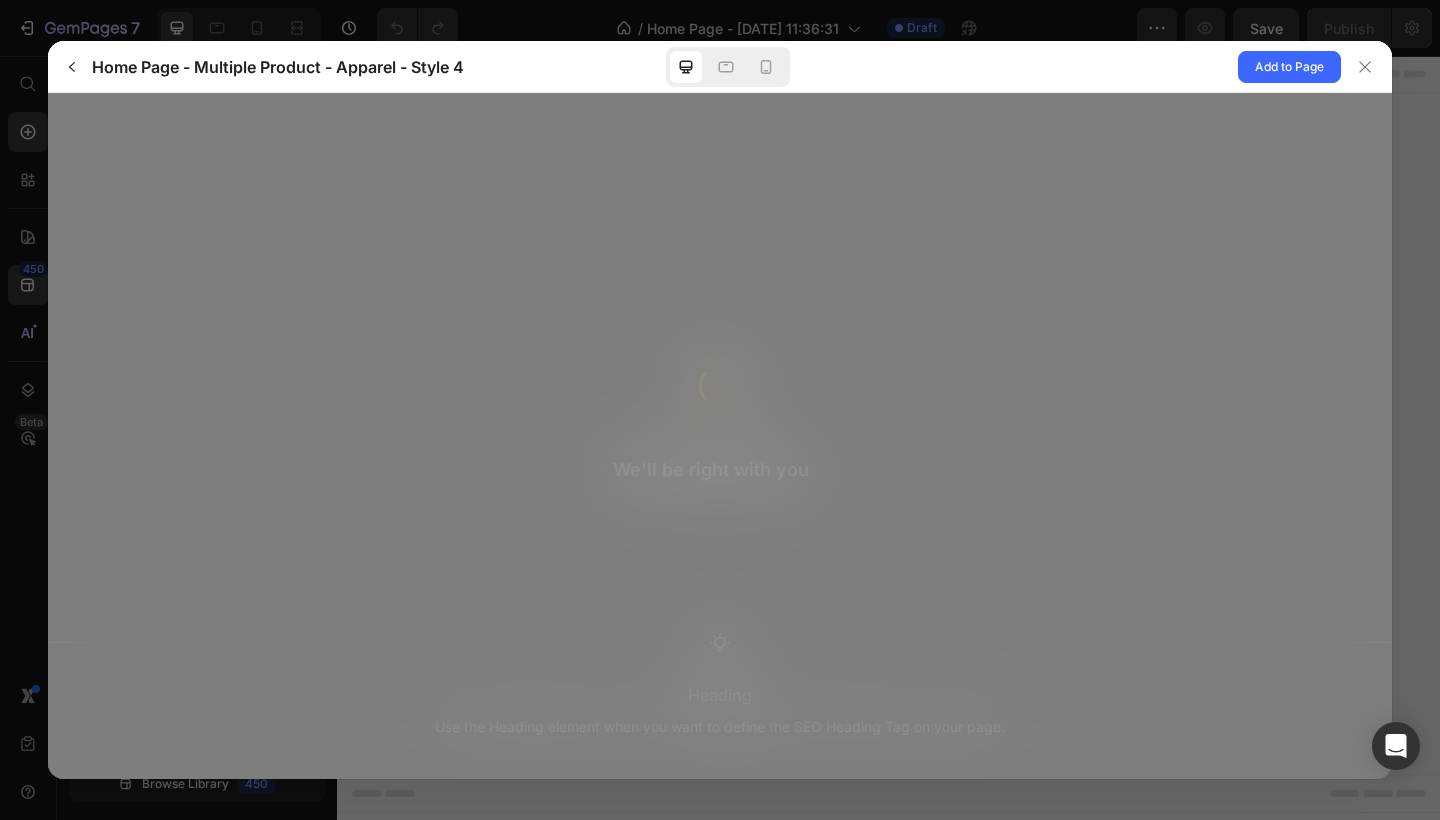 scroll, scrollTop: 0, scrollLeft: 0, axis: both 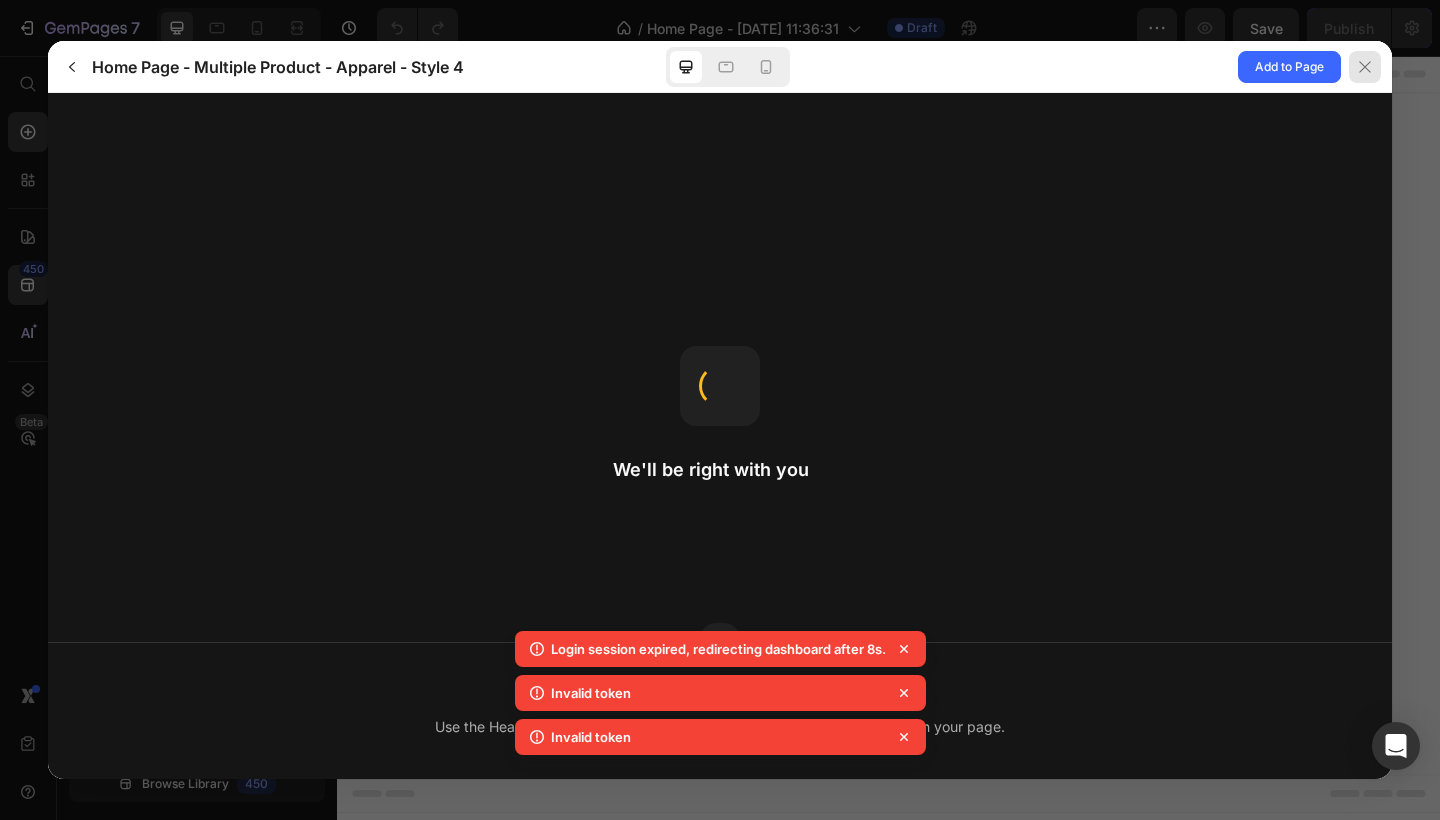 click 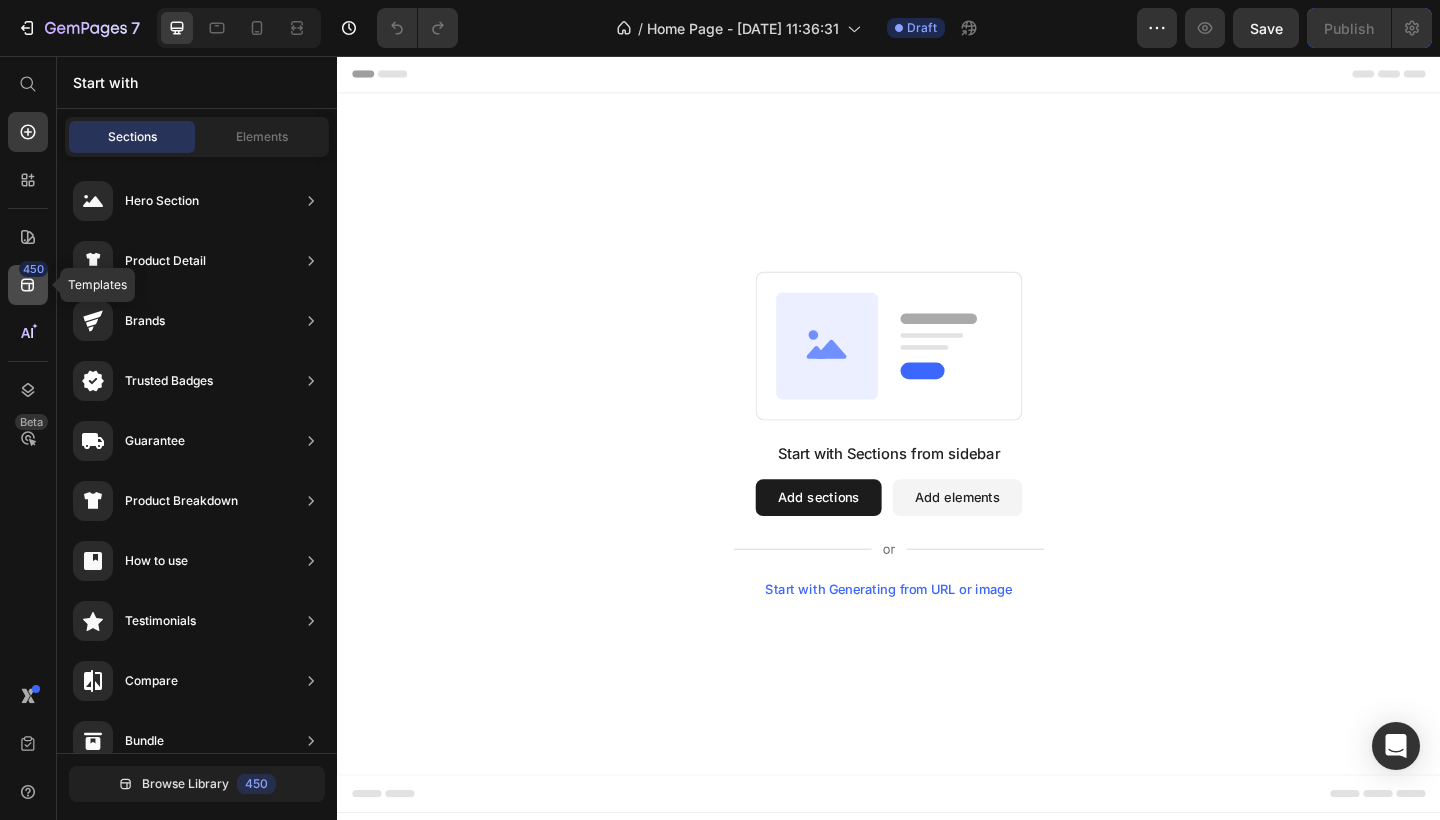 click 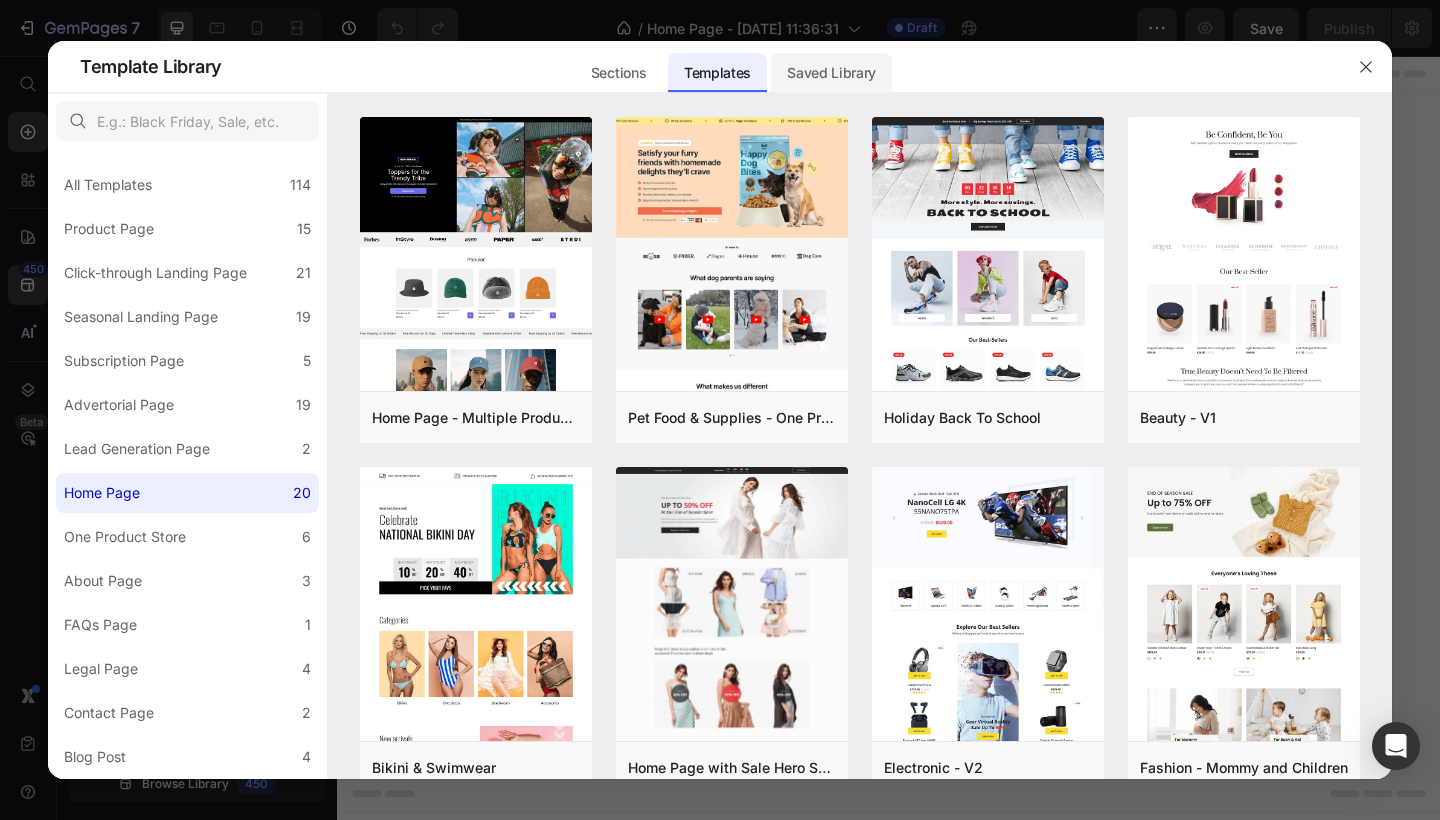 click on "Saved Library" 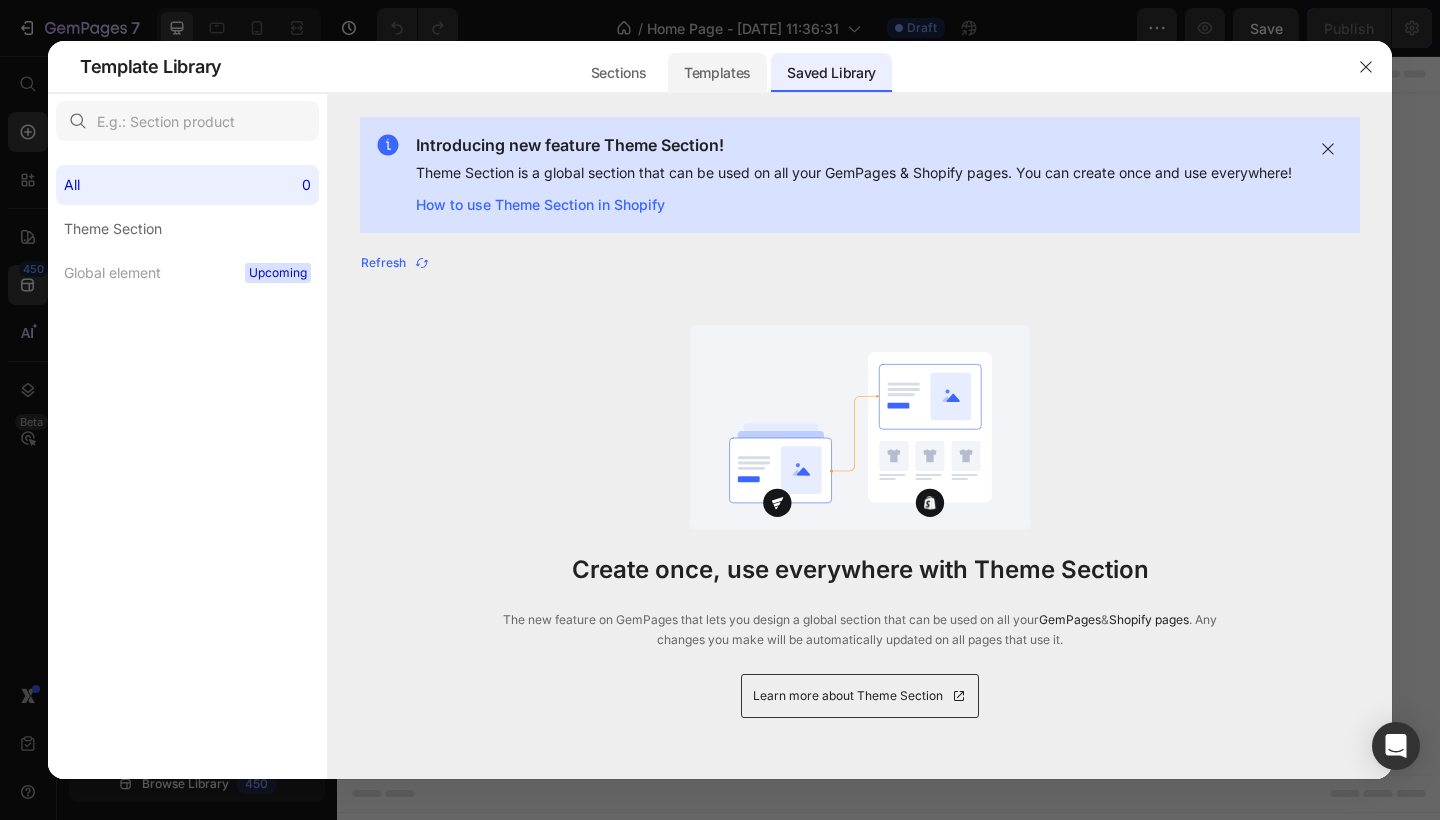 click on "Templates" 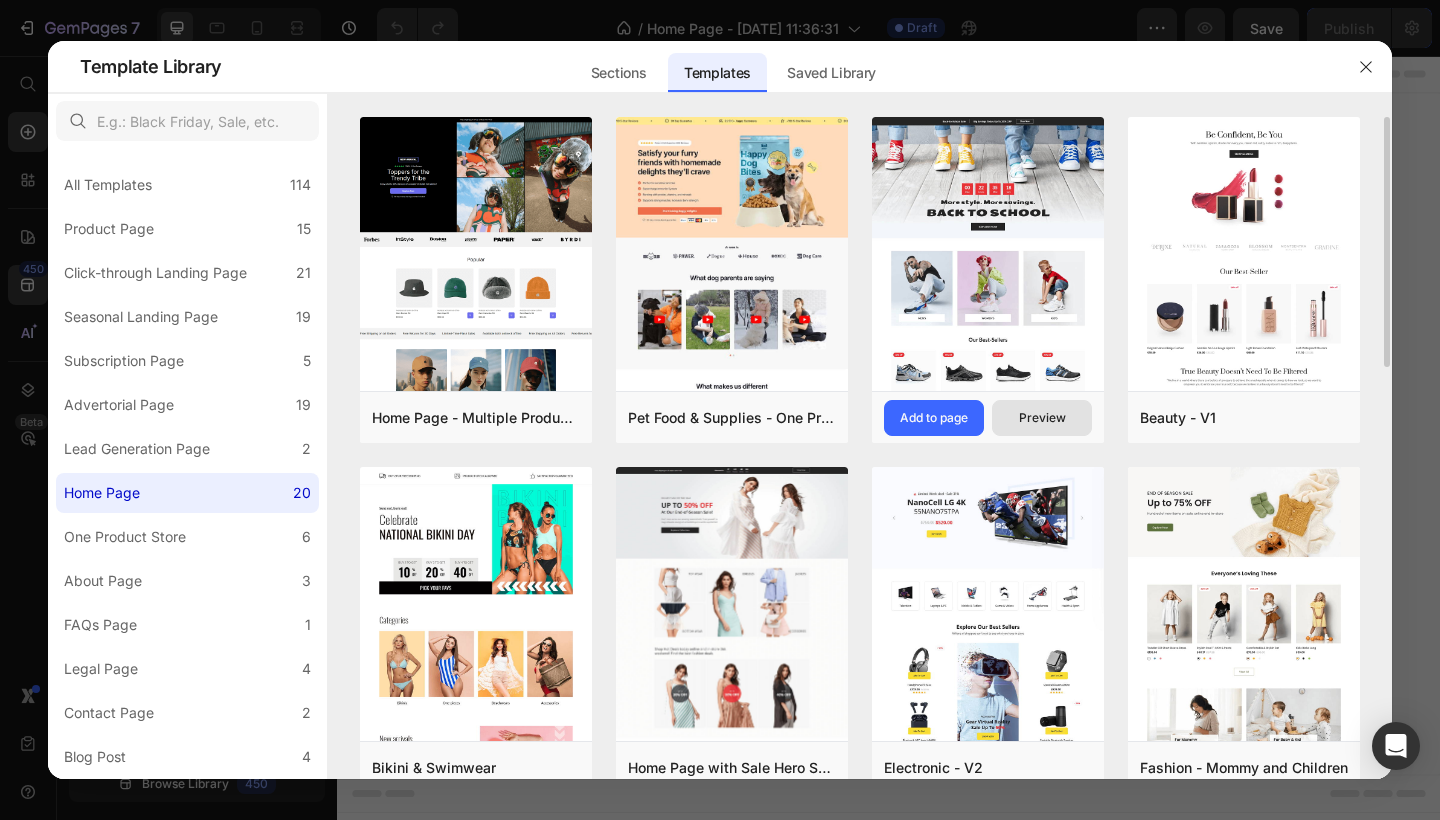 click on "Preview" at bounding box center (1042, 418) 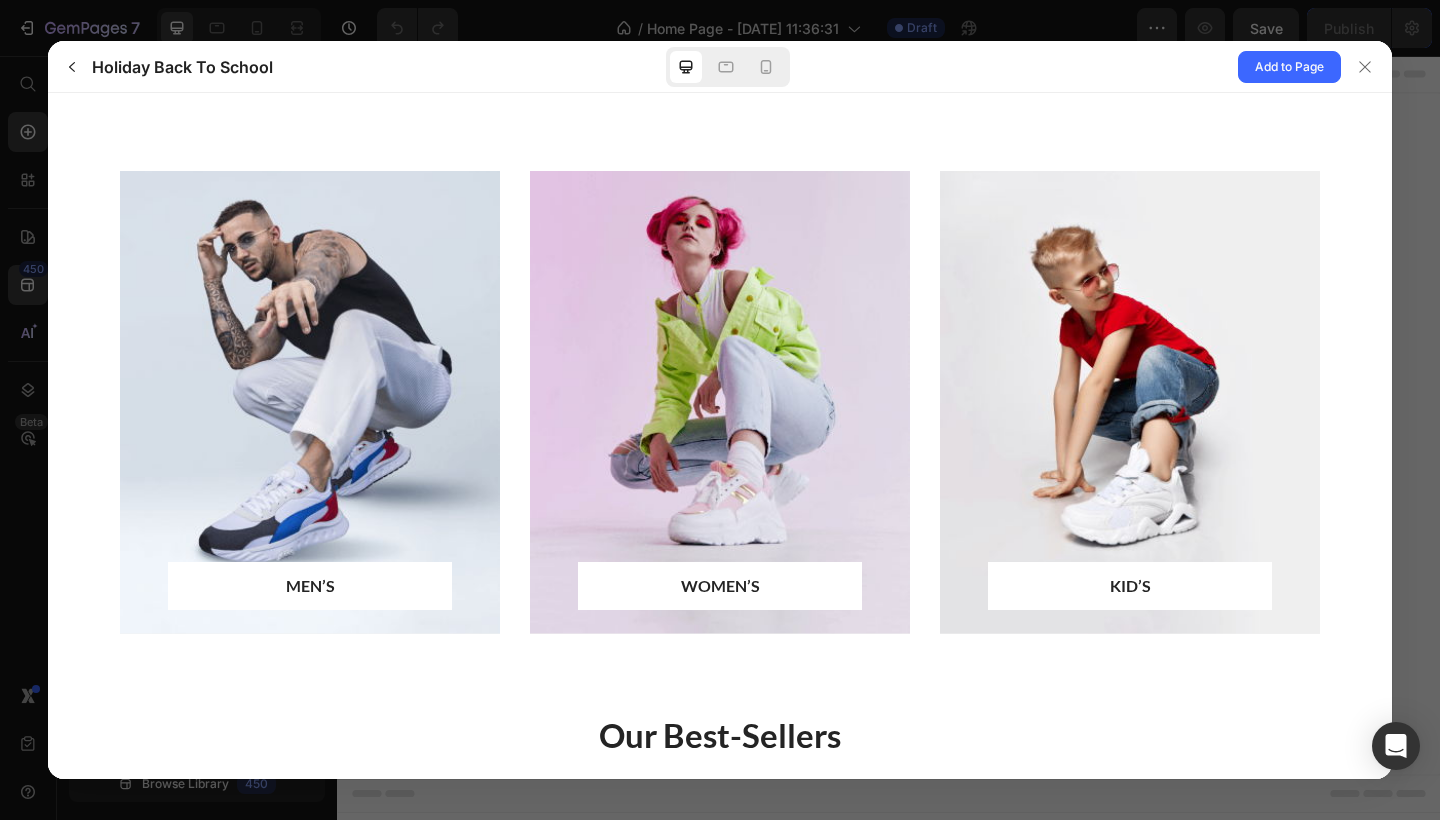 scroll, scrollTop: 752, scrollLeft: 0, axis: vertical 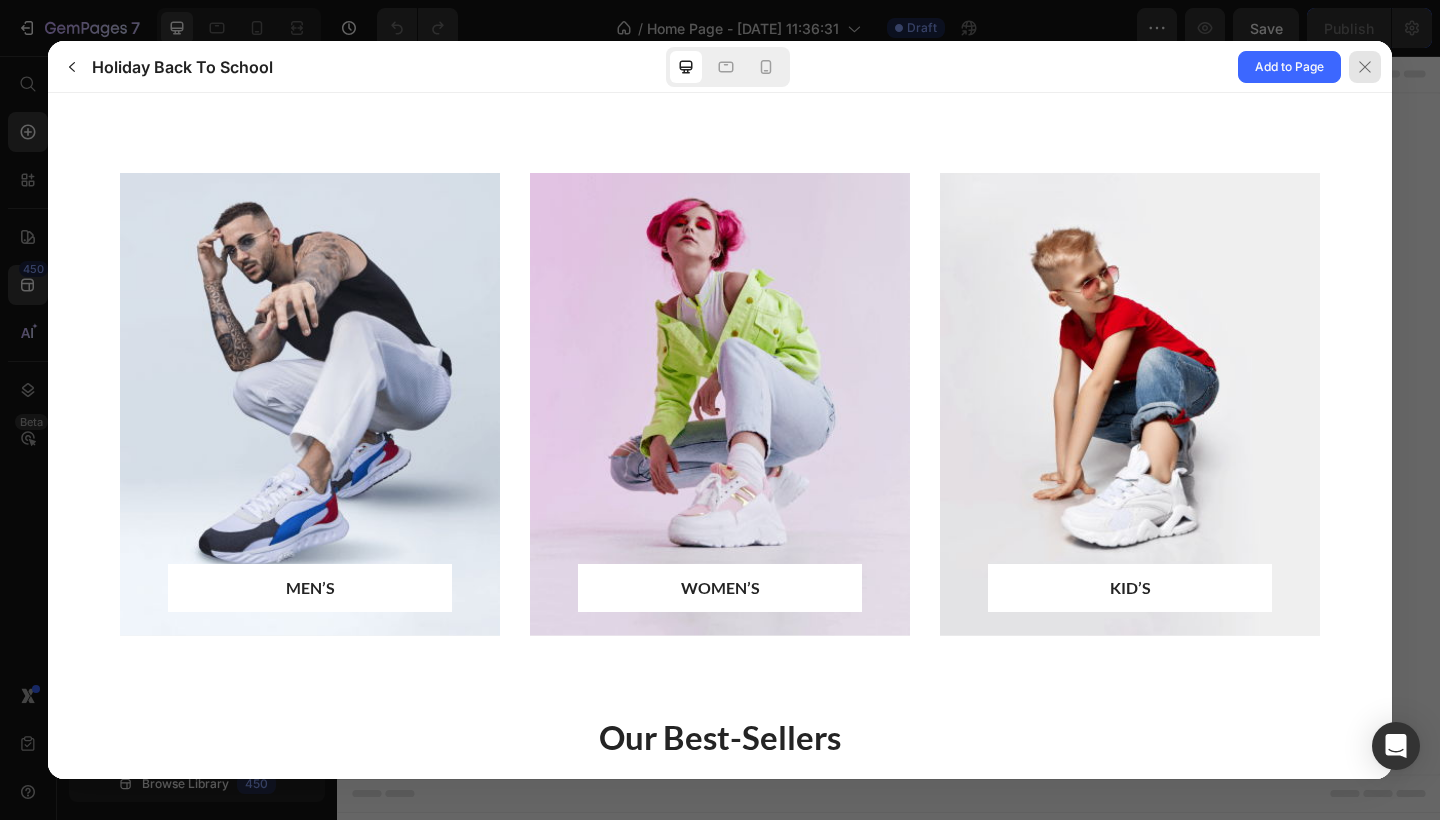 click at bounding box center (1365, 67) 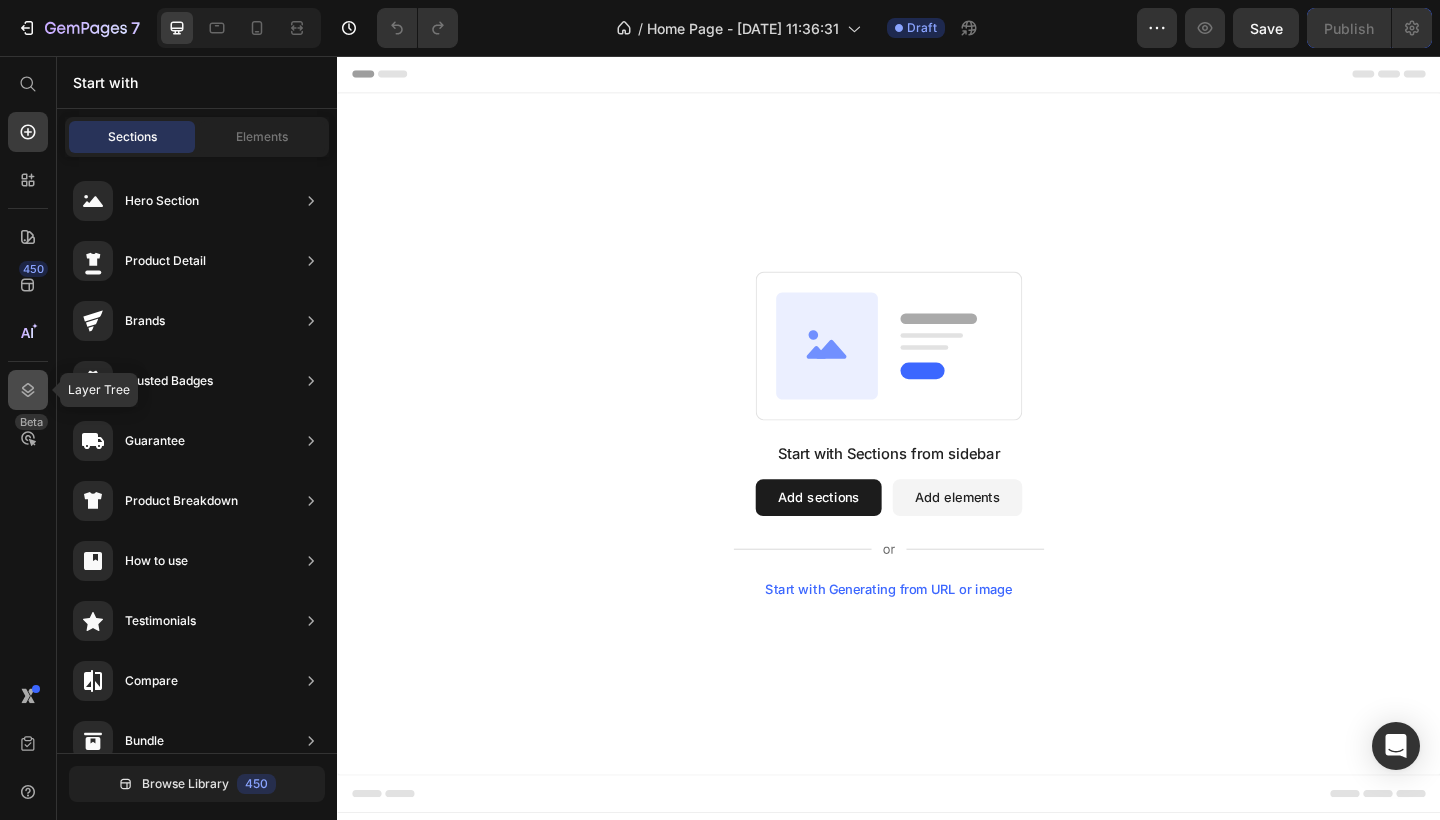 click 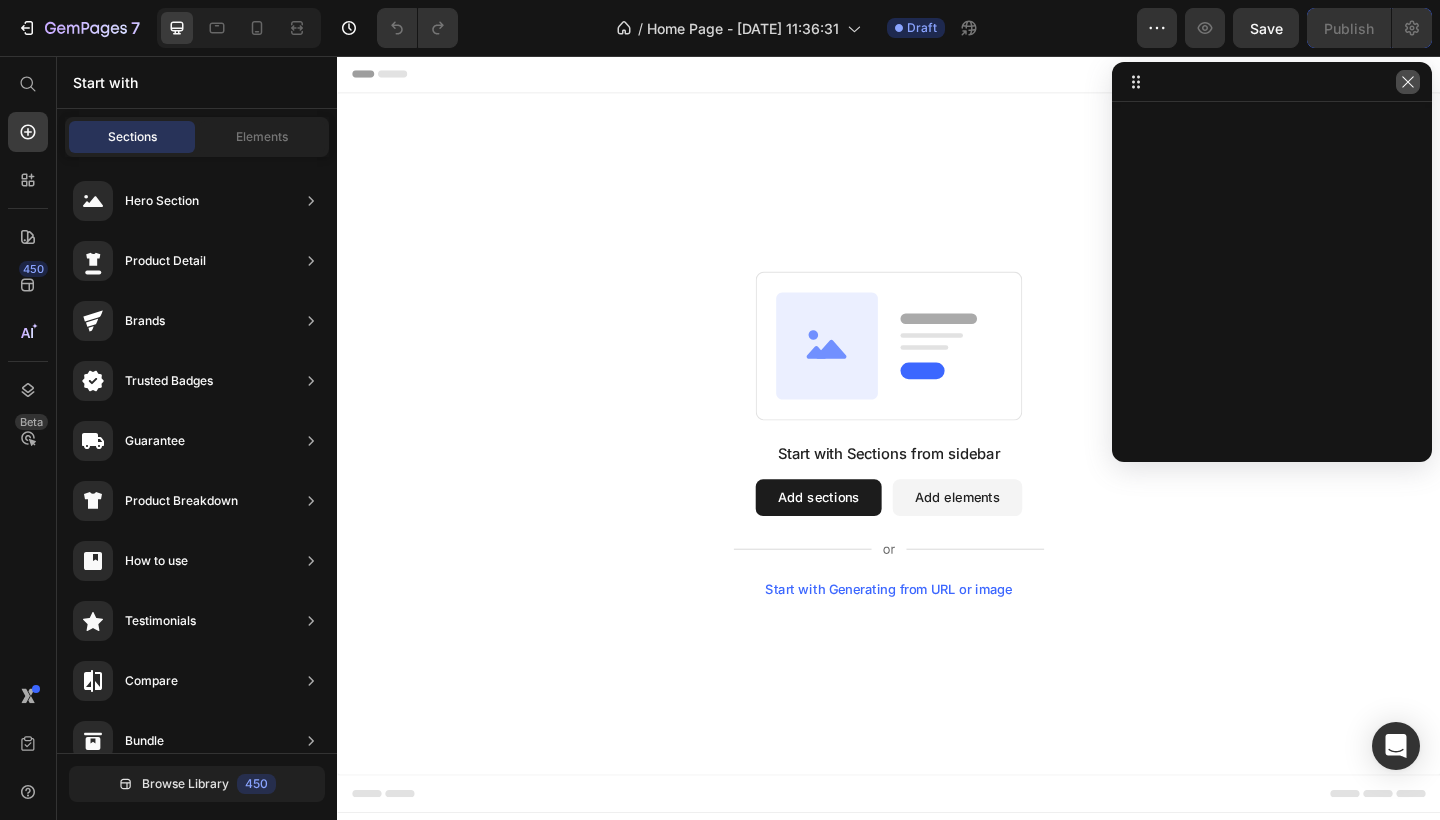 click 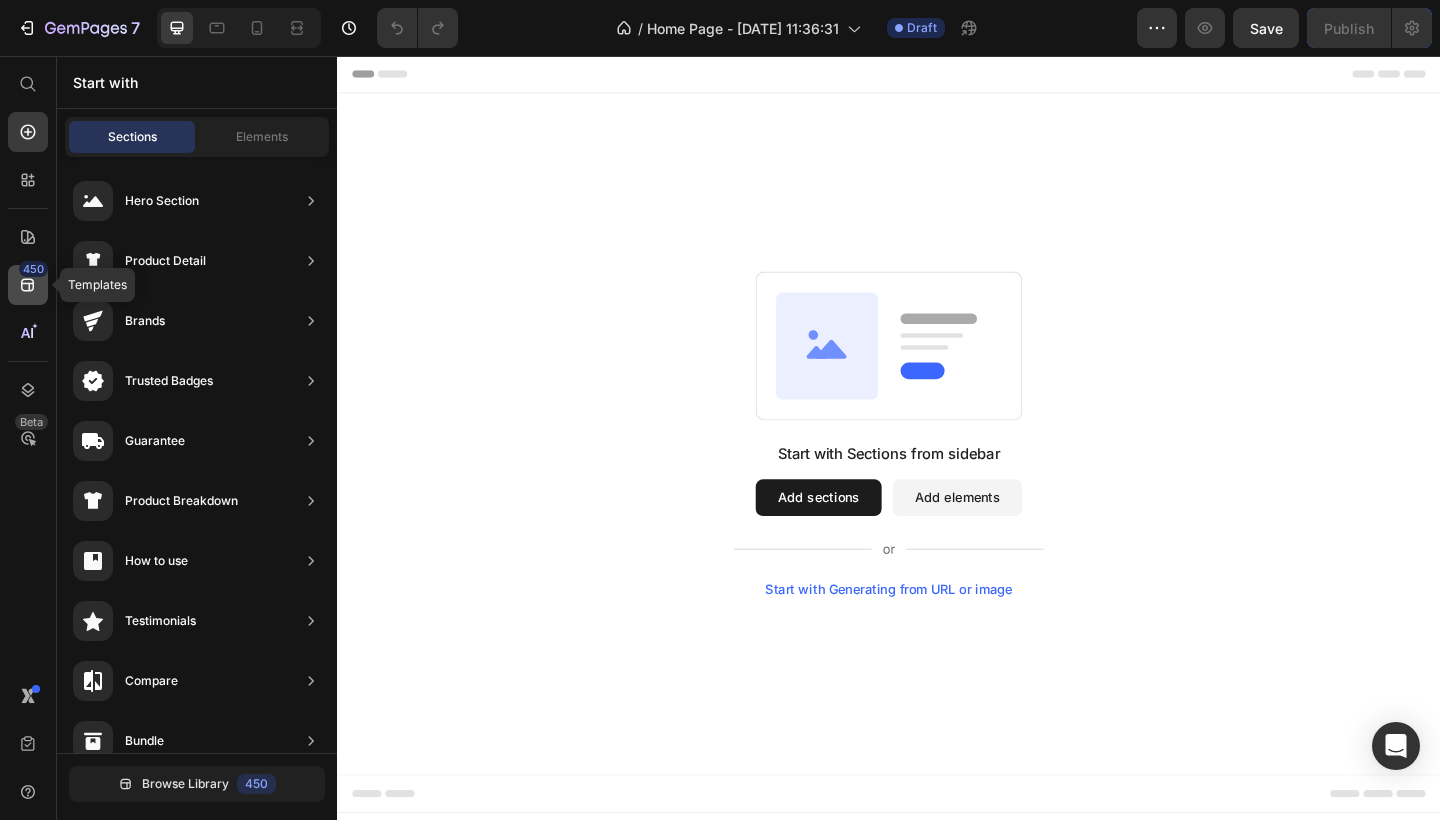 click 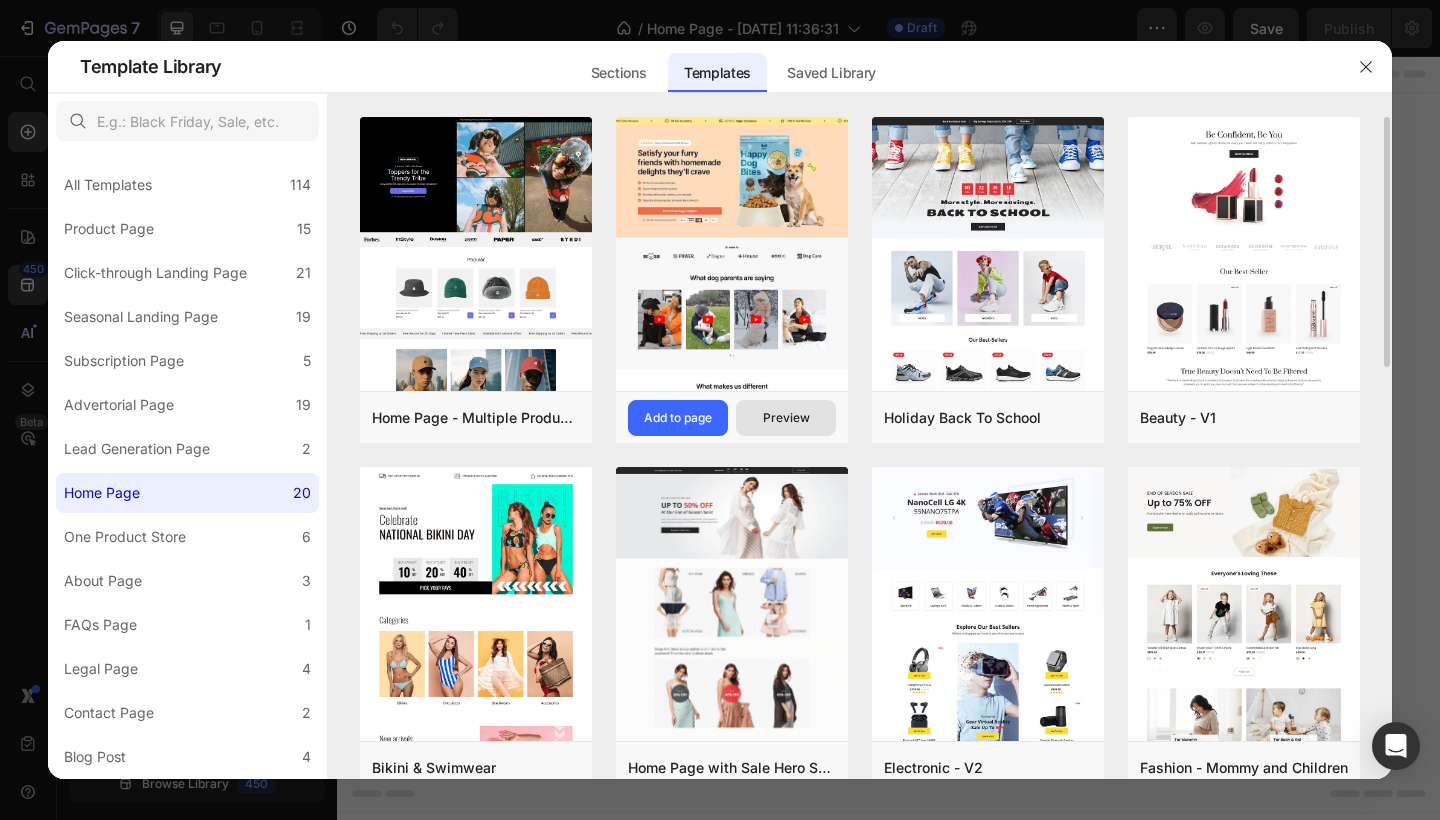 click on "Preview" at bounding box center [786, 418] 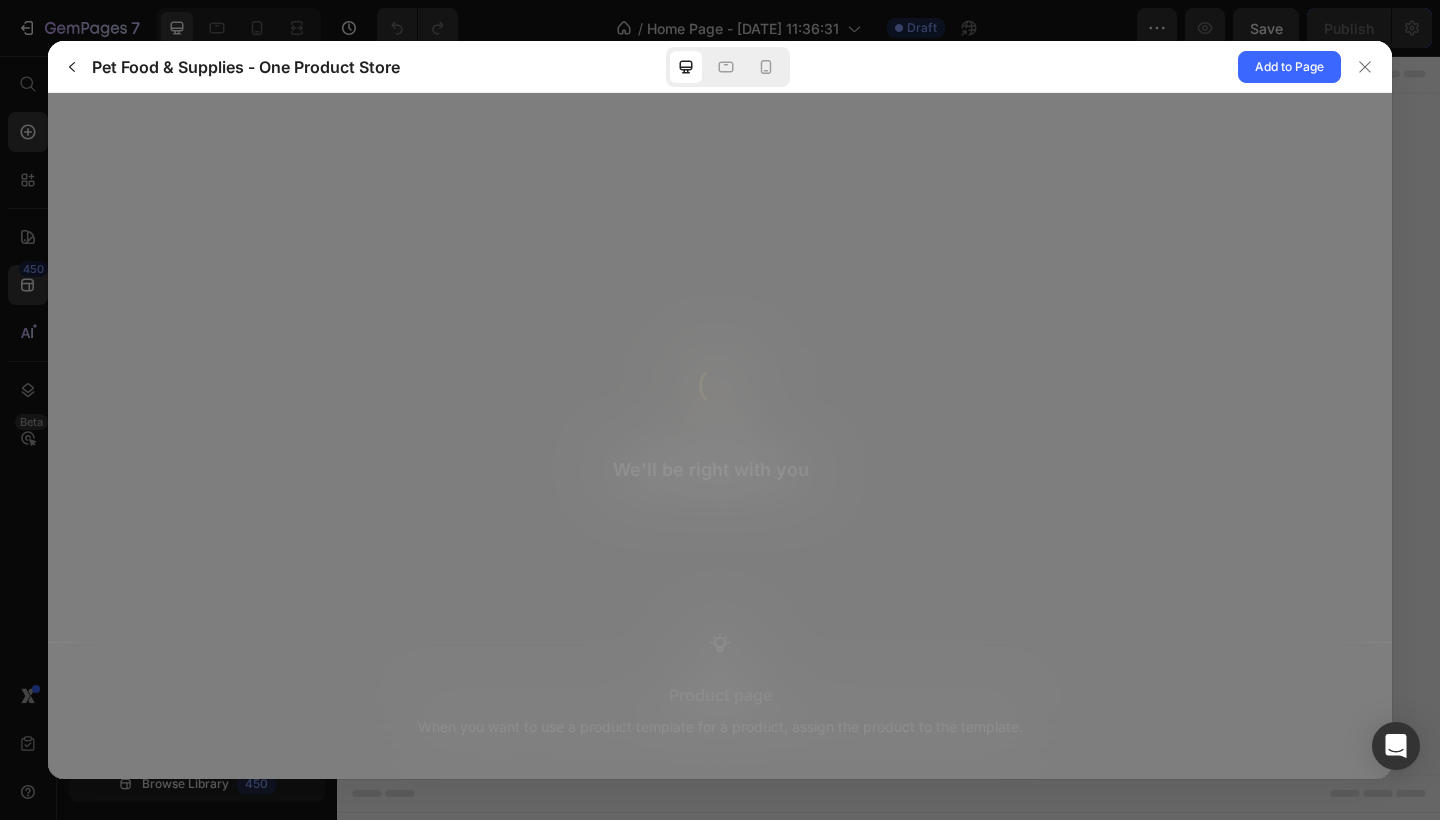 scroll, scrollTop: 0, scrollLeft: 0, axis: both 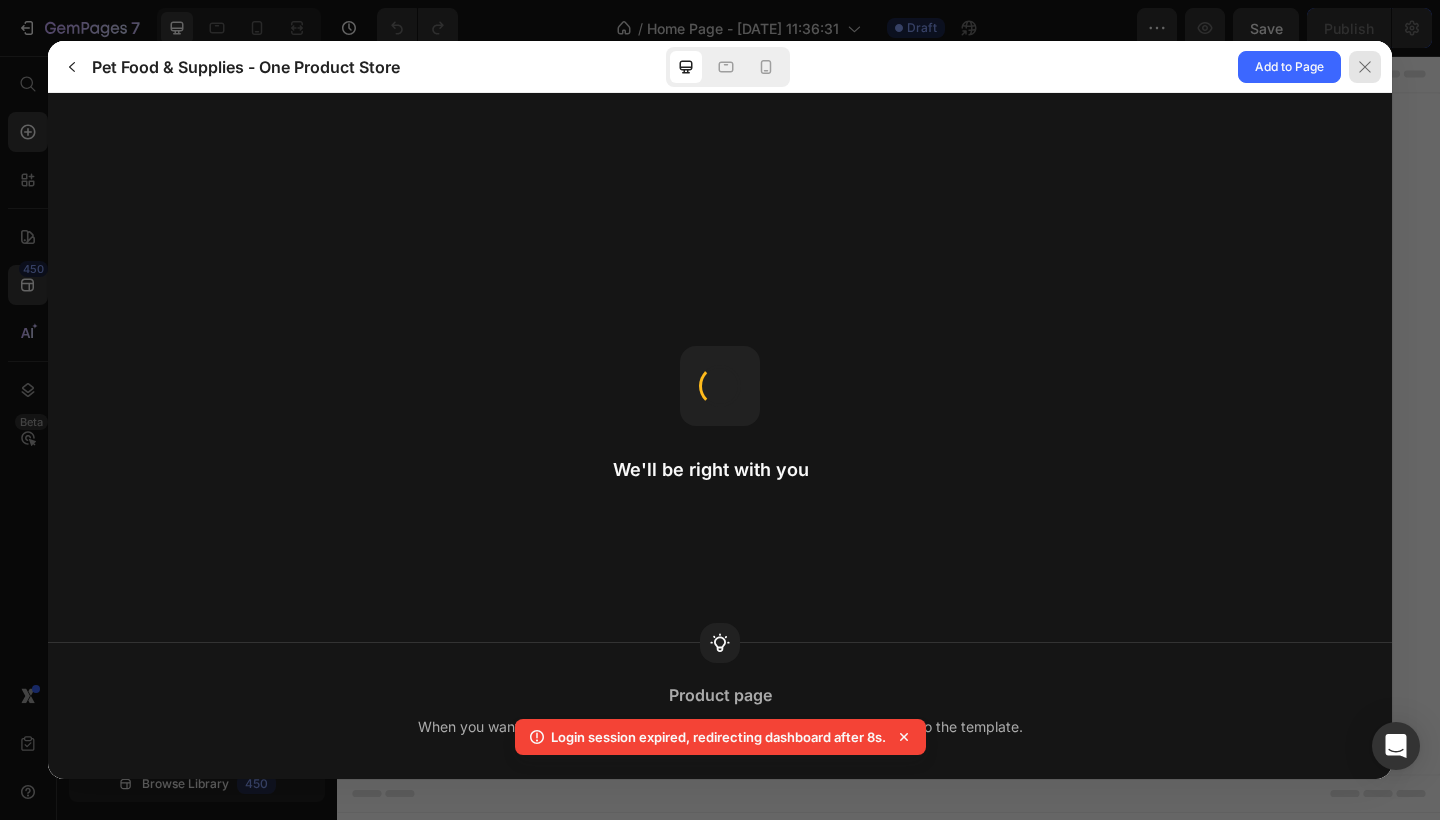 click at bounding box center (1365, 67) 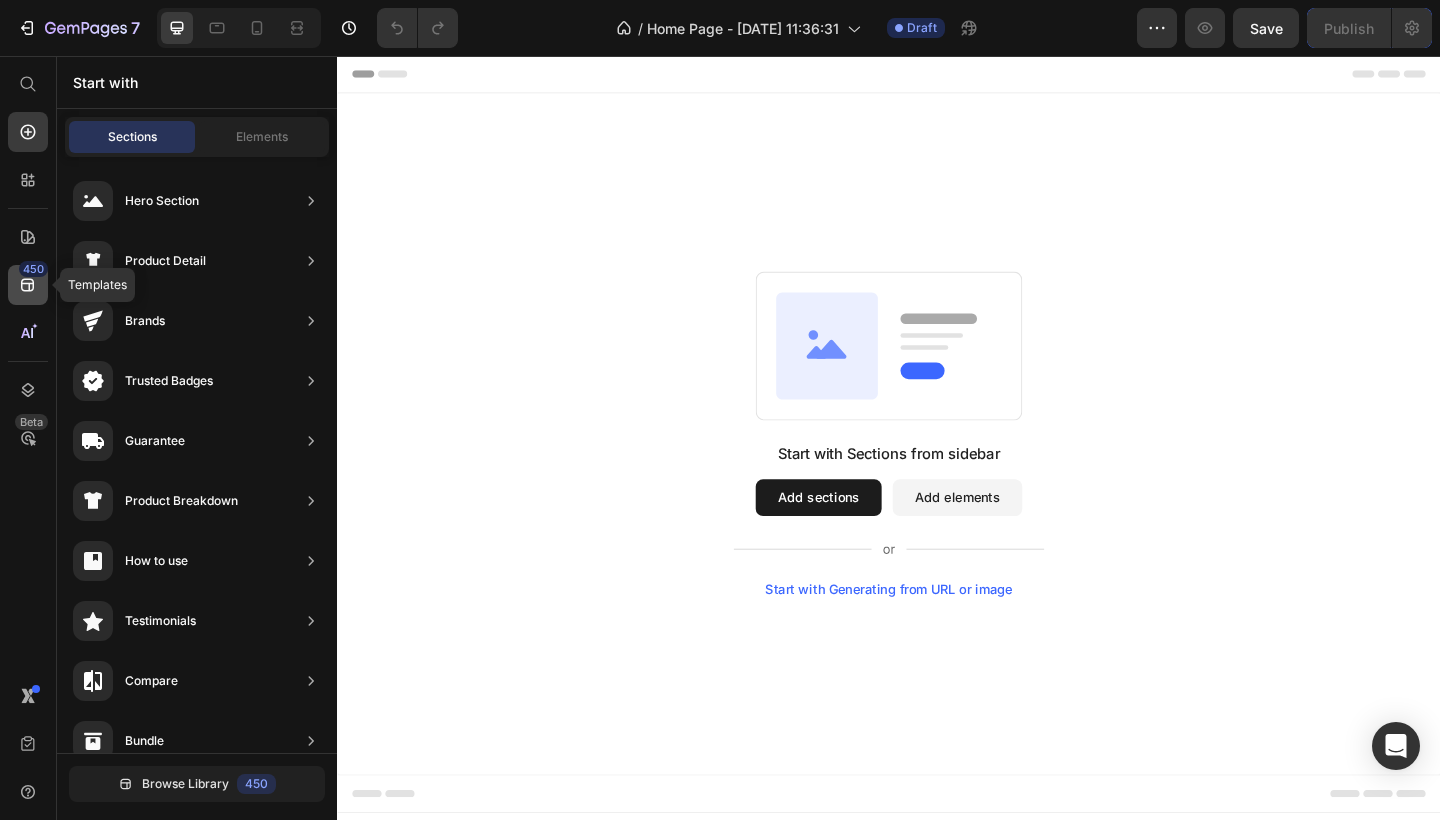 click 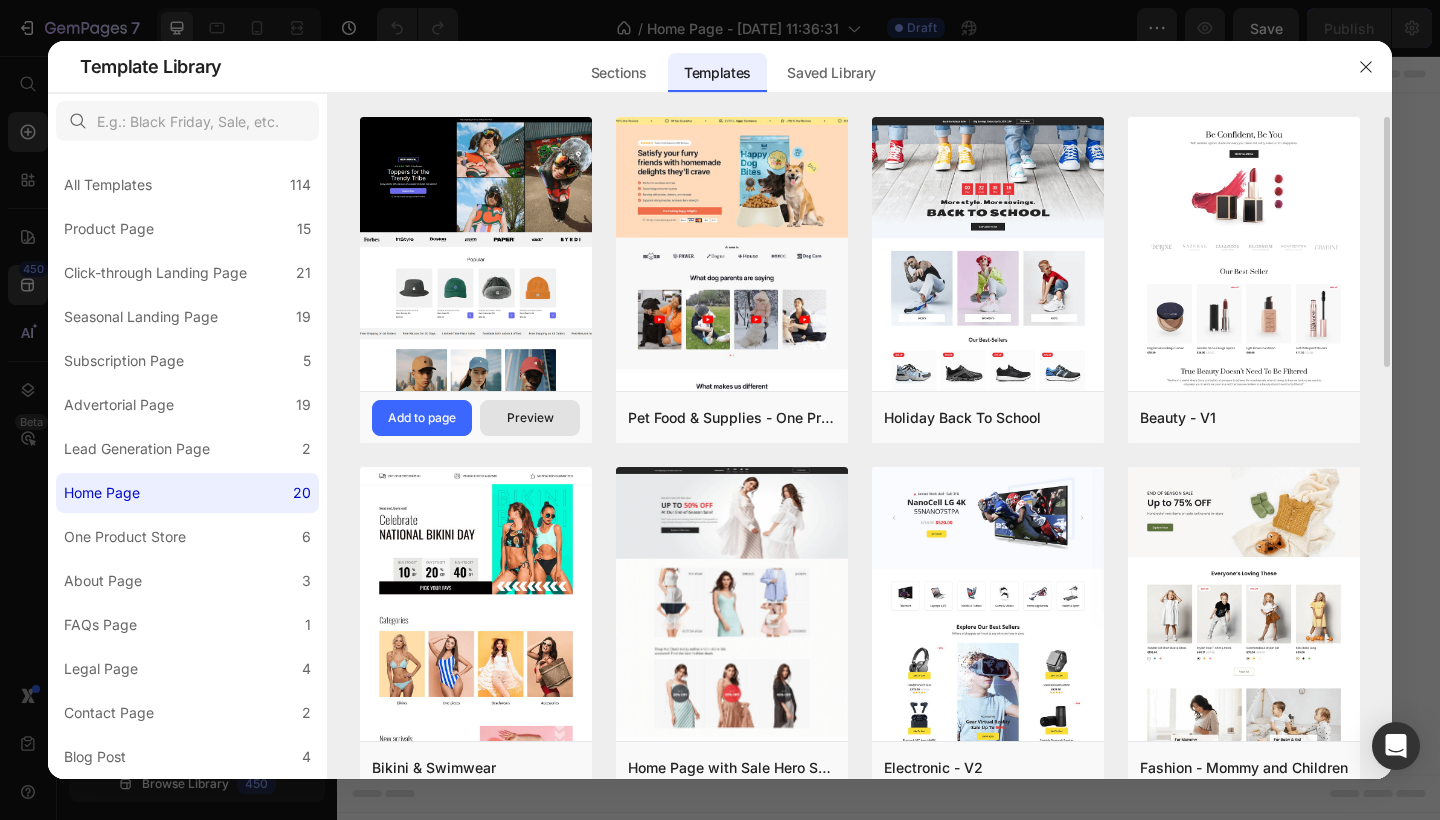 click on "Preview" at bounding box center (530, 418) 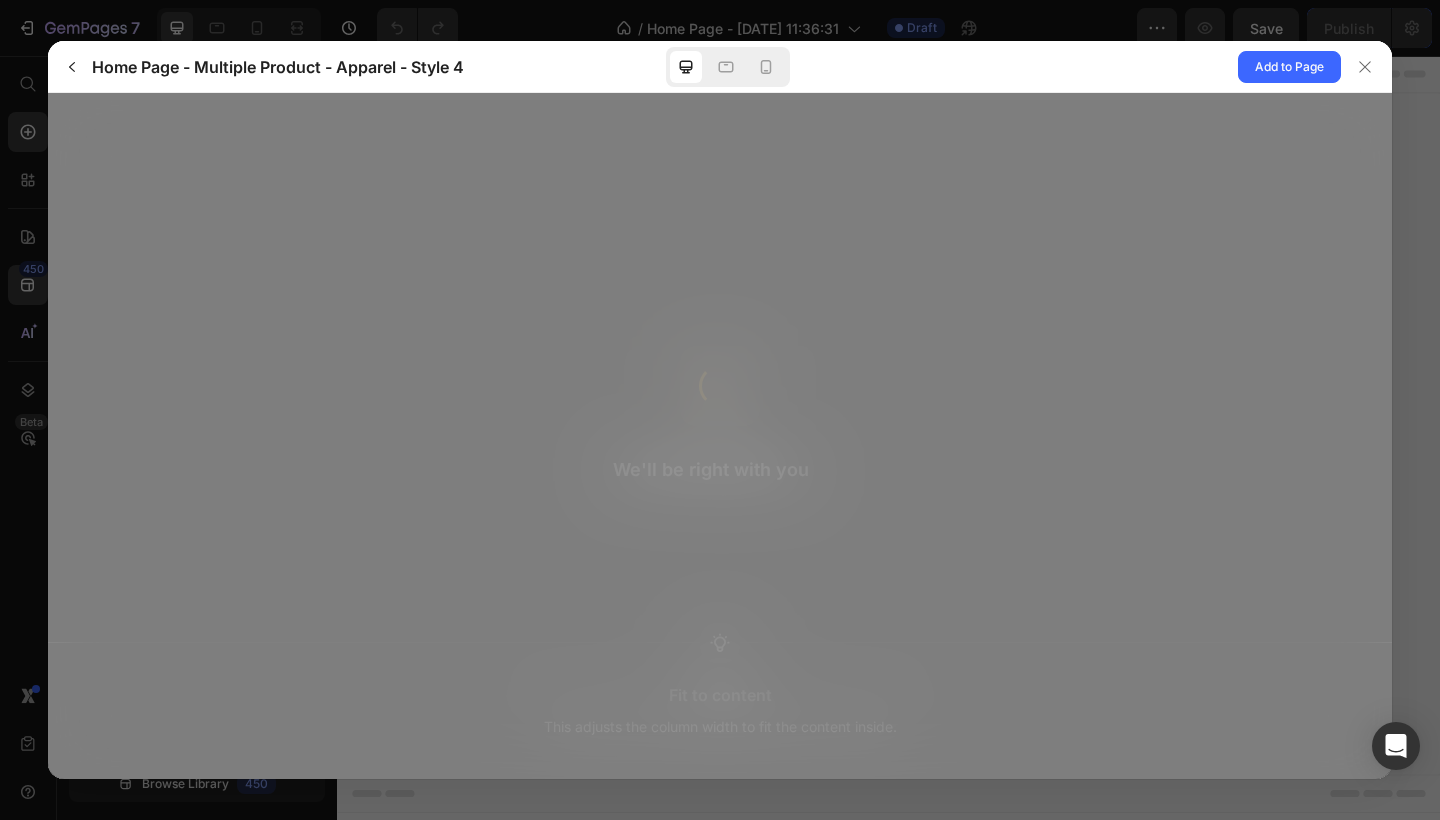 scroll, scrollTop: 0, scrollLeft: 0, axis: both 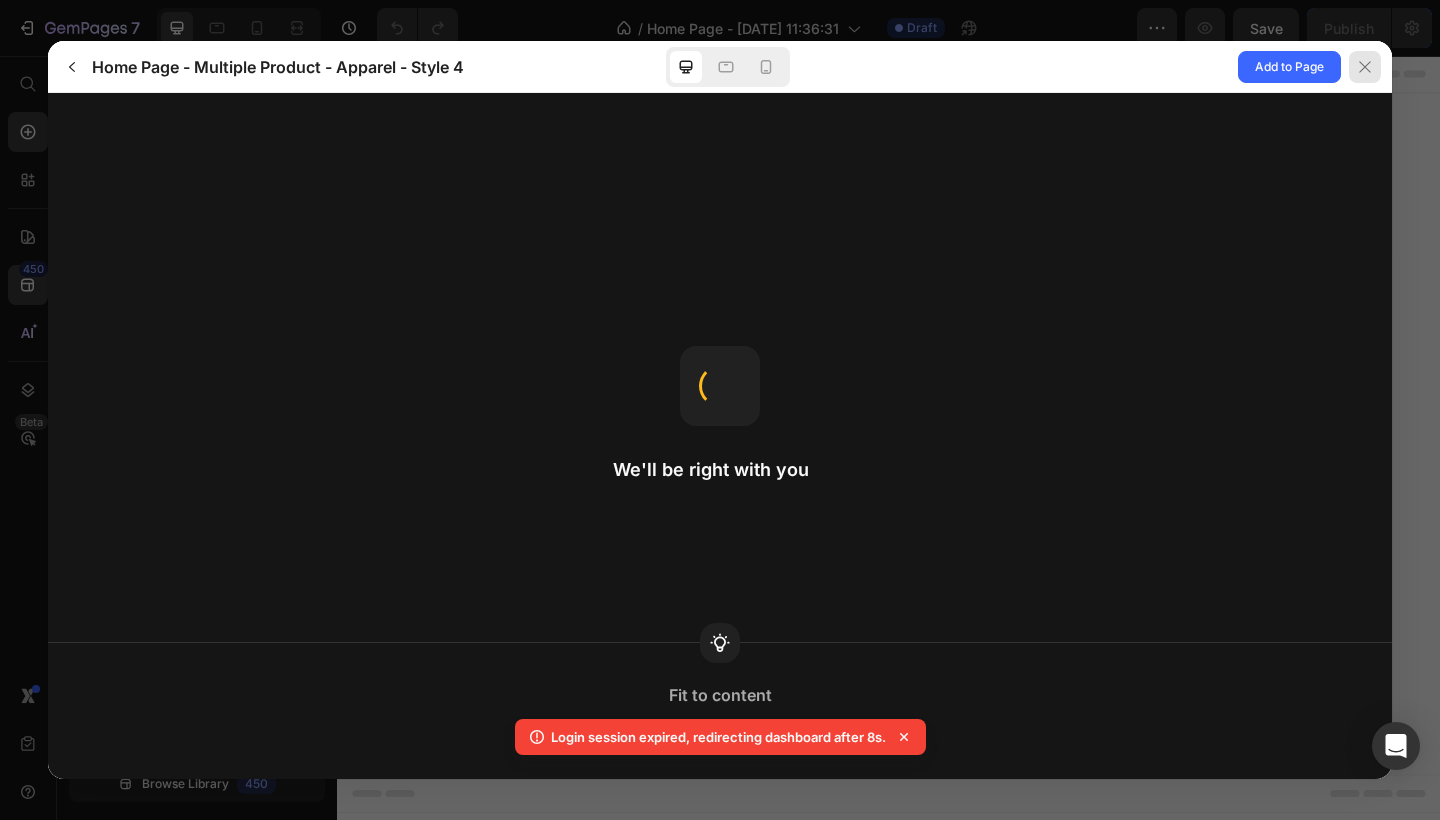 click 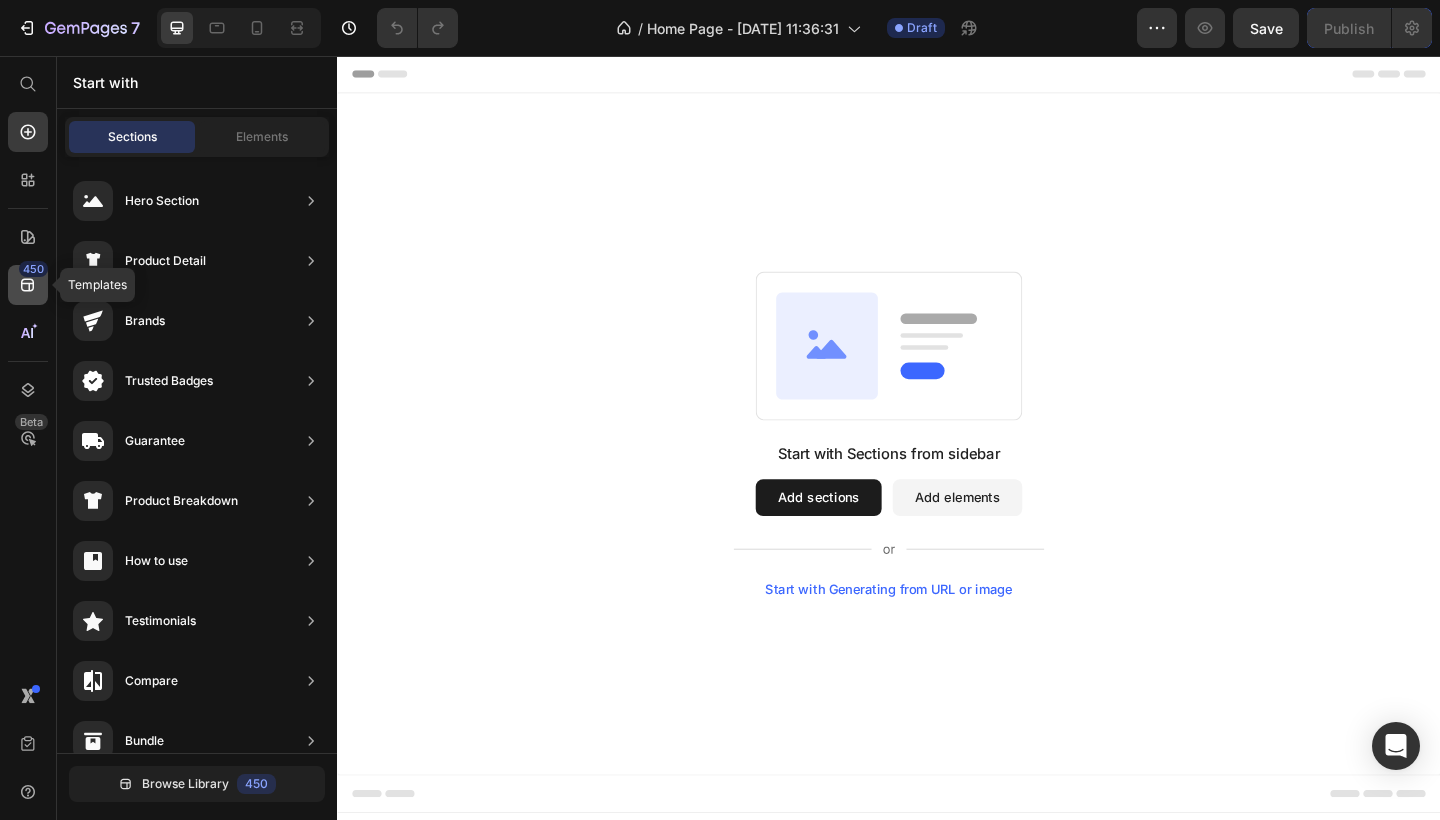 click on "450" at bounding box center (33, 269) 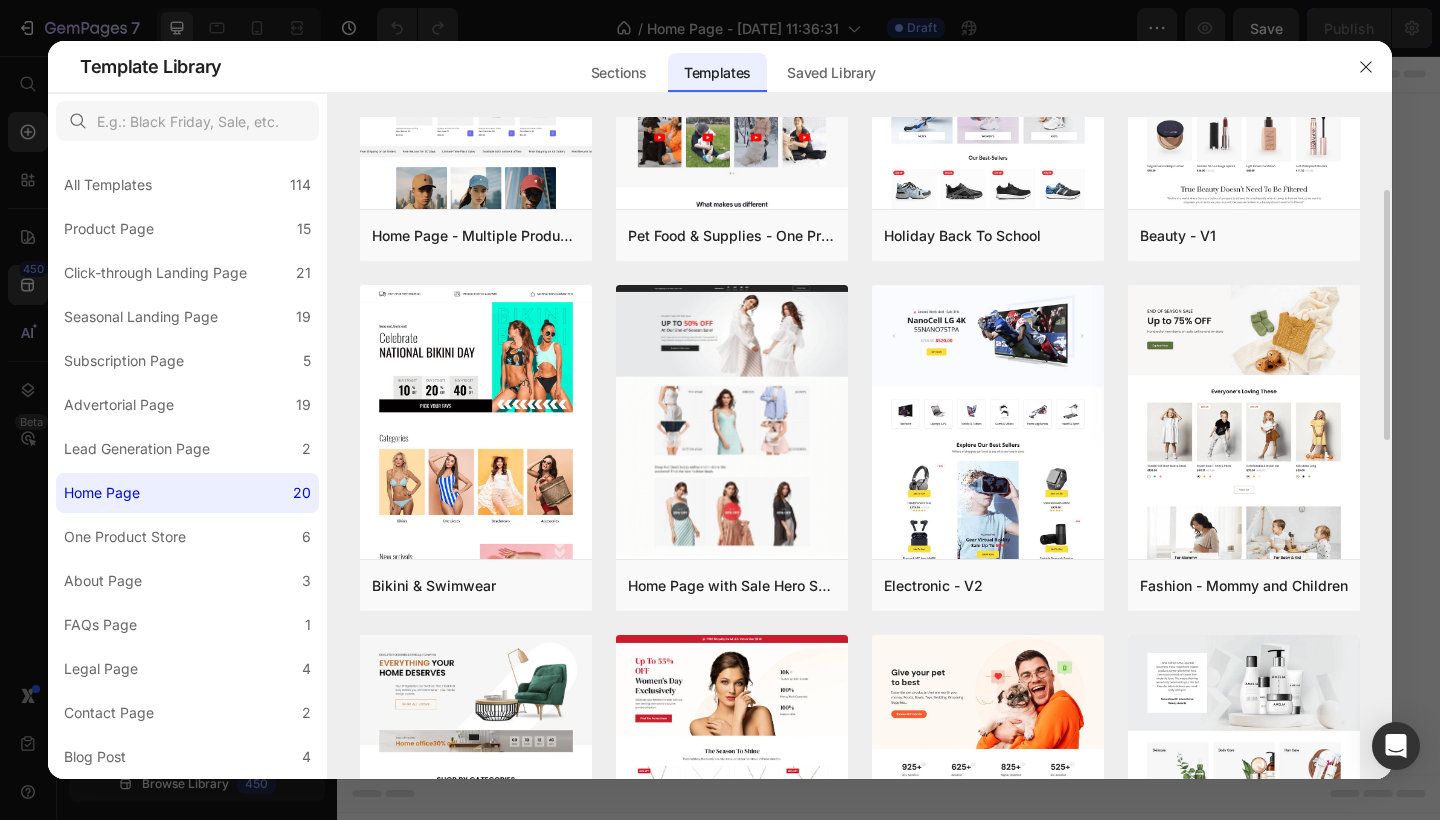 scroll, scrollTop: 185, scrollLeft: 0, axis: vertical 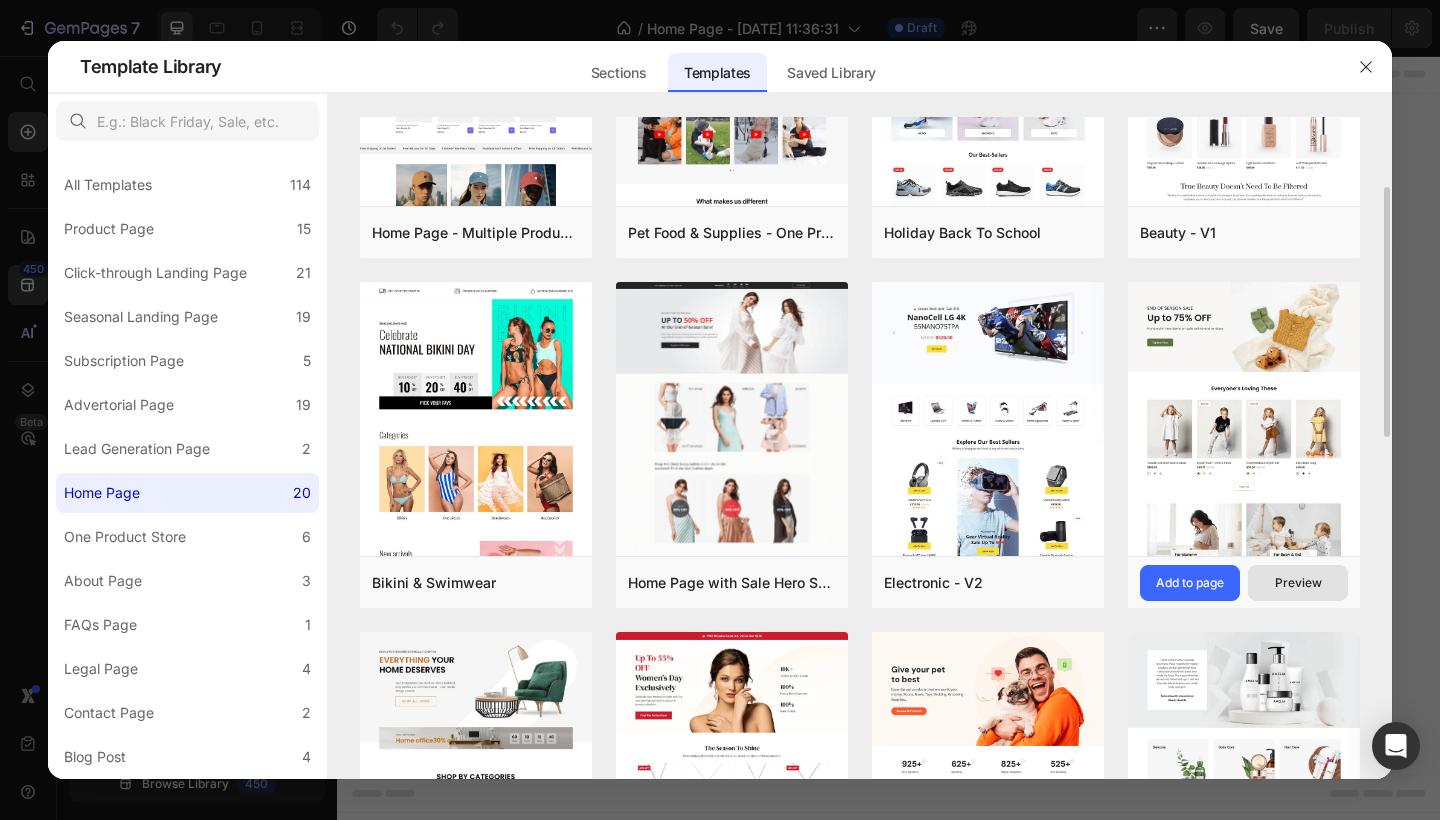 click on "Preview" at bounding box center (1298, 583) 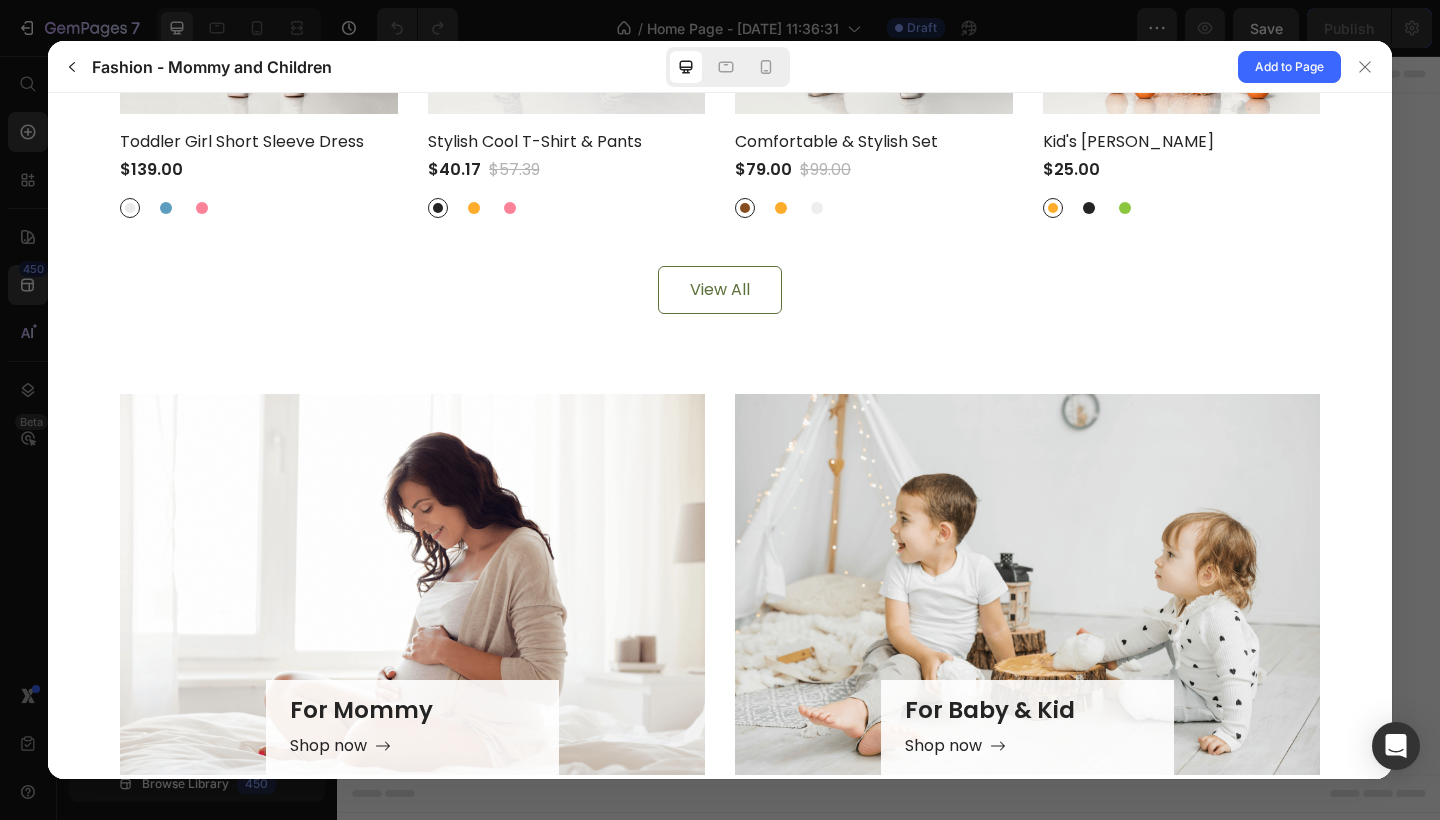 scroll, scrollTop: 1098, scrollLeft: 0, axis: vertical 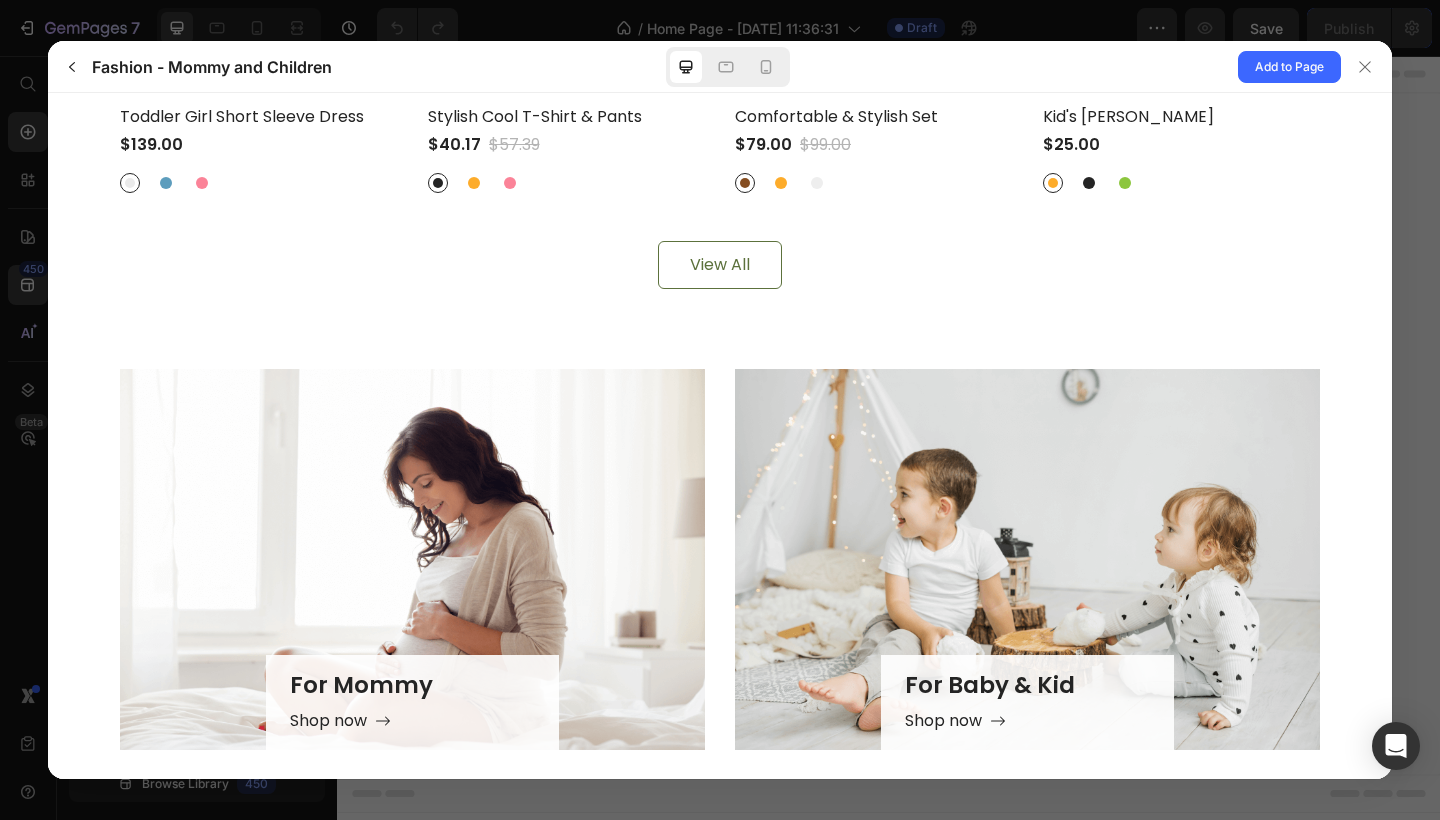 click on "View All" 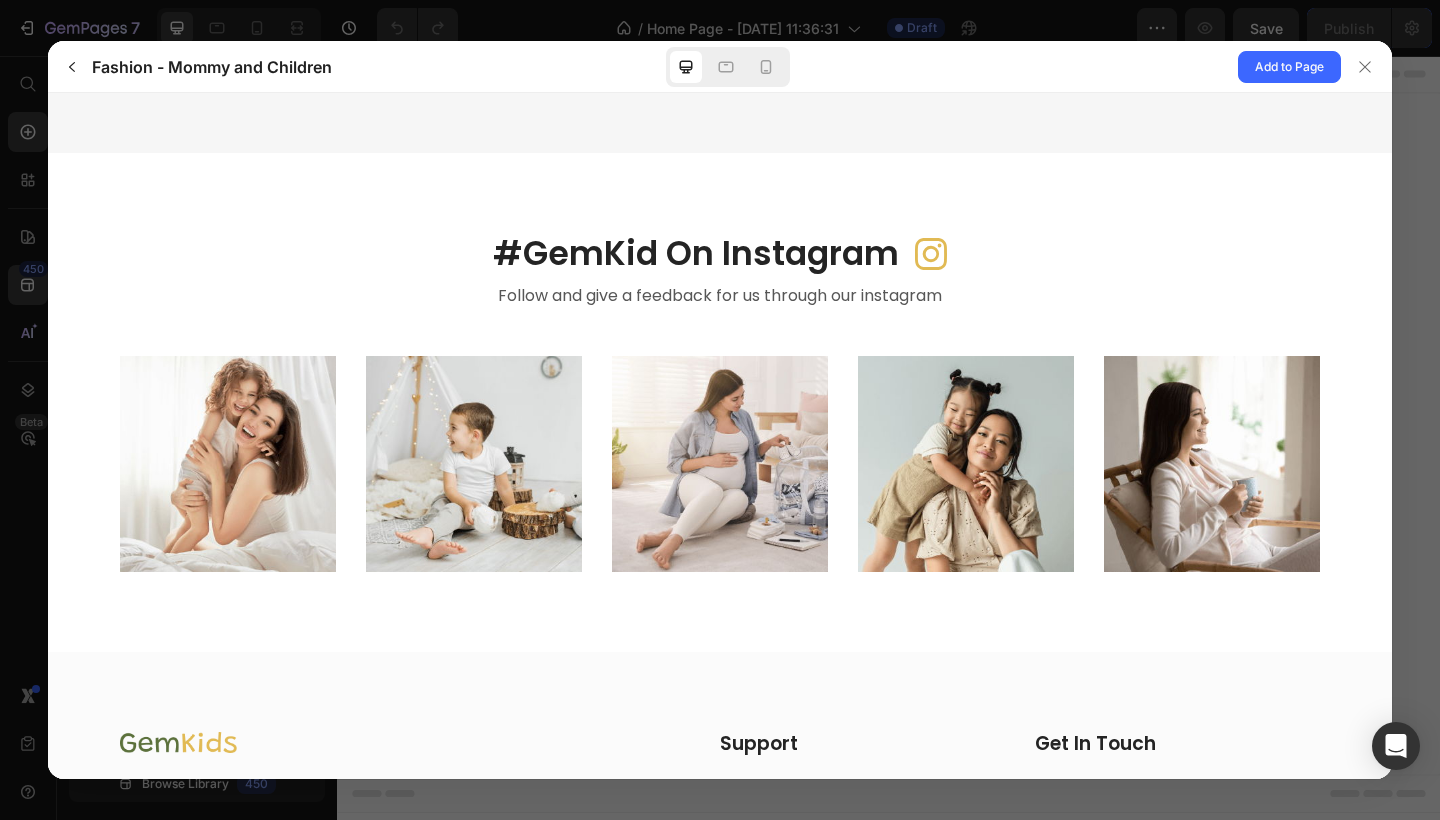 scroll, scrollTop: 4428, scrollLeft: 0, axis: vertical 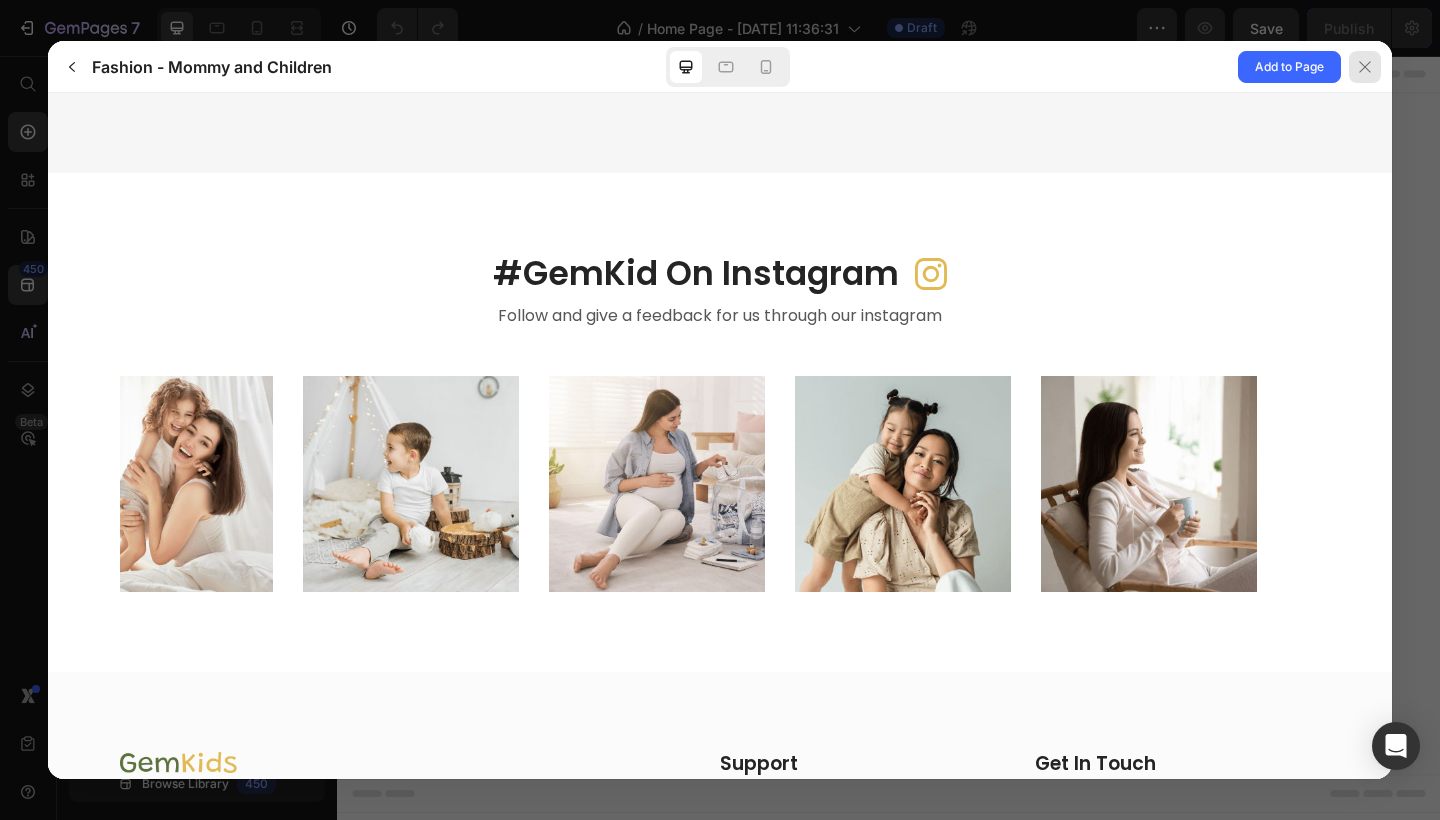 click at bounding box center (1365, 67) 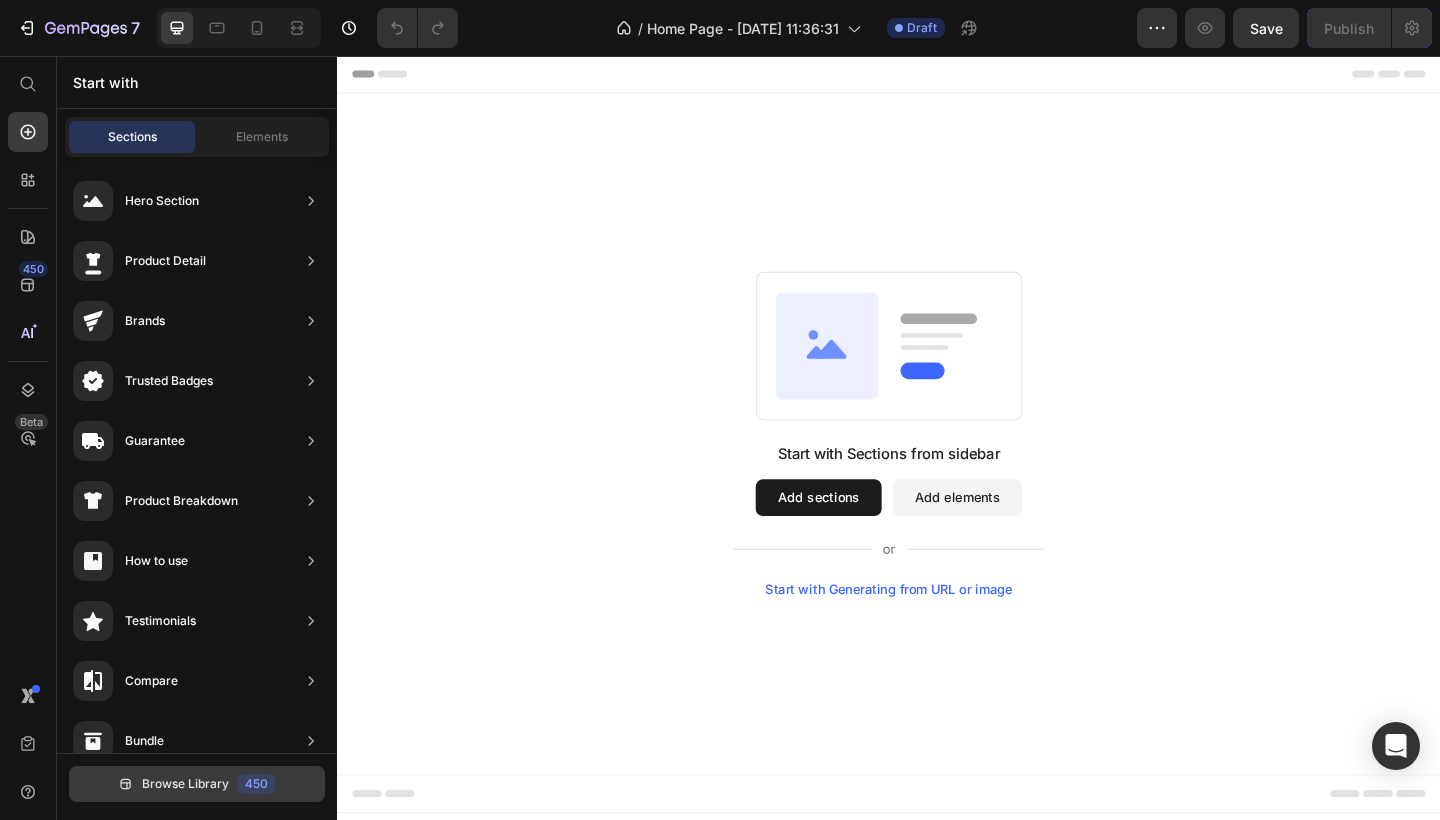 click on "Browse Library 450" at bounding box center [197, 784] 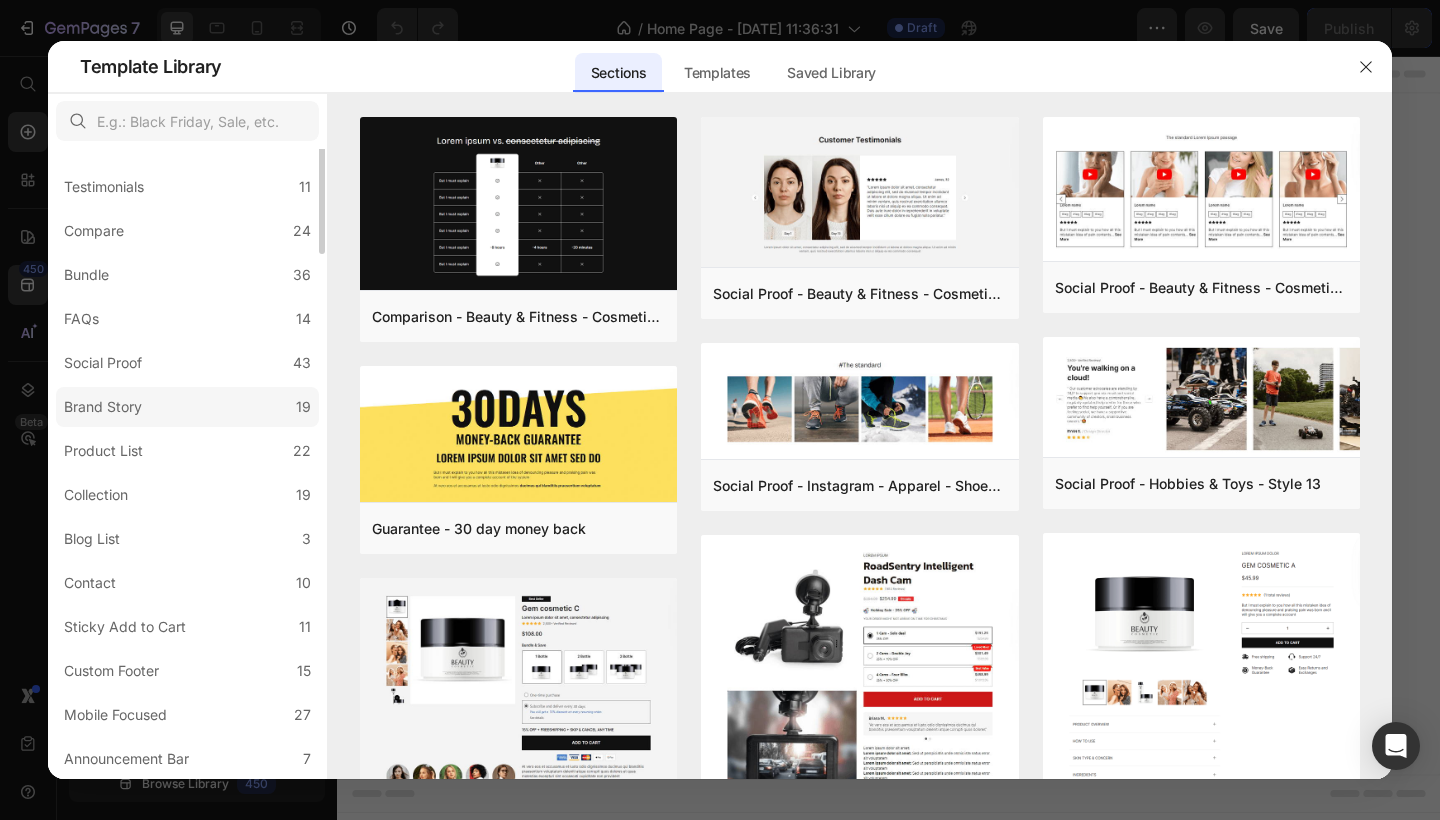 scroll, scrollTop: 0, scrollLeft: 0, axis: both 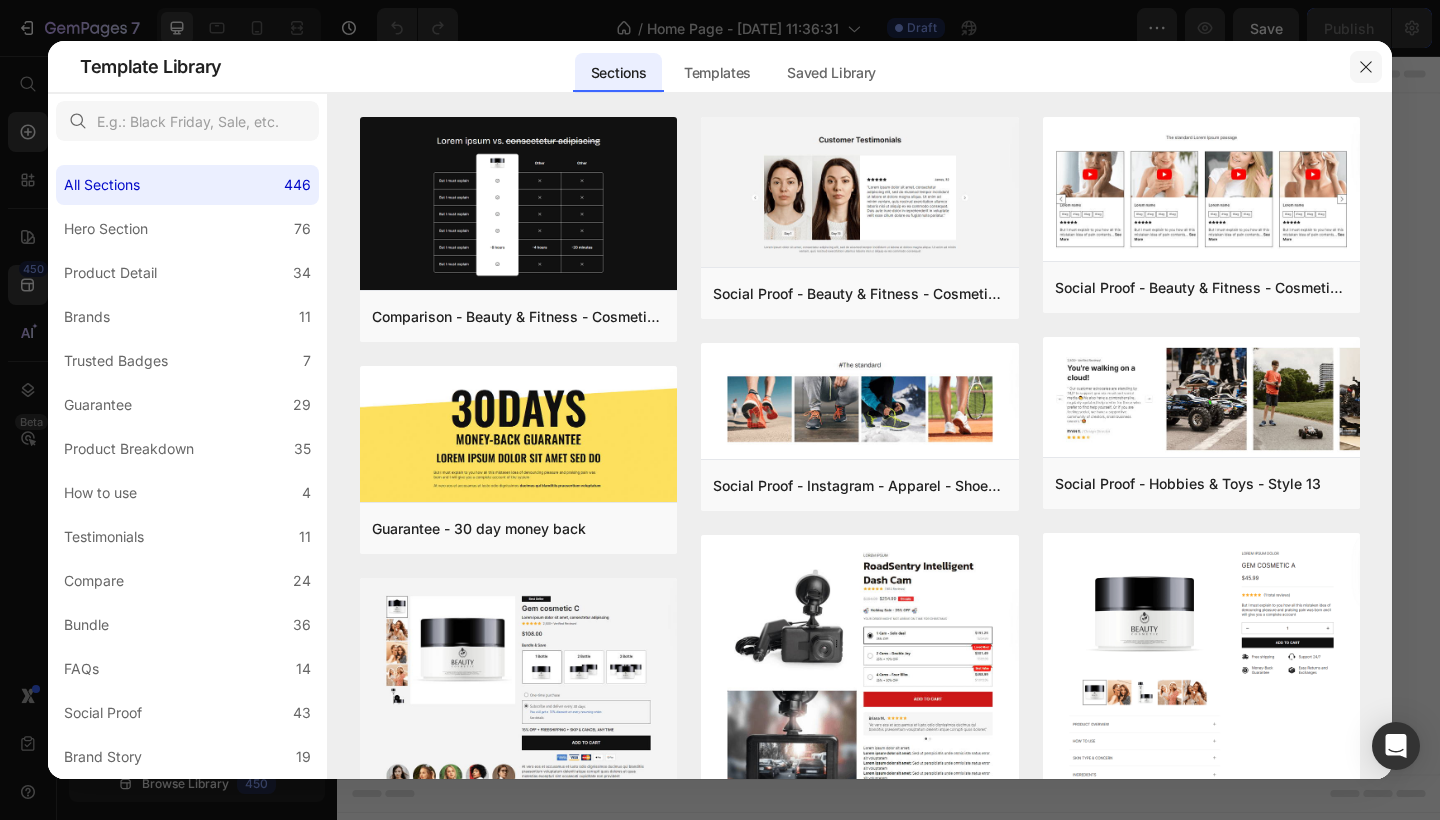 click at bounding box center (1366, 67) 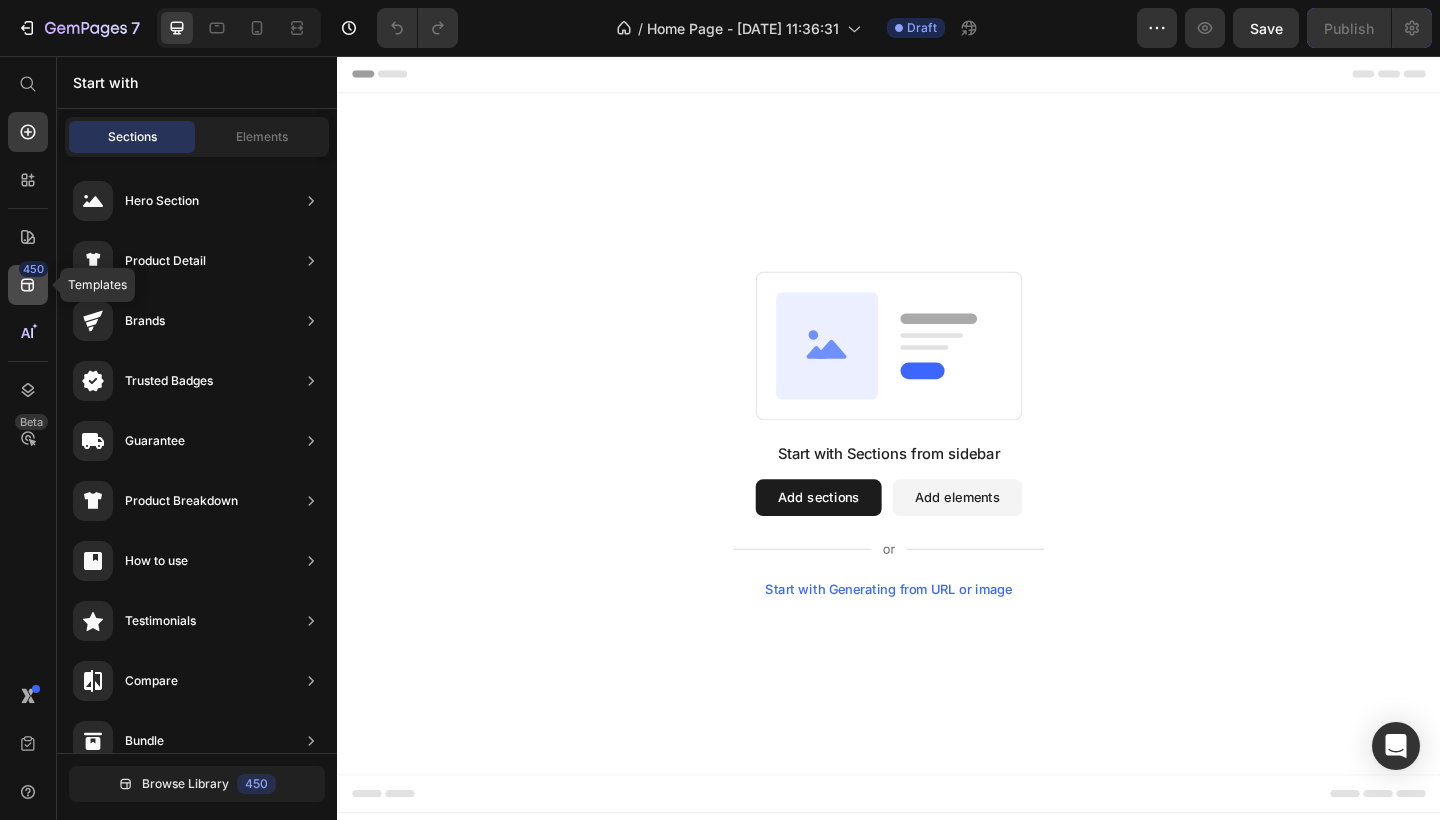 click on "450" 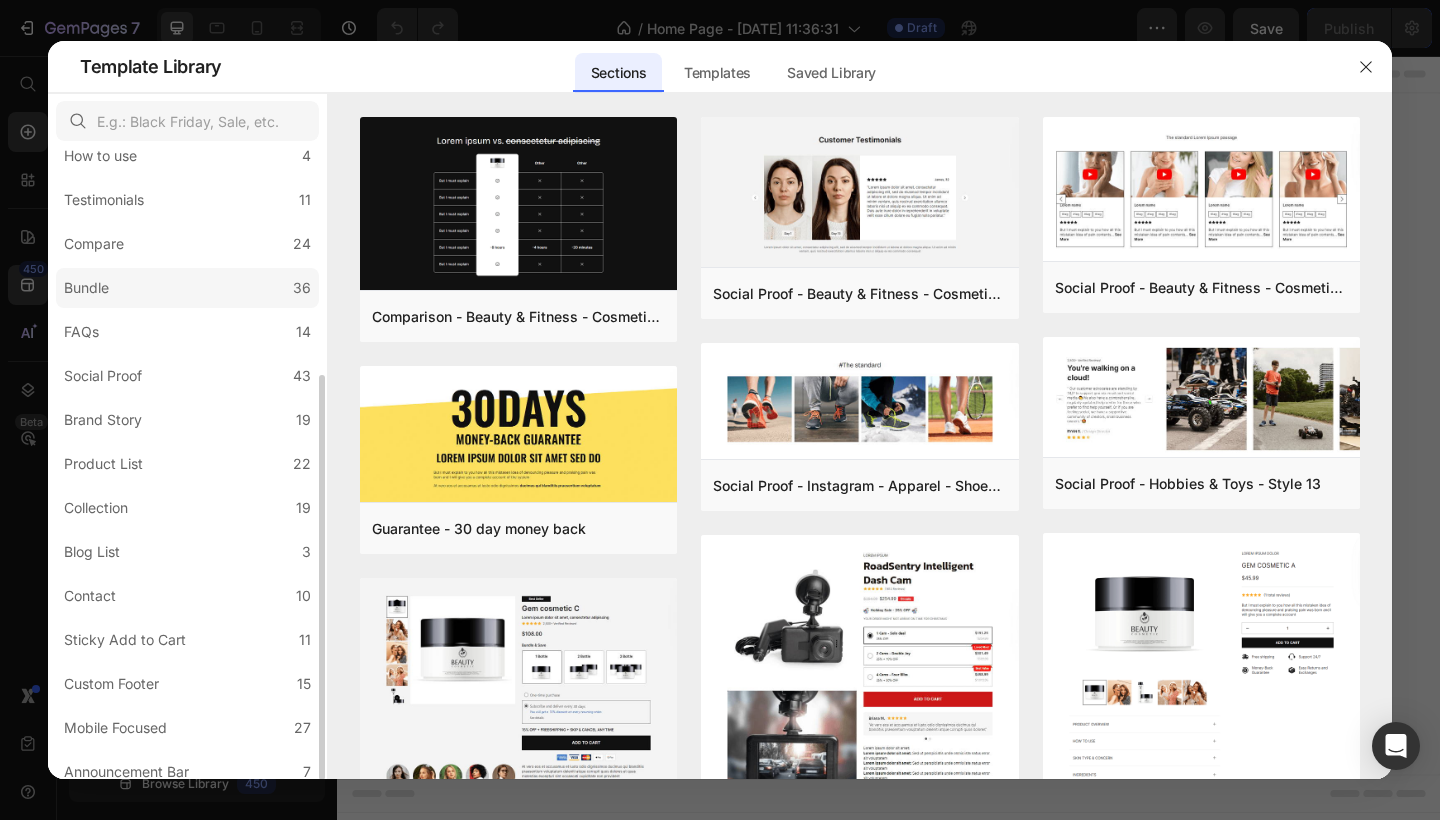 scroll, scrollTop: 345, scrollLeft: 0, axis: vertical 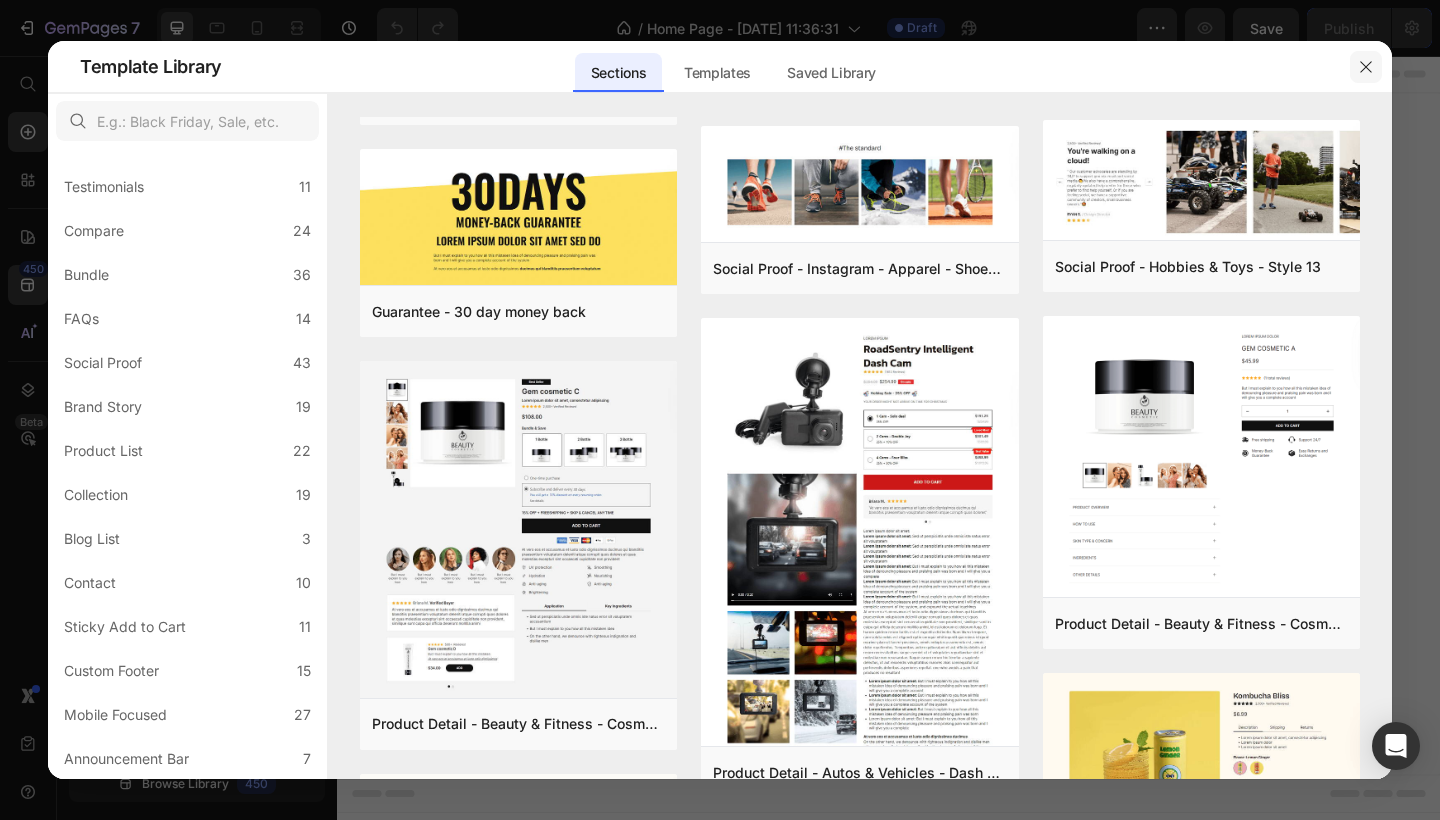 click at bounding box center (1366, 67) 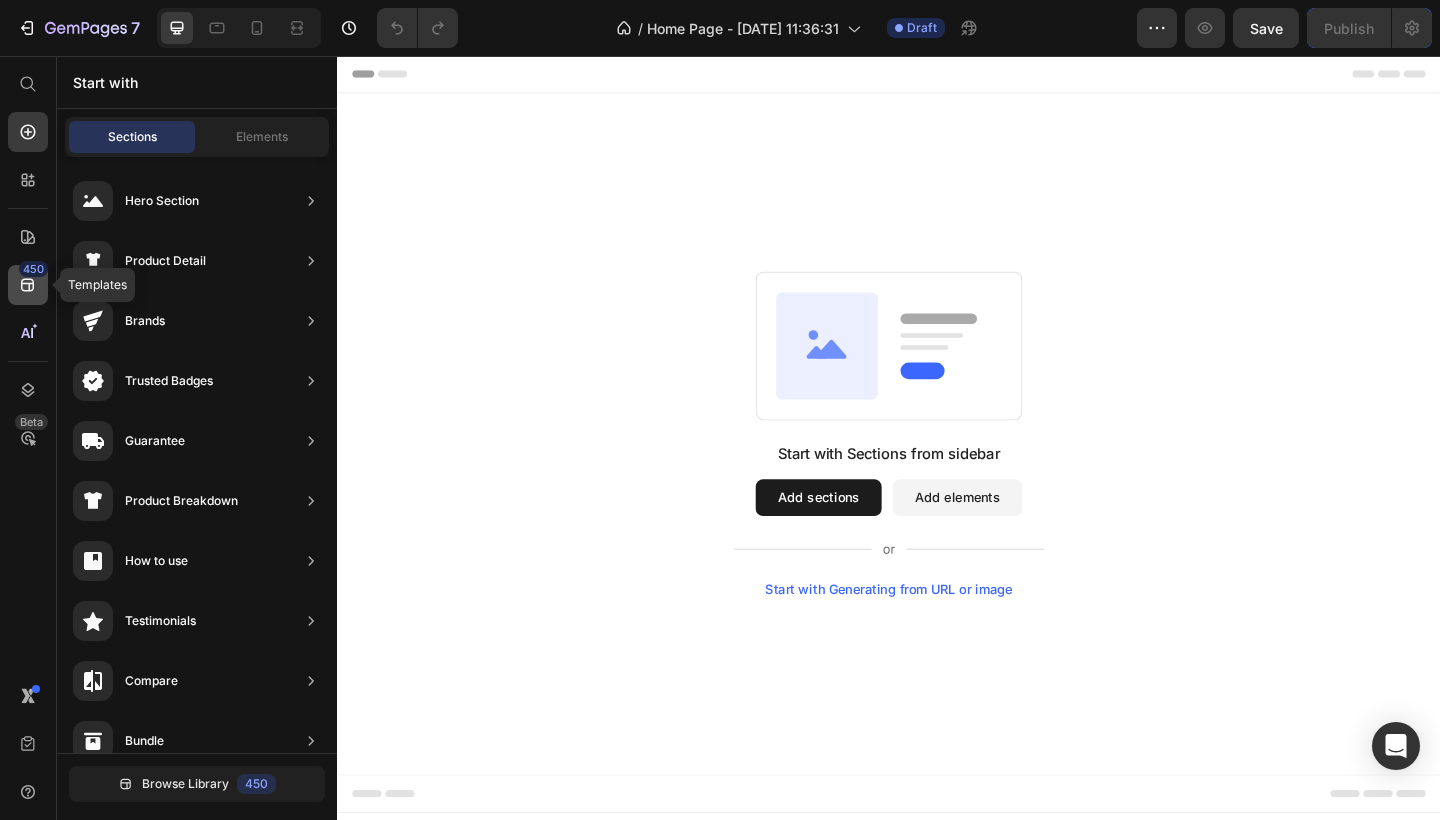 click on "450" 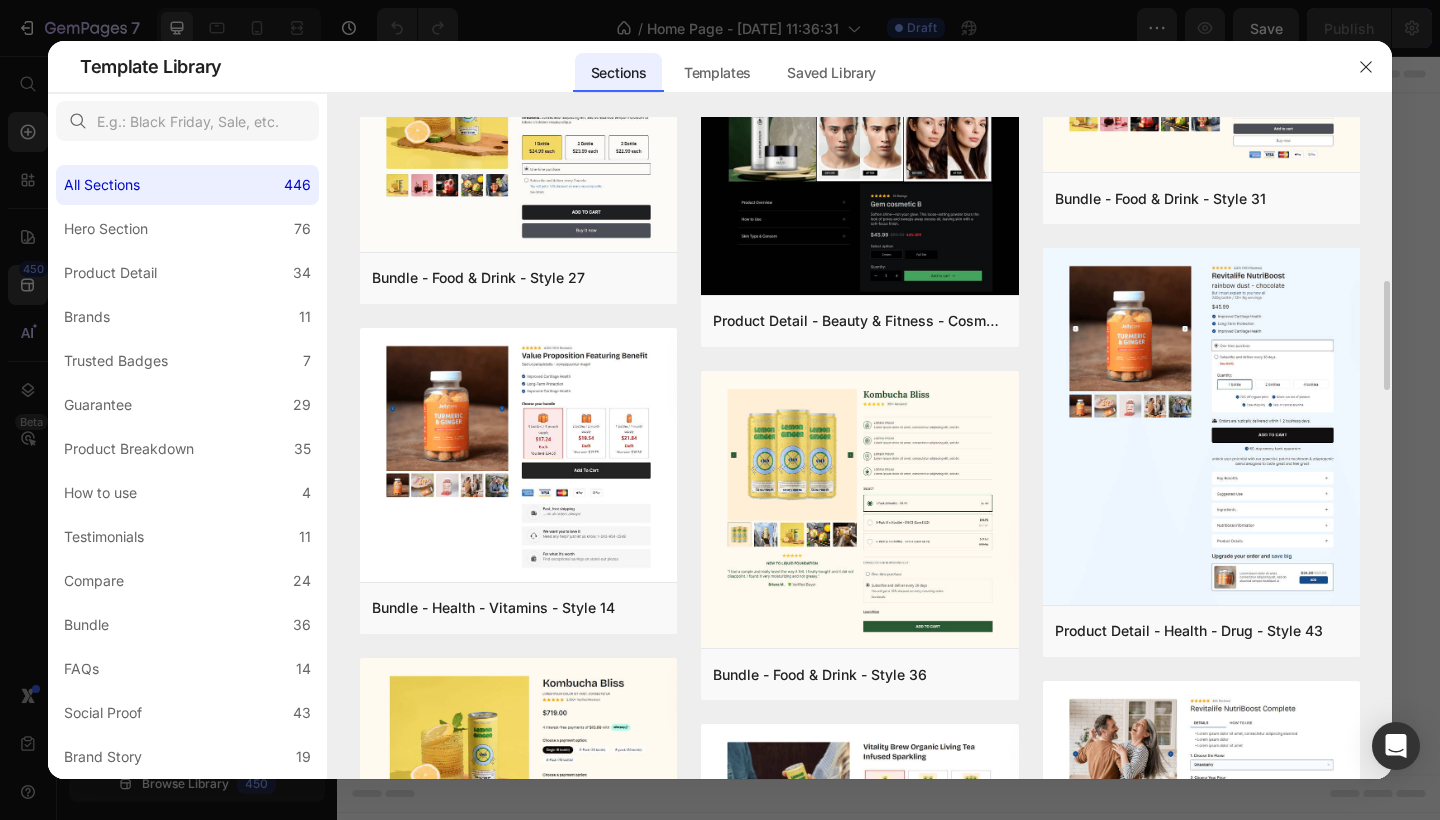 scroll, scrollTop: 968, scrollLeft: 0, axis: vertical 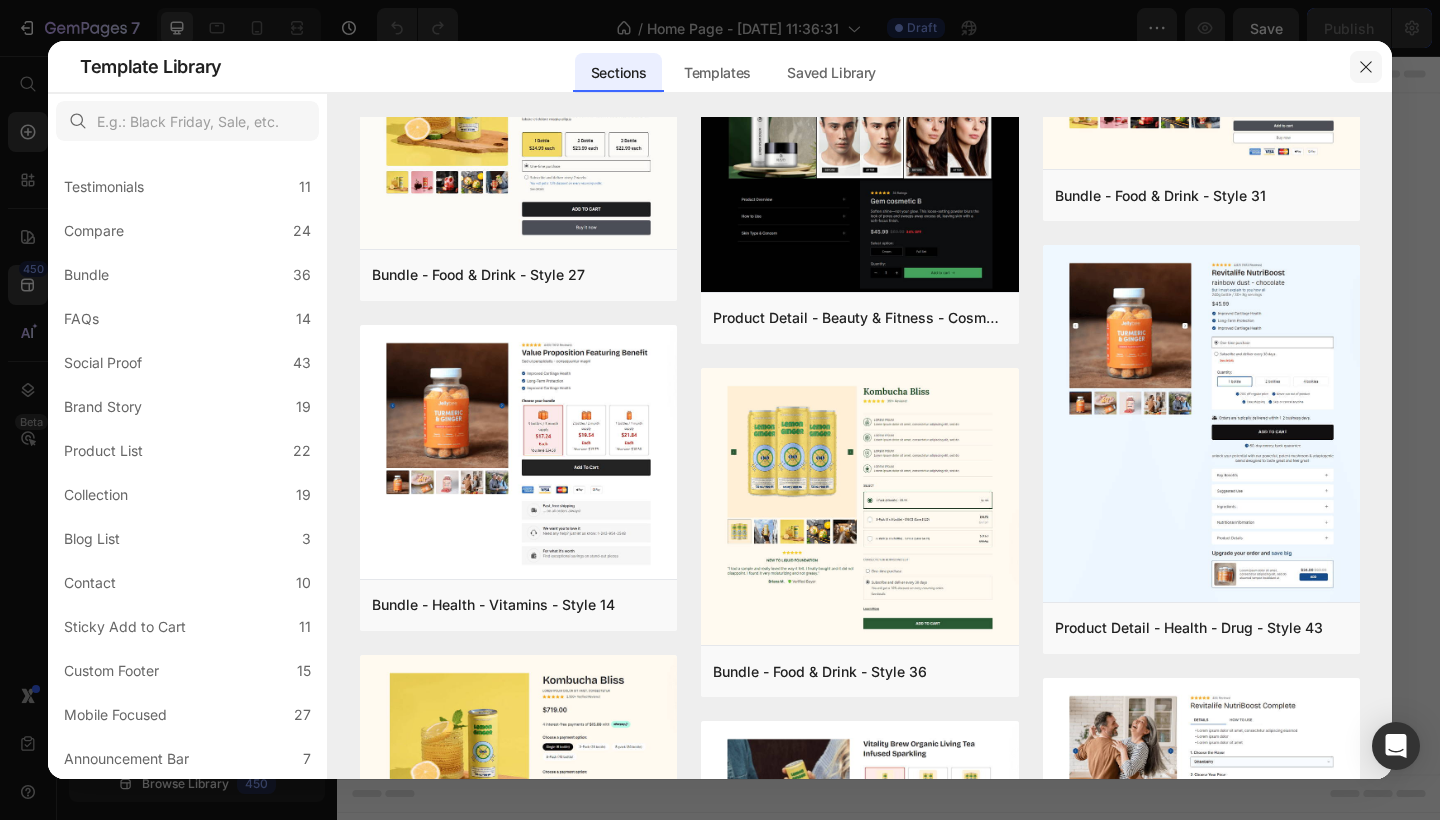 click 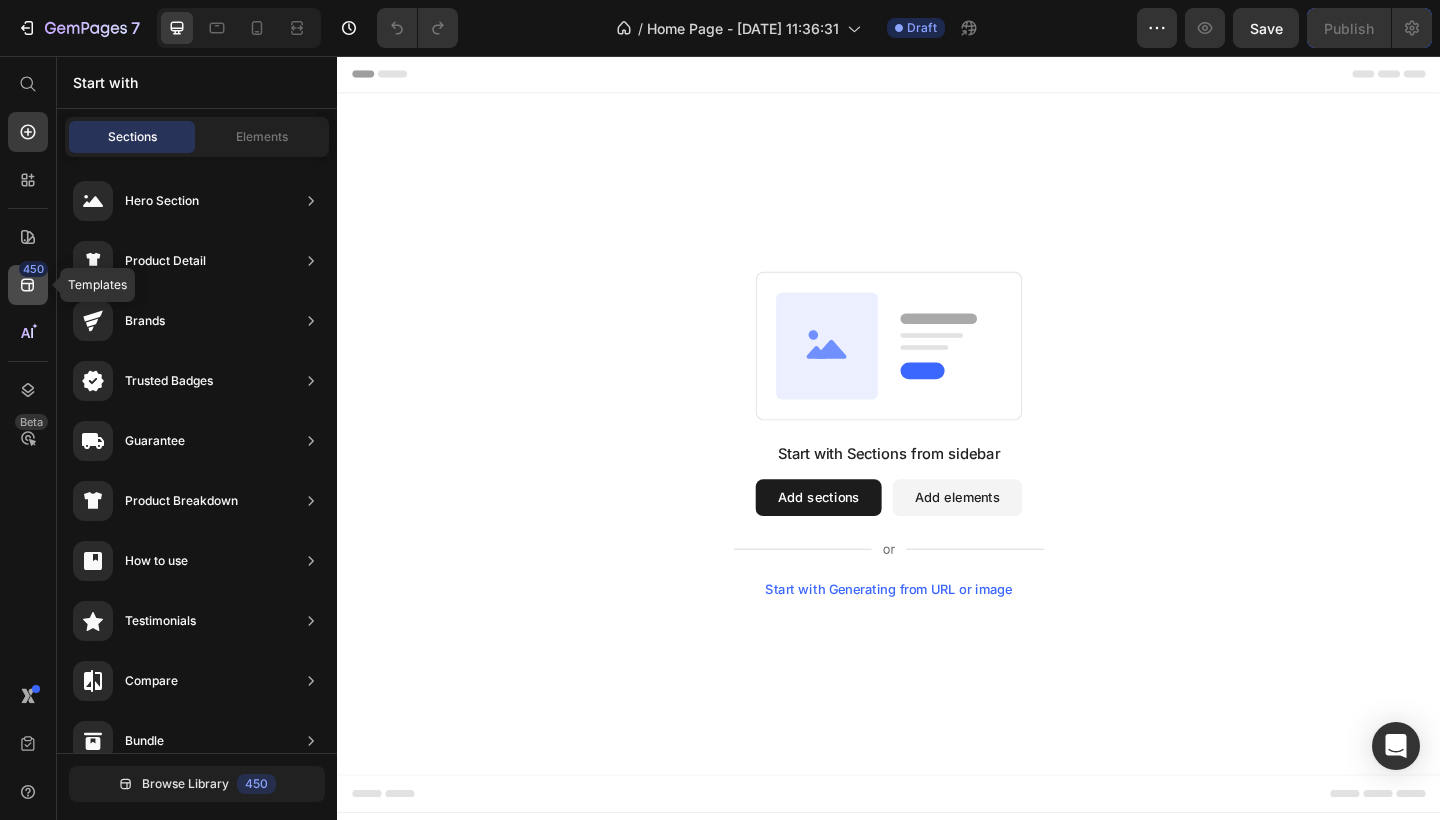 click on "450" 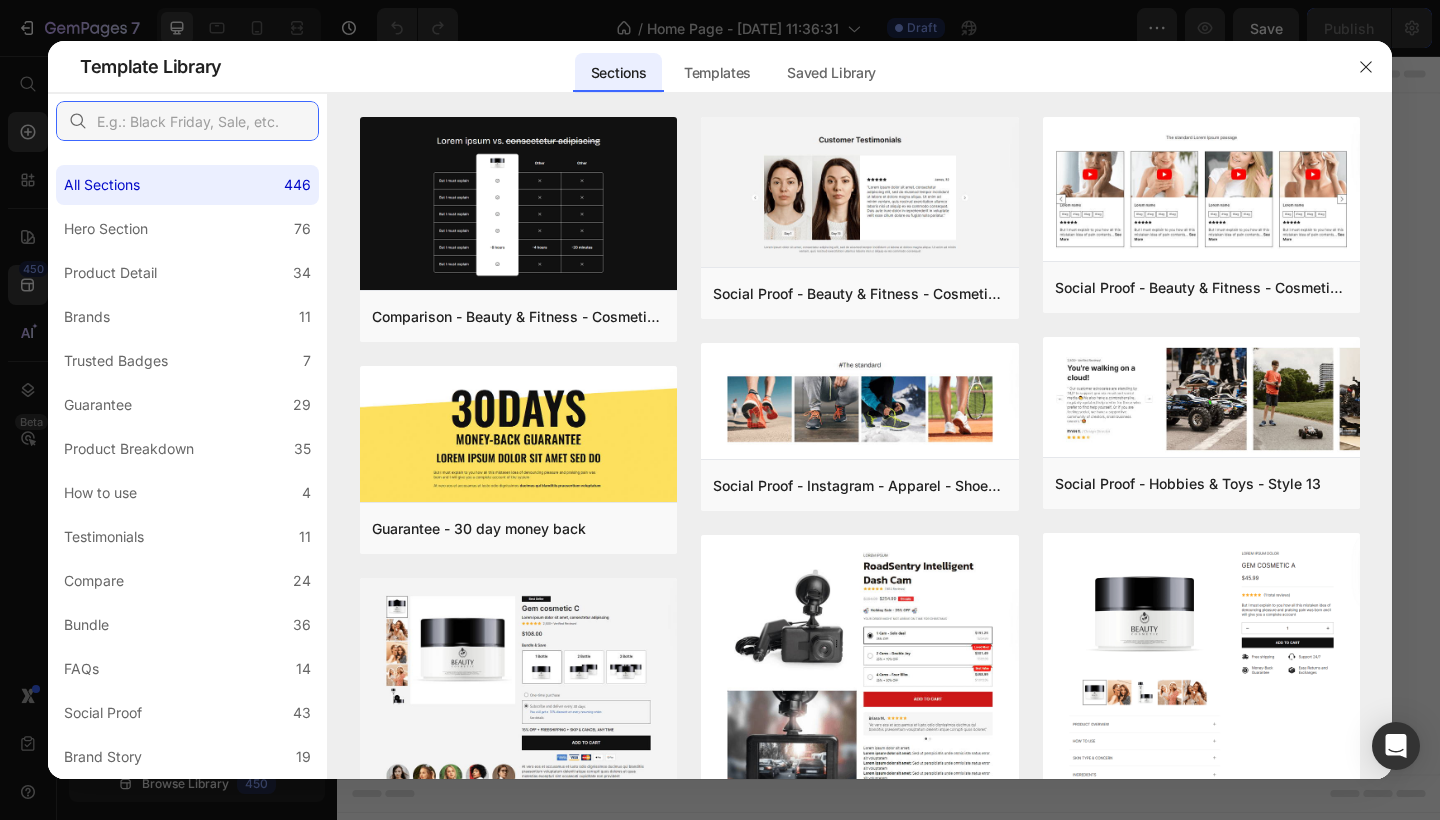 click at bounding box center (187, 121) 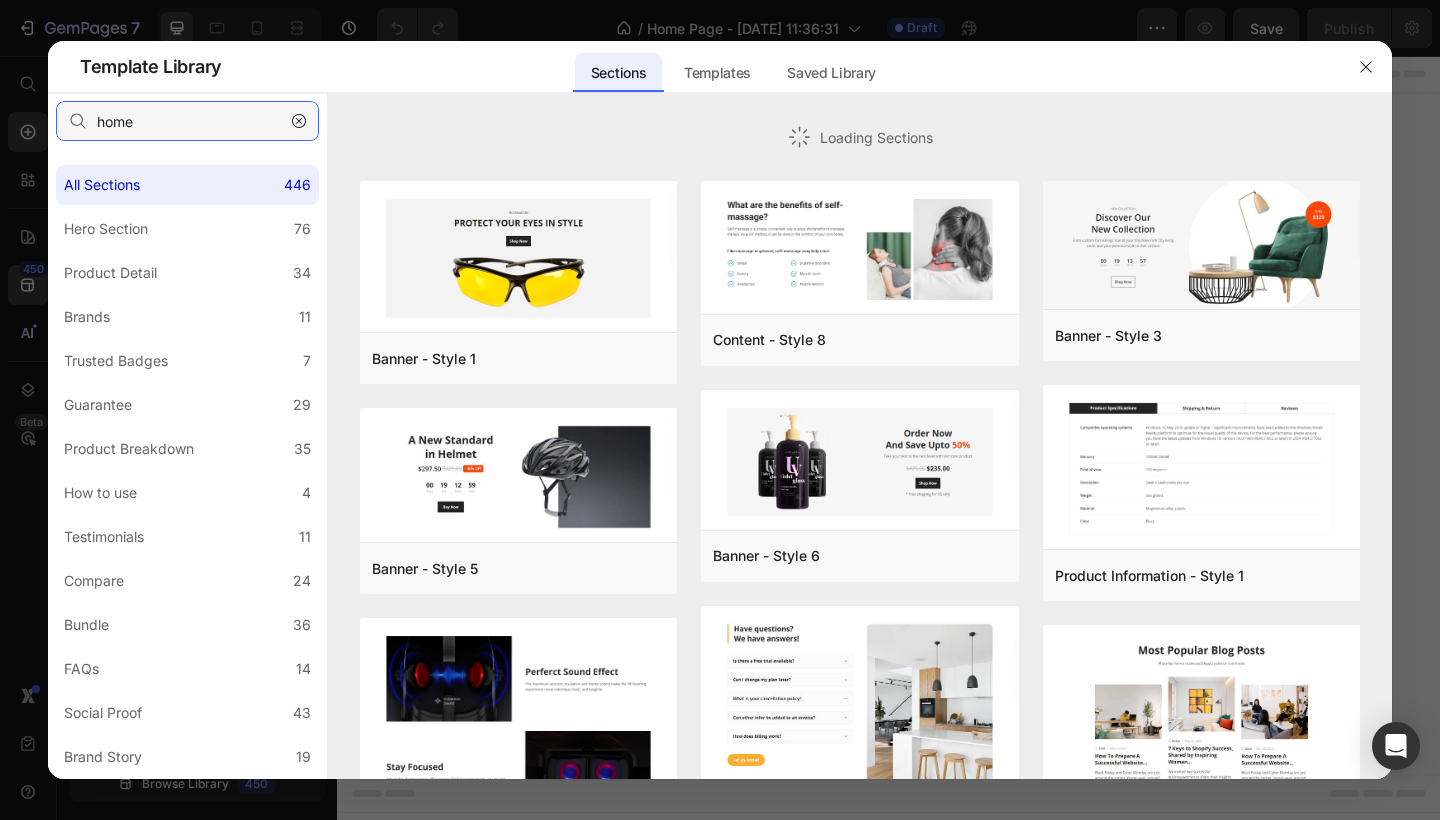 type on "home p" 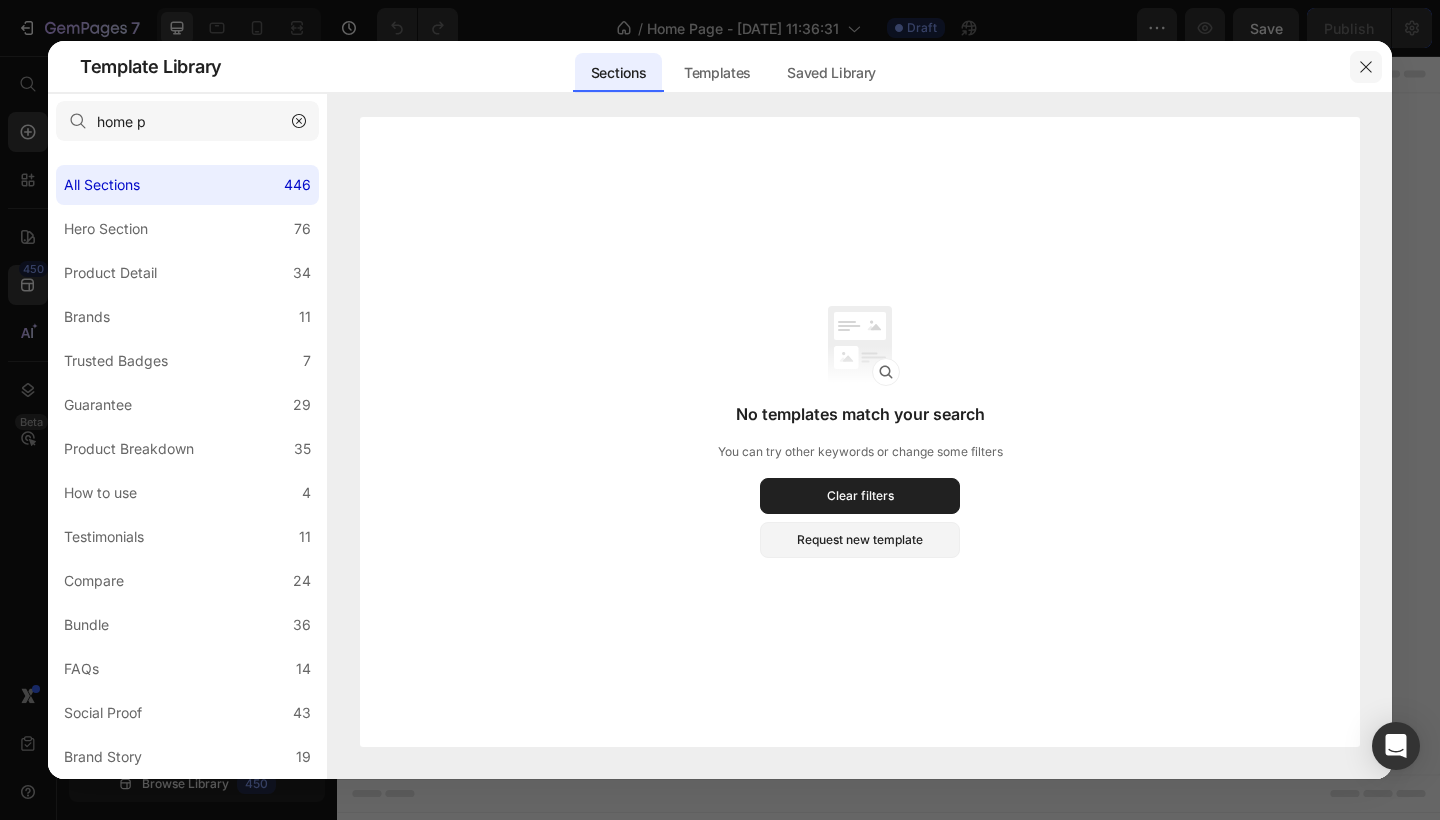 click 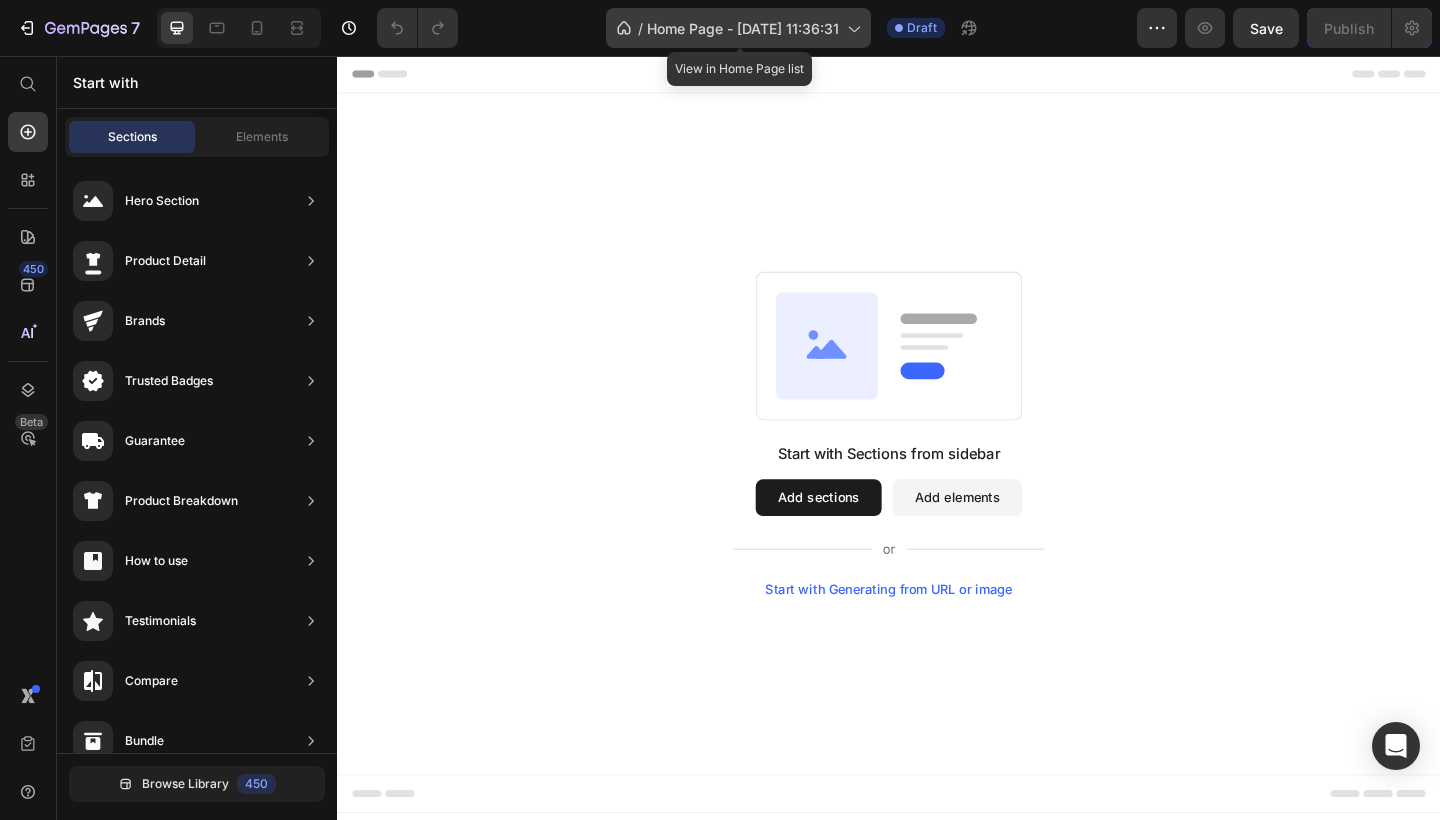 click on "Home Page - [DATE] 11:36:31" at bounding box center [743, 28] 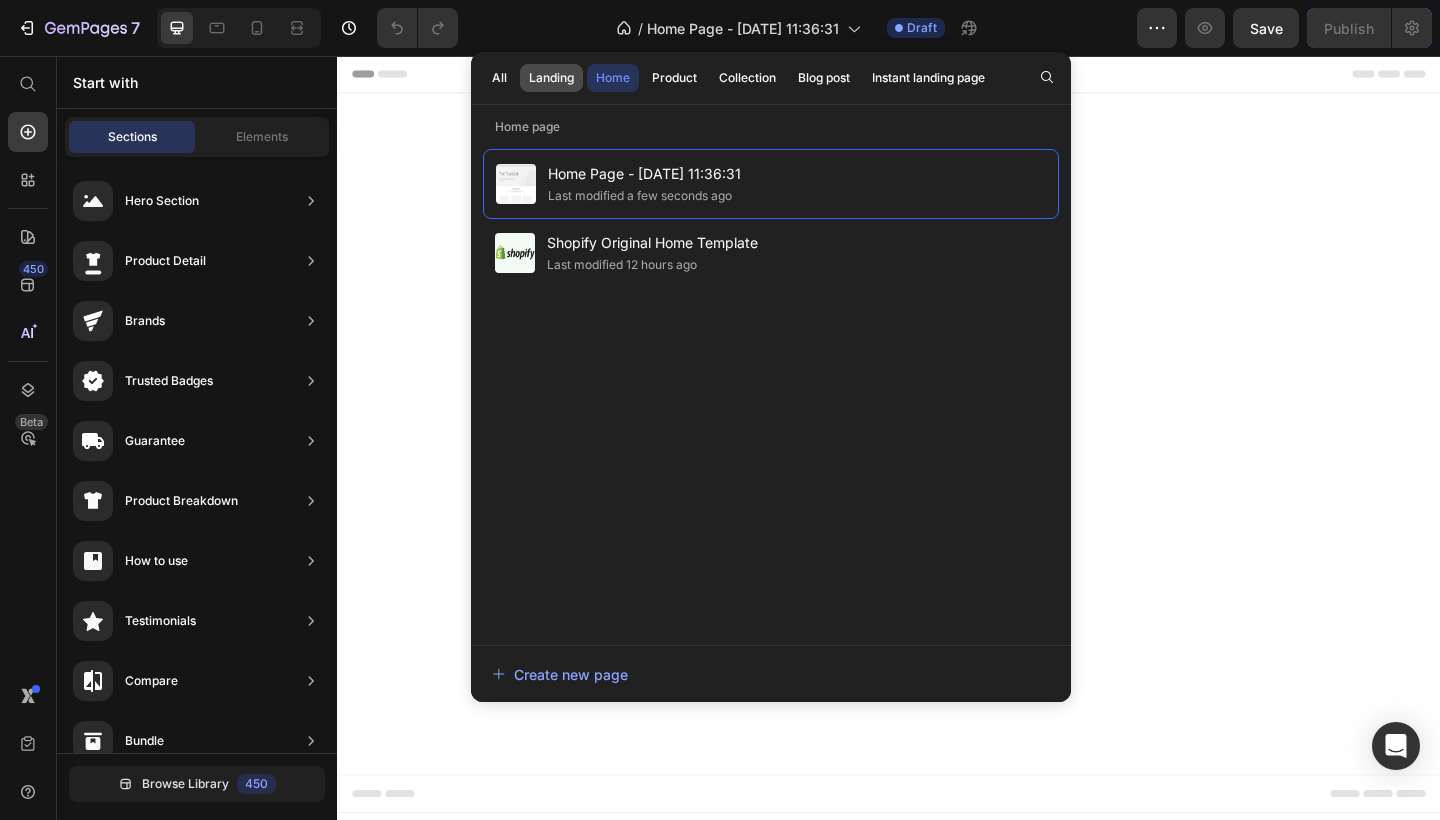 click on "Landing" 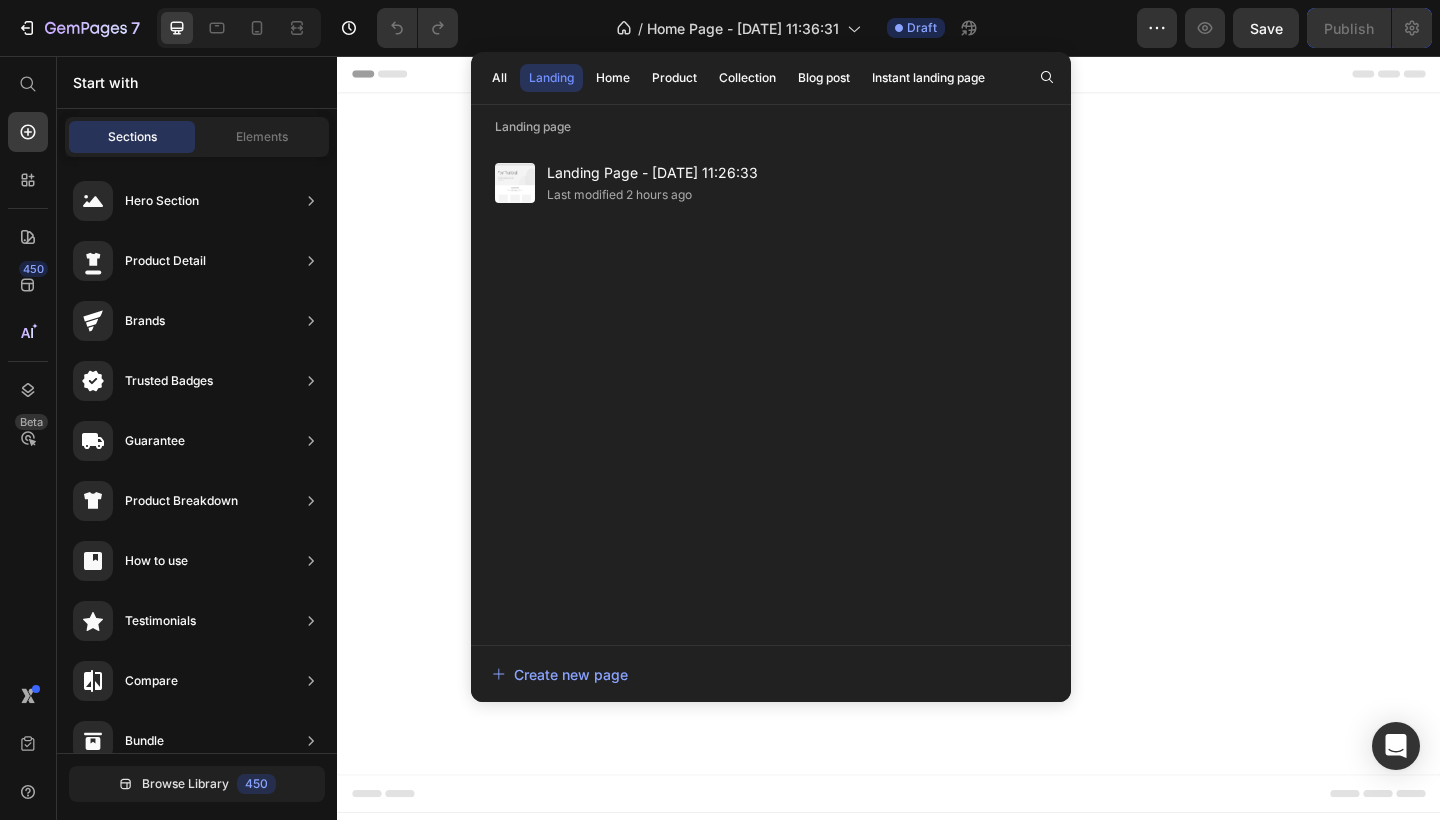 click on "All Landing Home Product Collection Blog post Instant landing page" at bounding box center [738, 78] 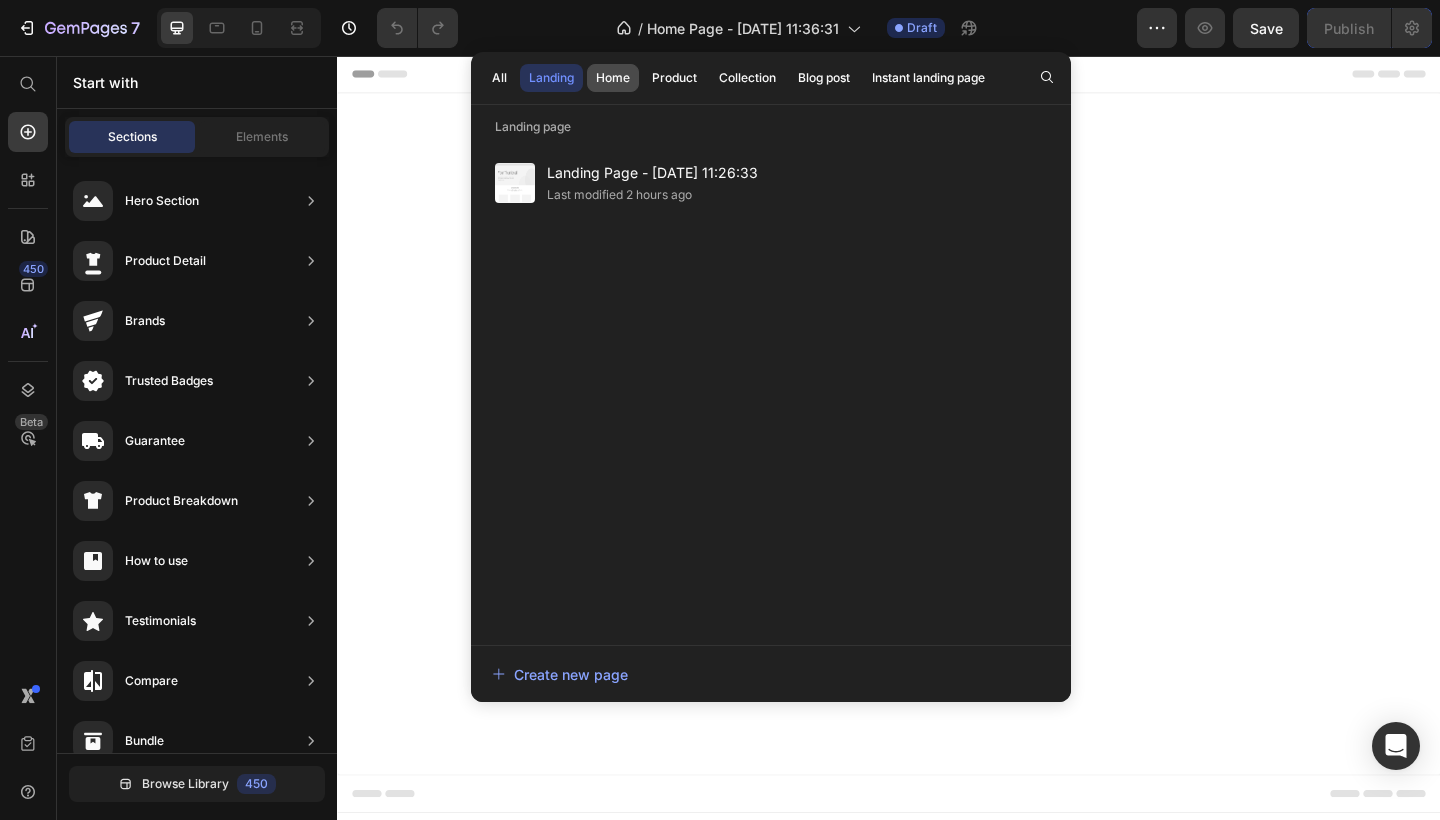 click on "Home" at bounding box center [613, 78] 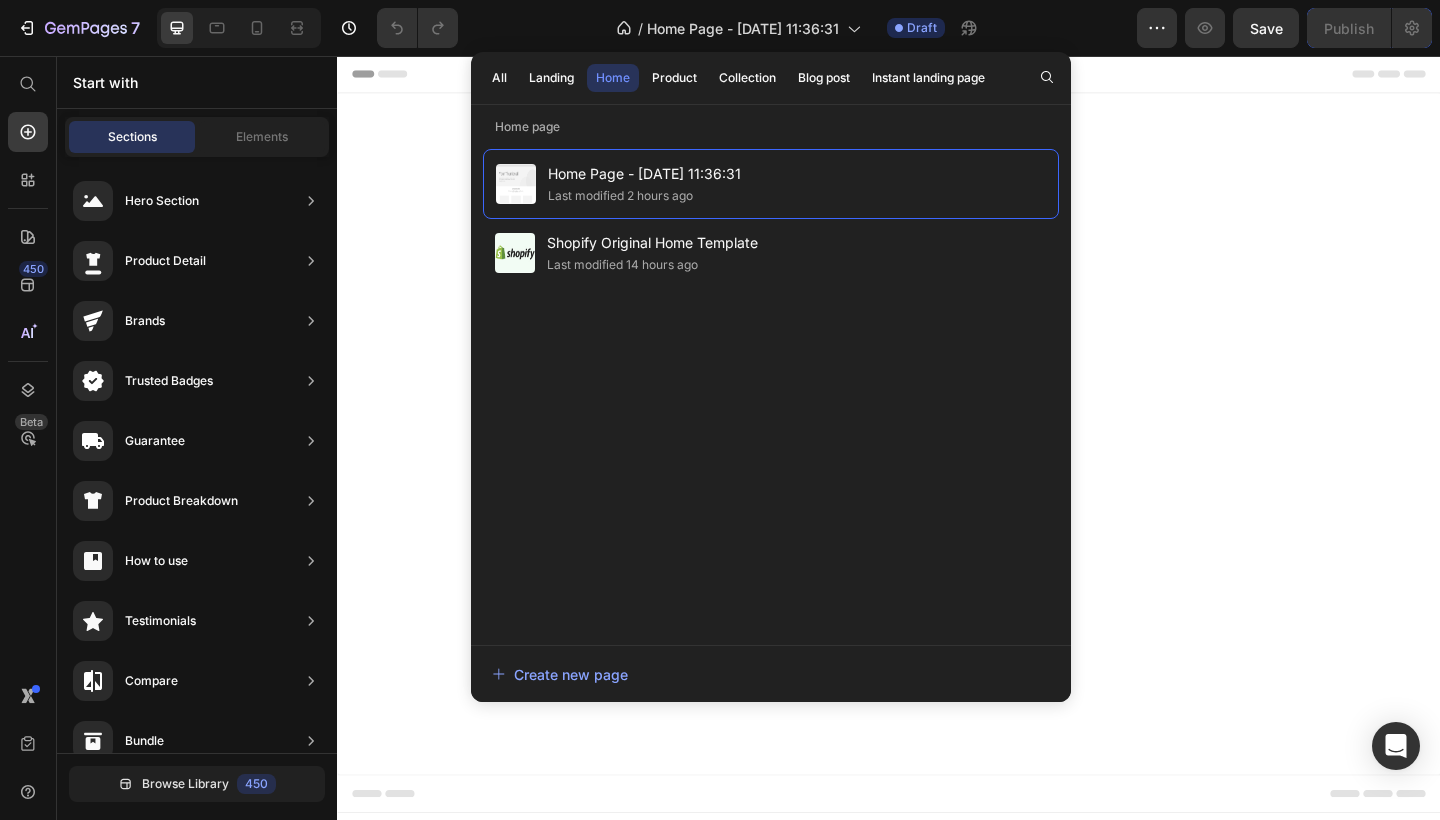 click on "Start with Sections from sidebar Add sections Add elements Start with Generating from URL or image" at bounding box center (937, 467) 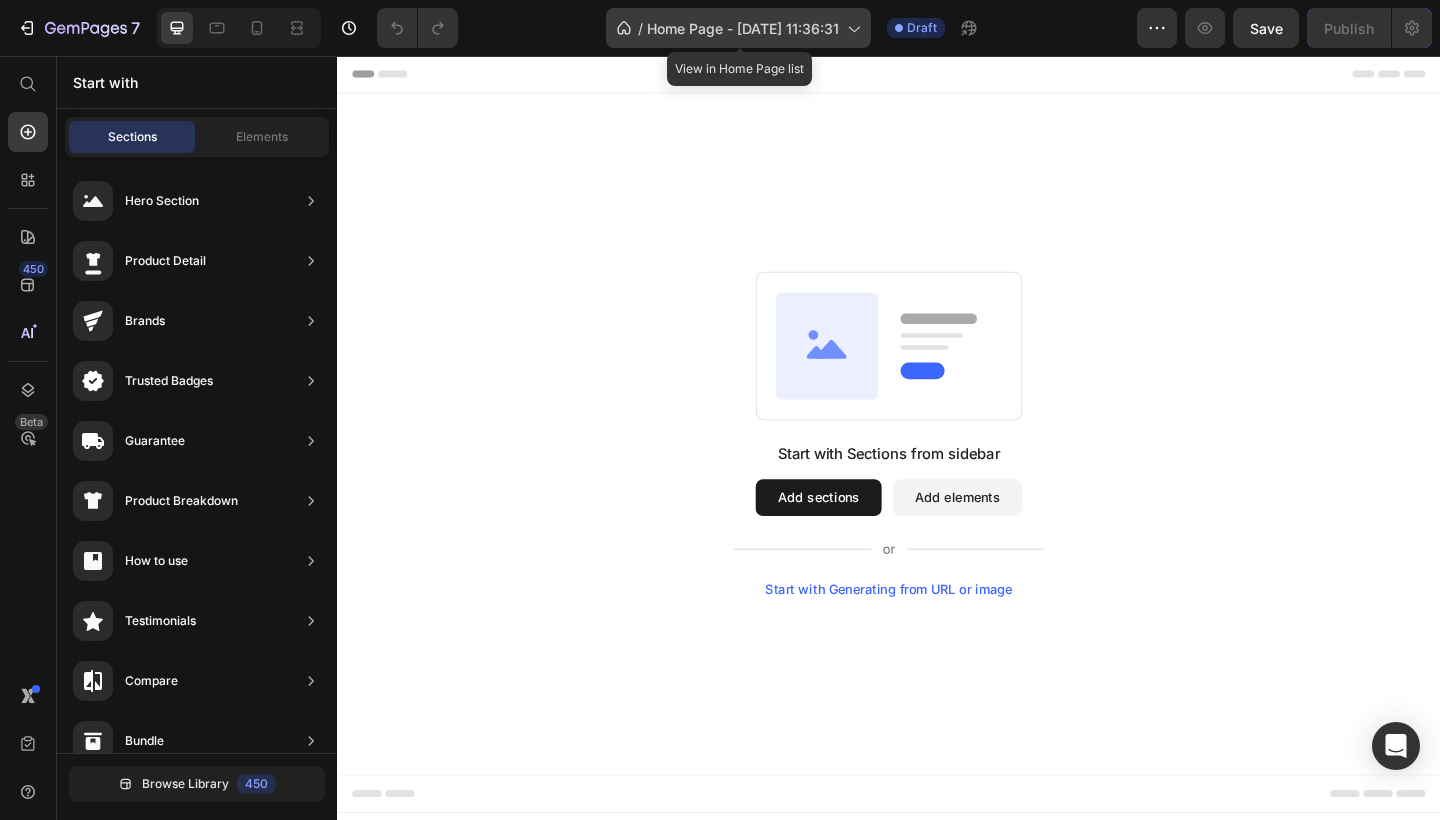 click on "Home Page - [DATE] 11:36:31" at bounding box center [743, 28] 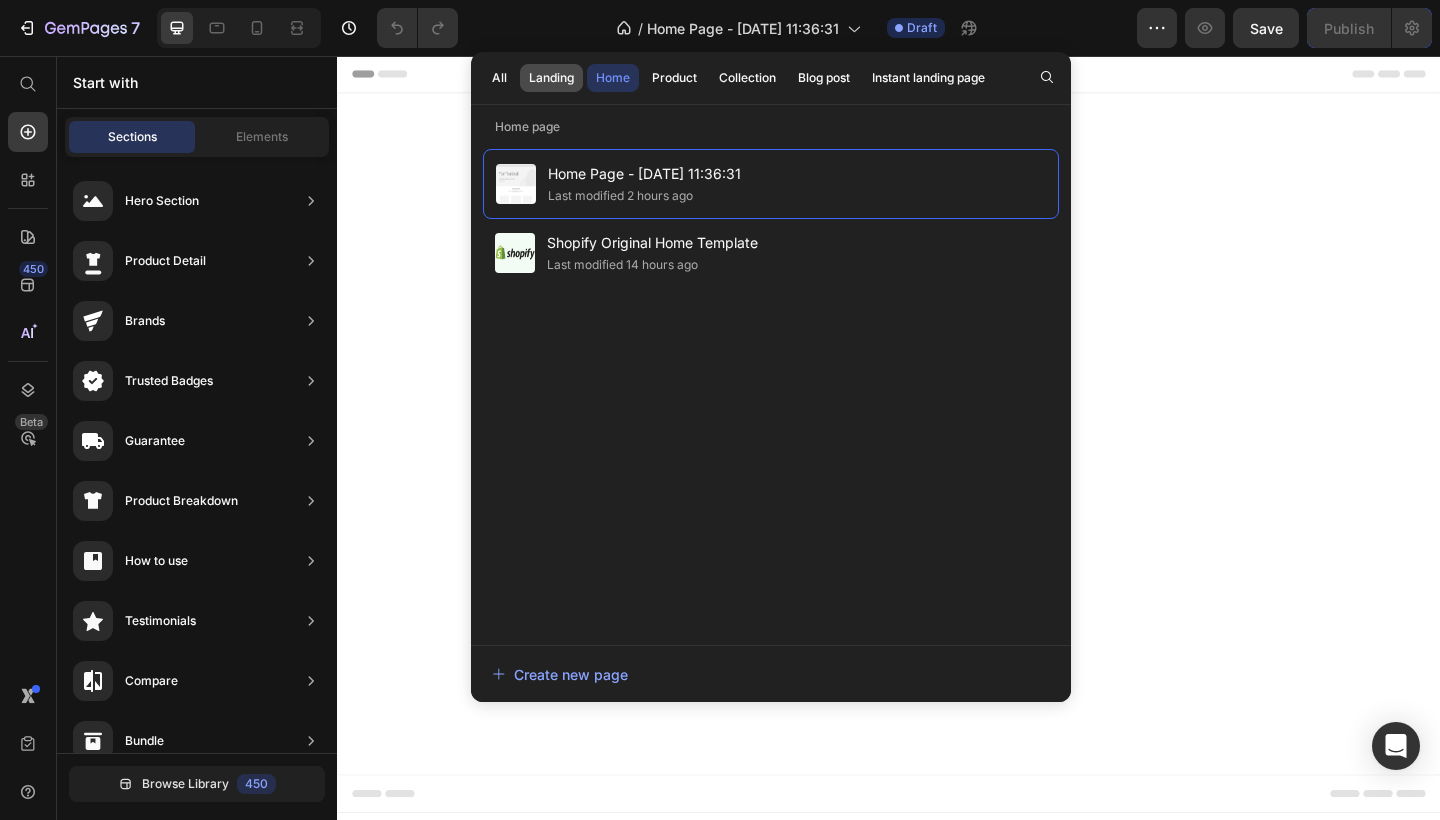 click on "Landing" at bounding box center [551, 78] 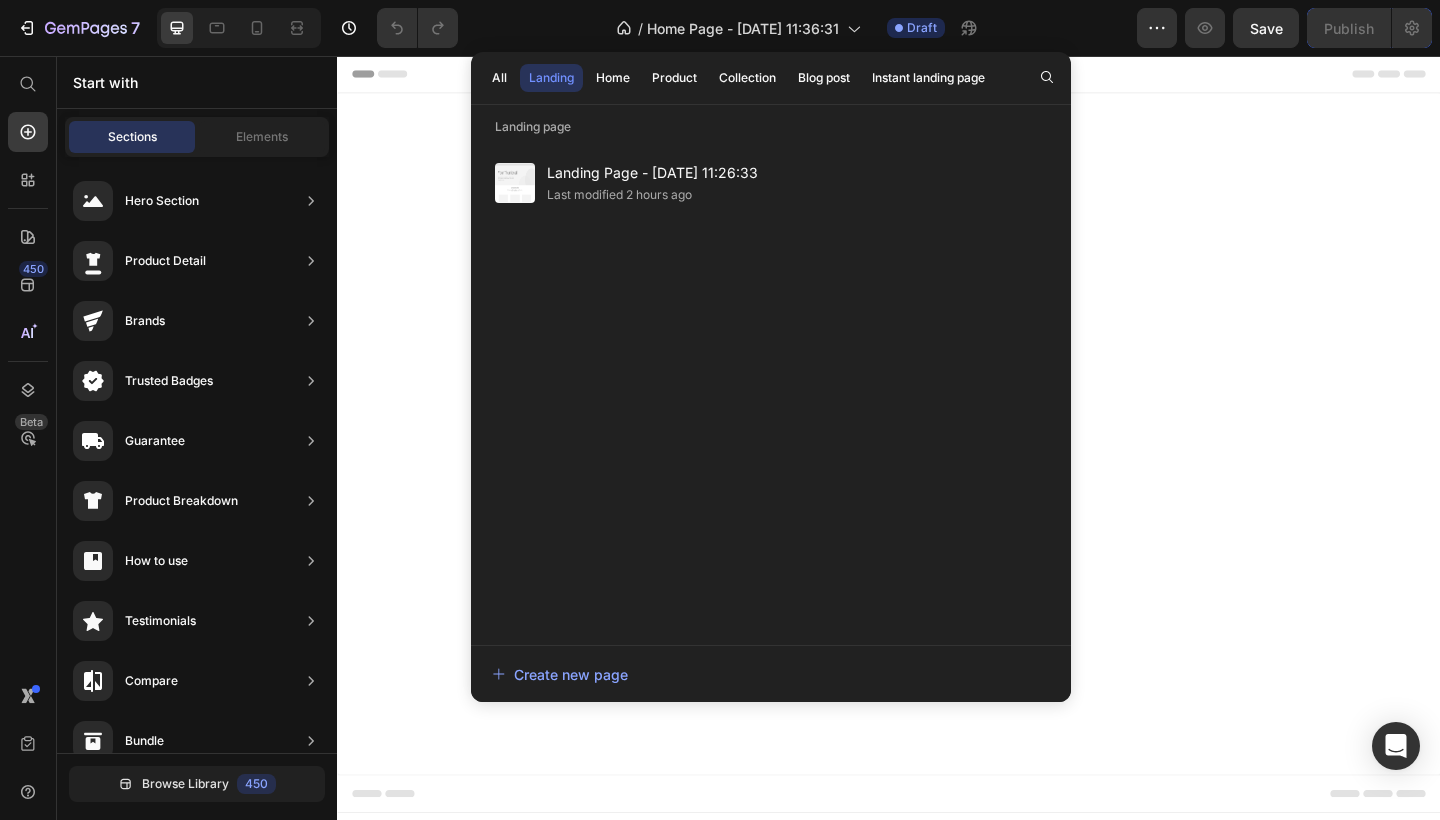 click on "Start with Sections from sidebar Add sections Add elements Start with Generating from URL or image" at bounding box center [937, 467] 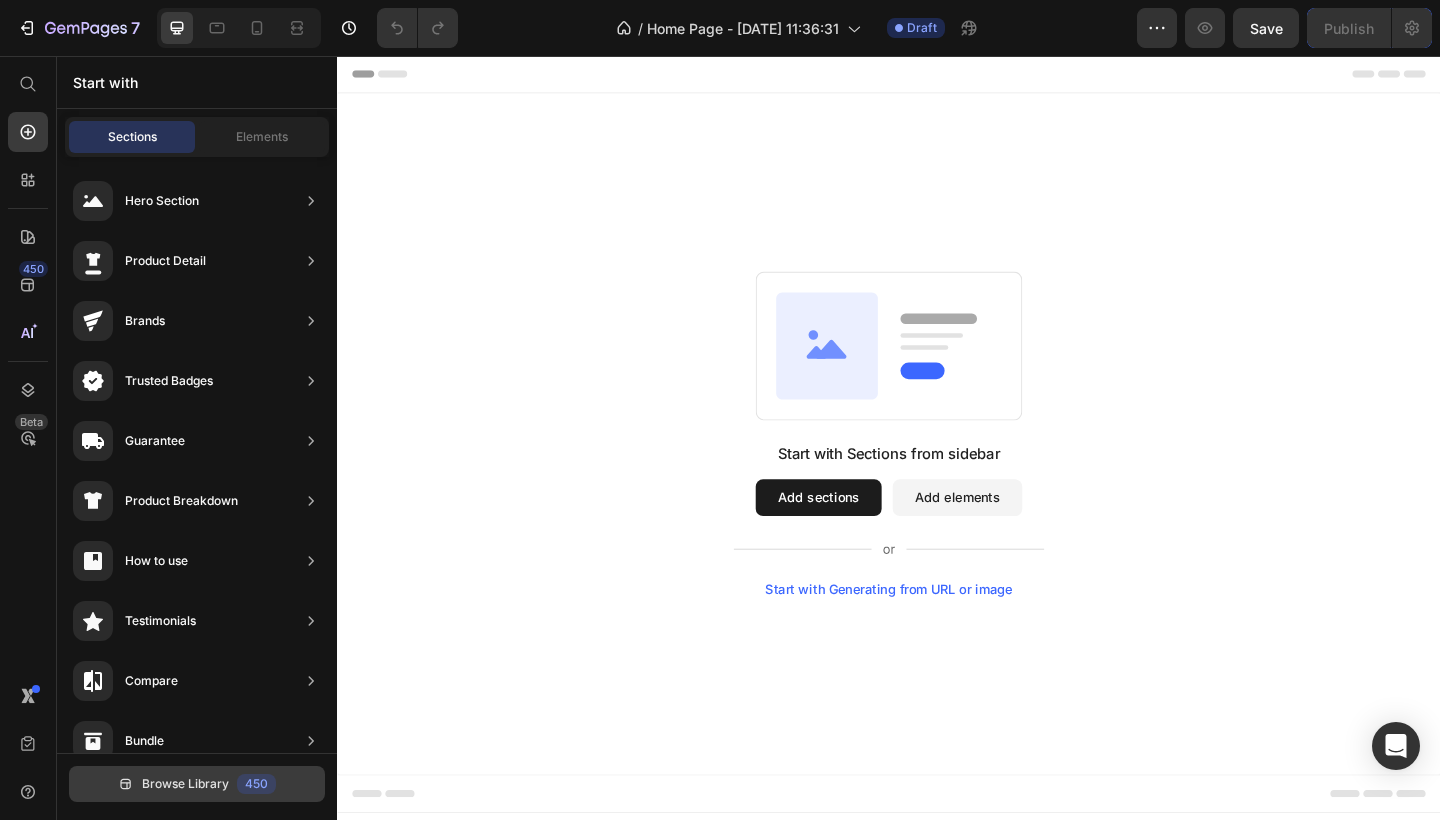 click on "450" at bounding box center (256, 784) 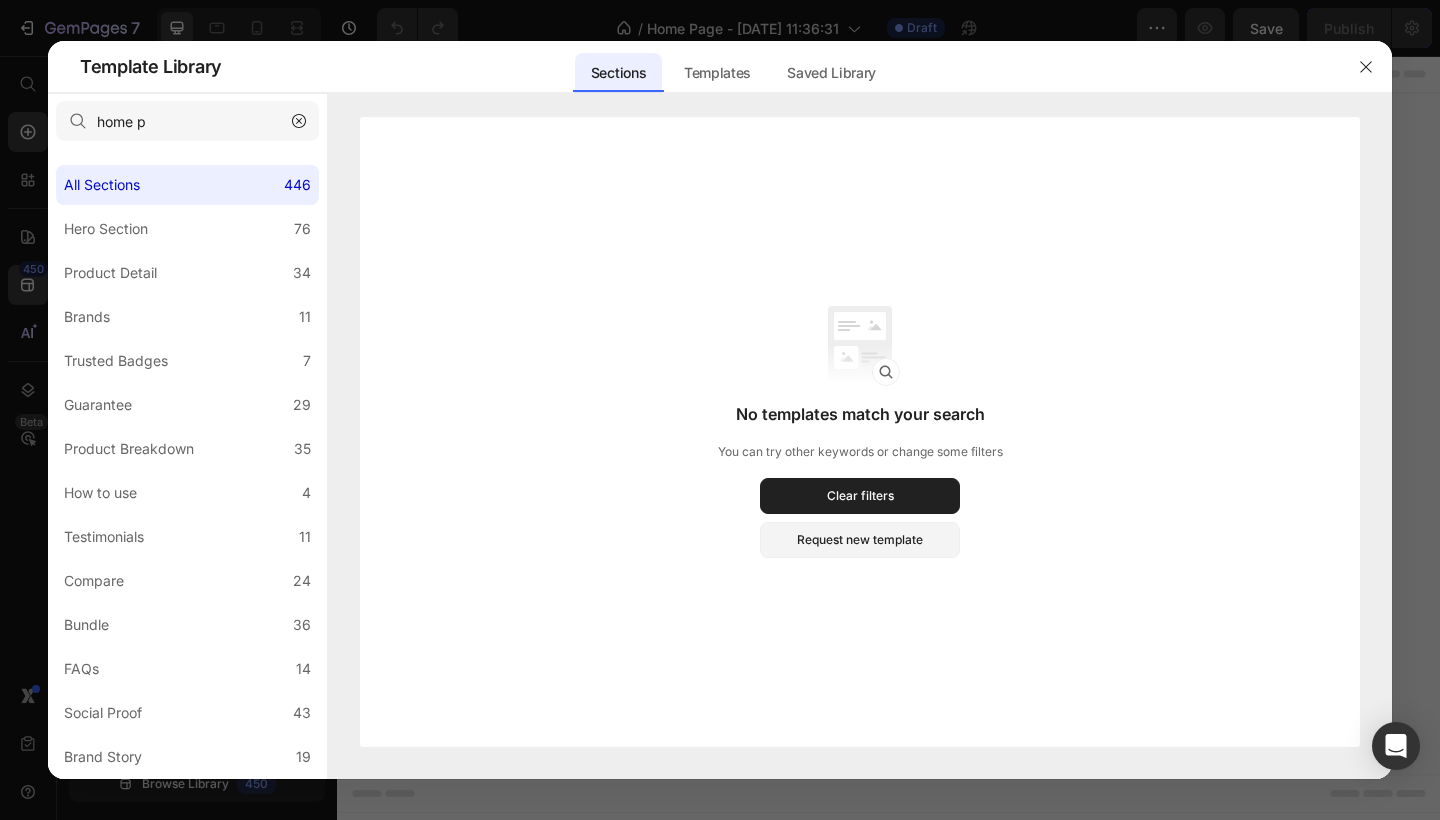 click 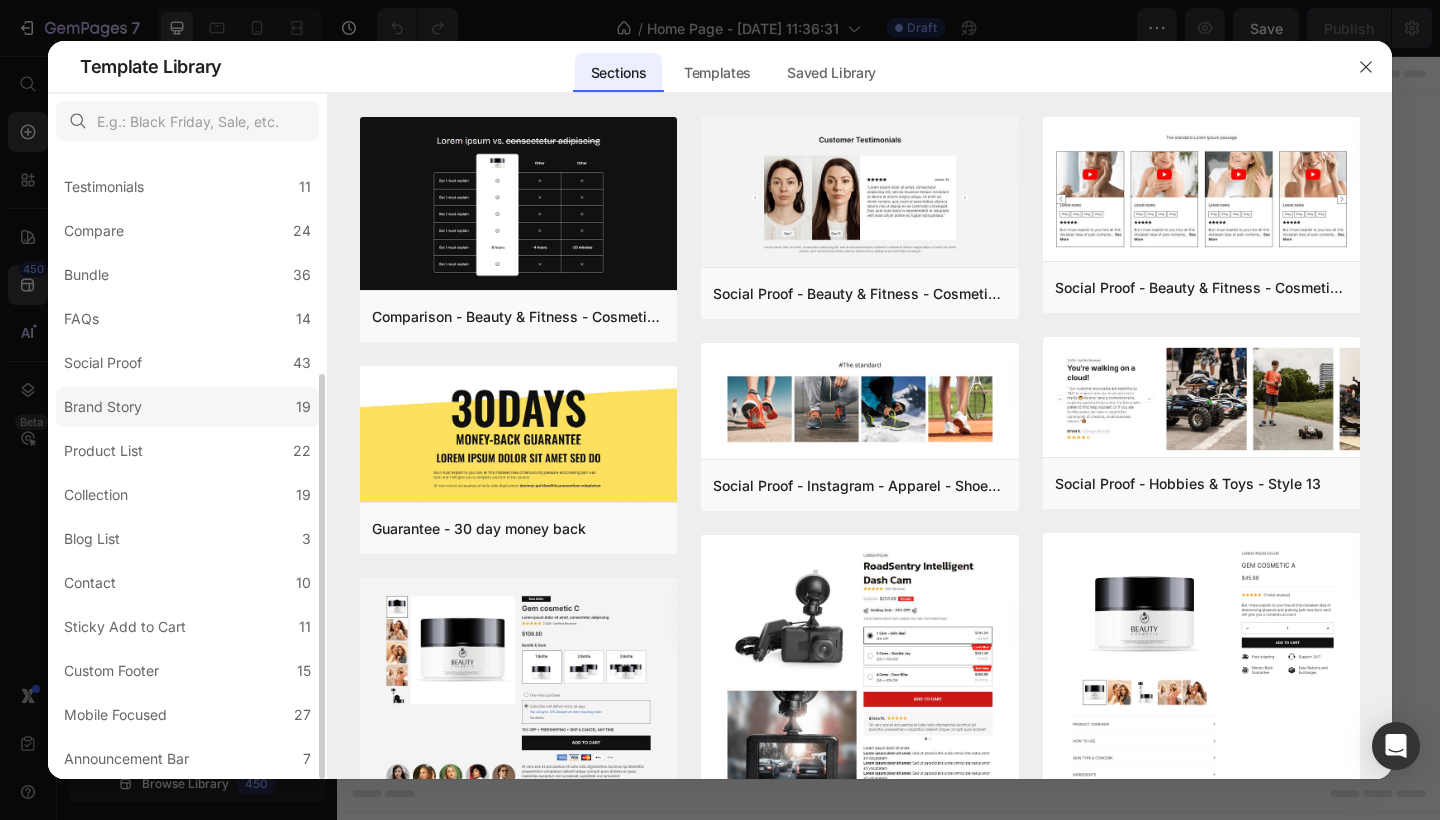 scroll, scrollTop: 0, scrollLeft: 0, axis: both 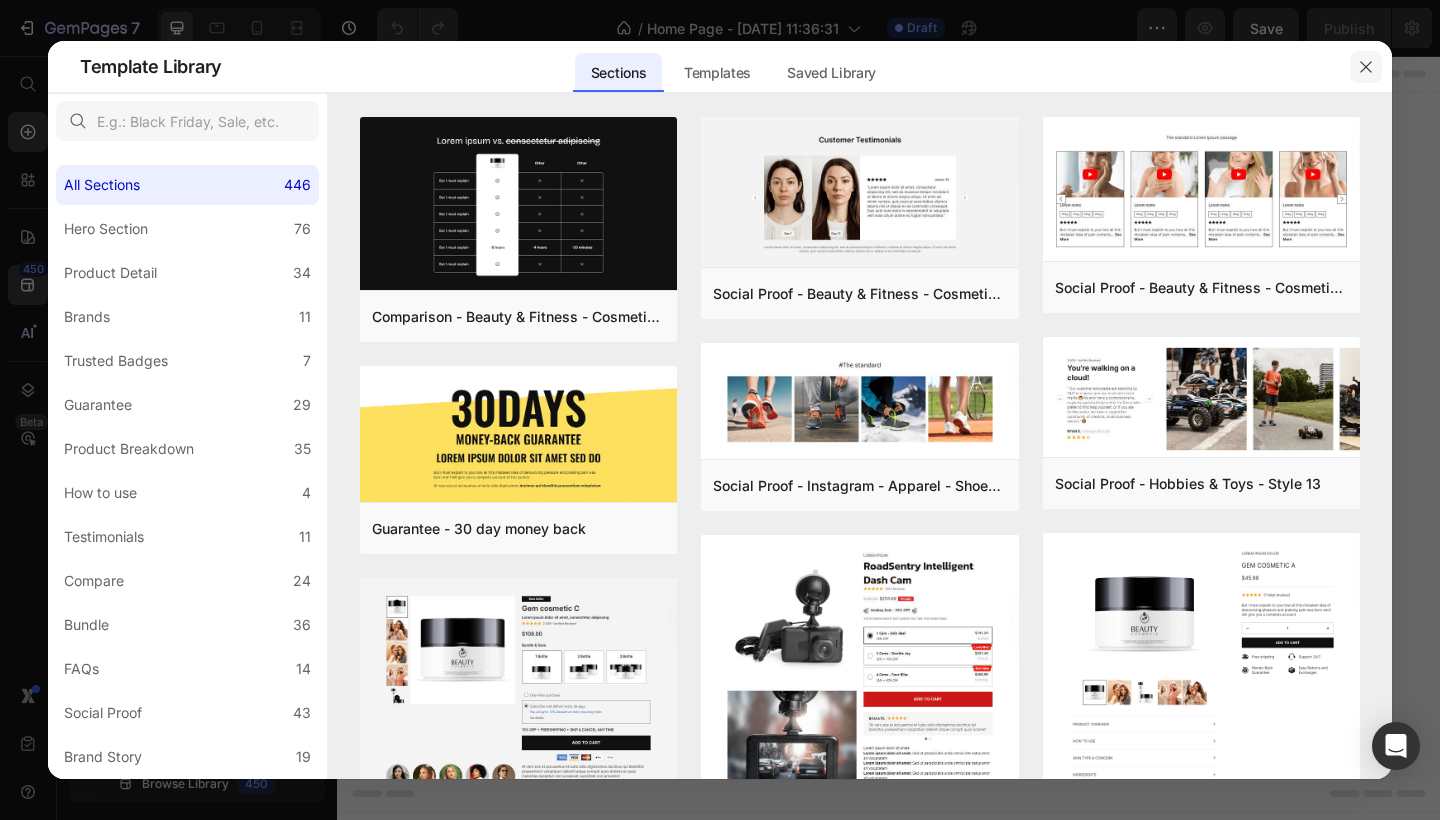 click at bounding box center [1366, 67] 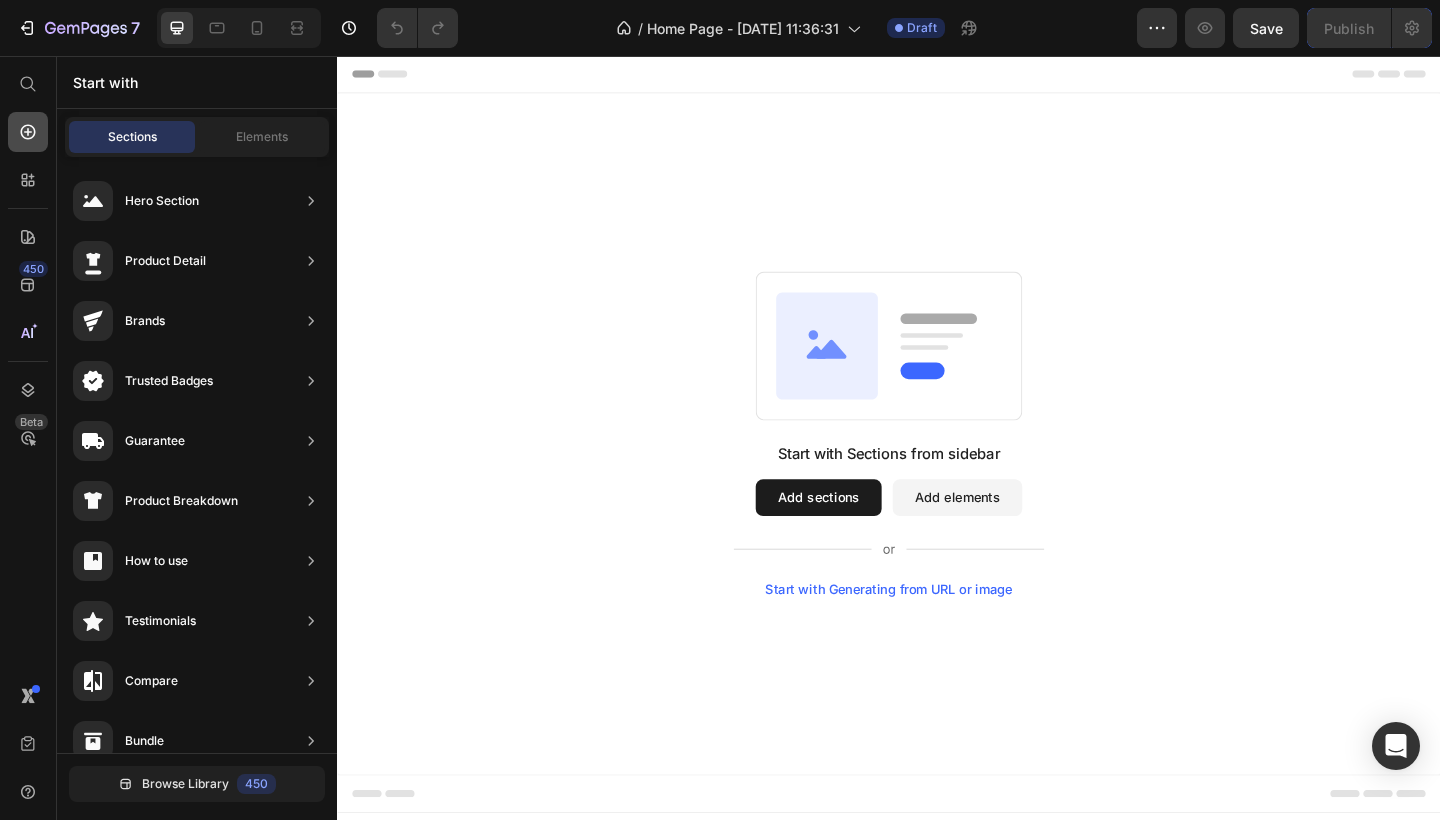 click 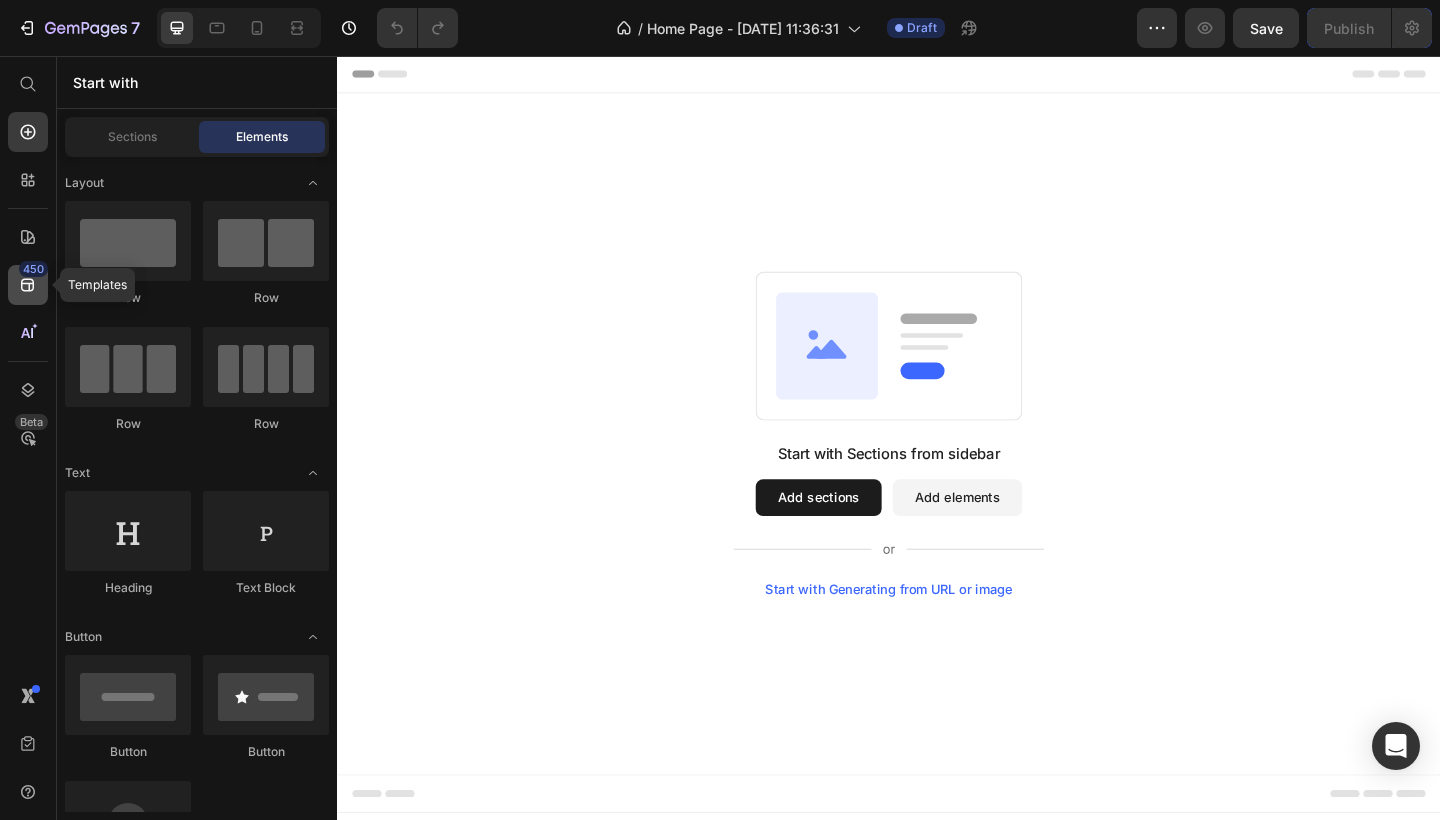 click on "450" 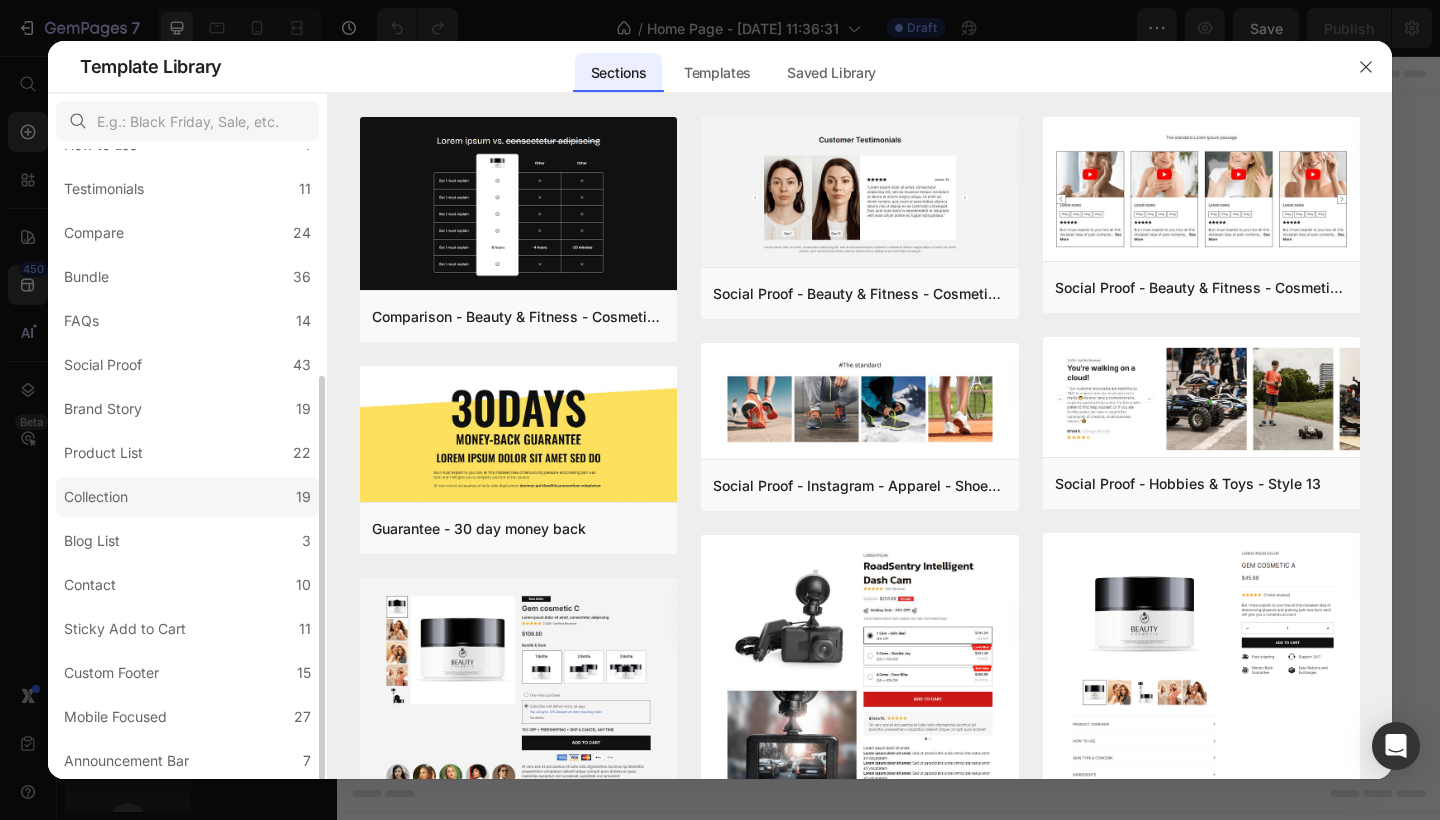 scroll, scrollTop: 350, scrollLeft: 0, axis: vertical 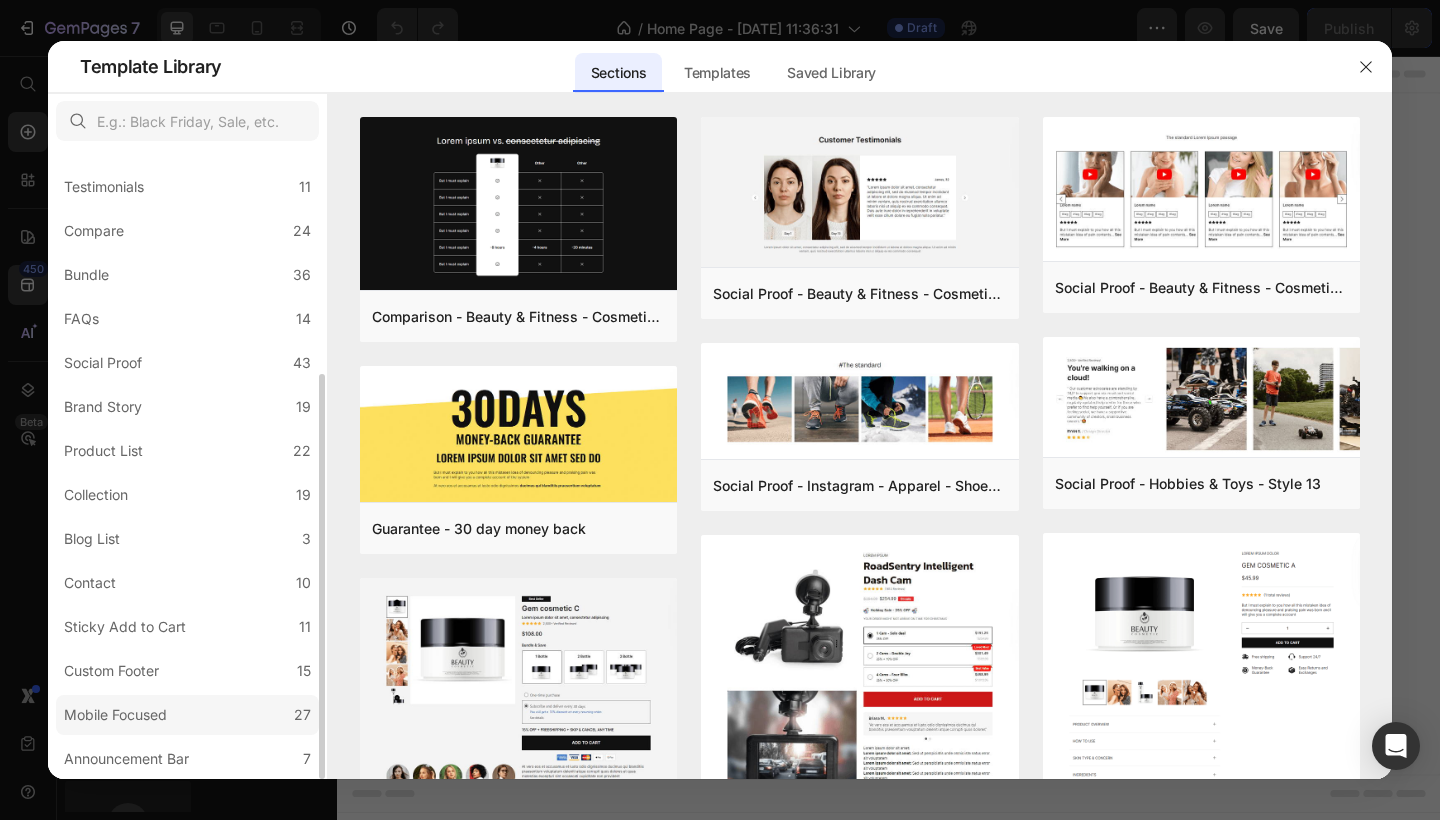 click on "Mobile Focused 27" 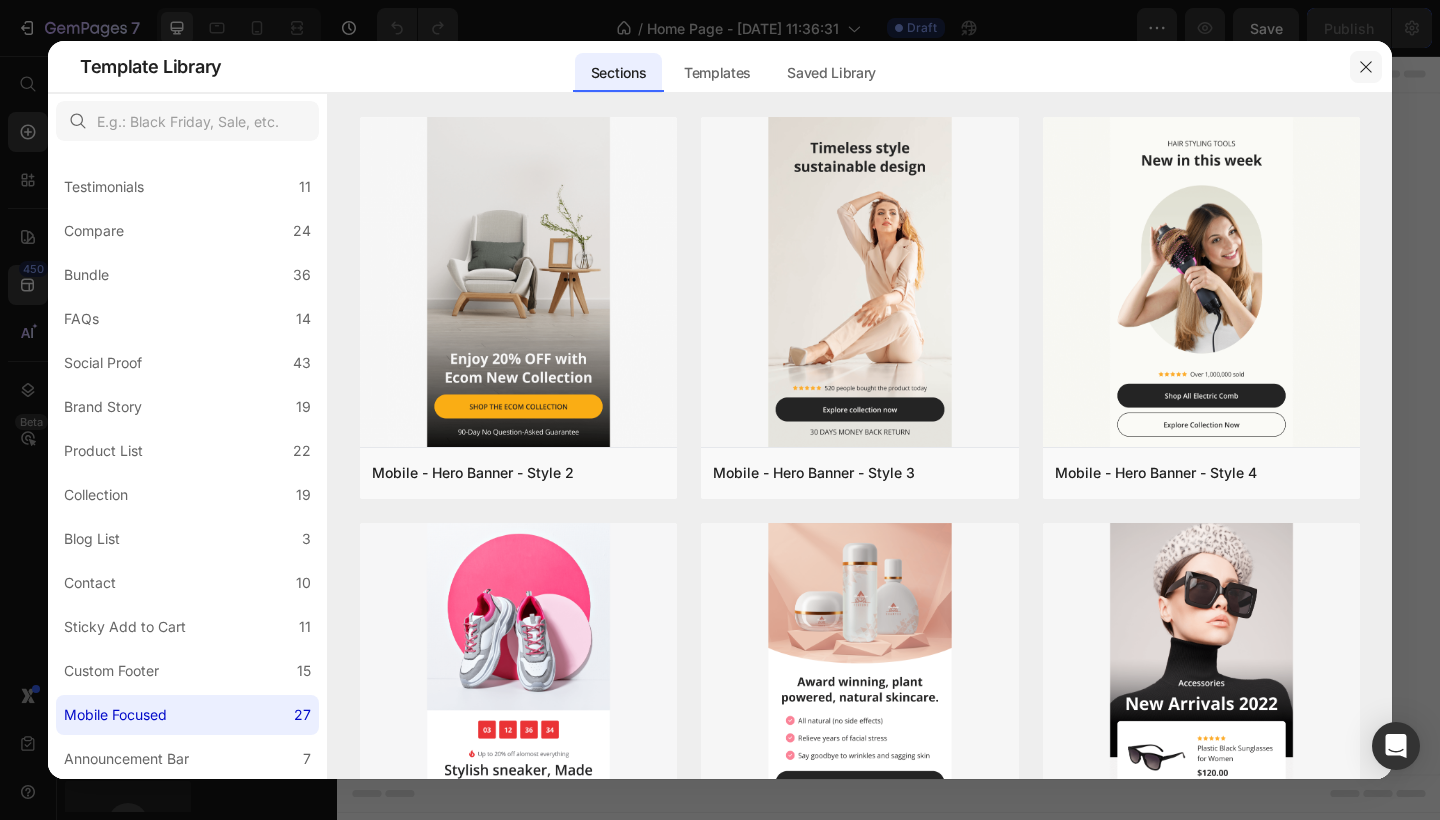 click at bounding box center (1366, 67) 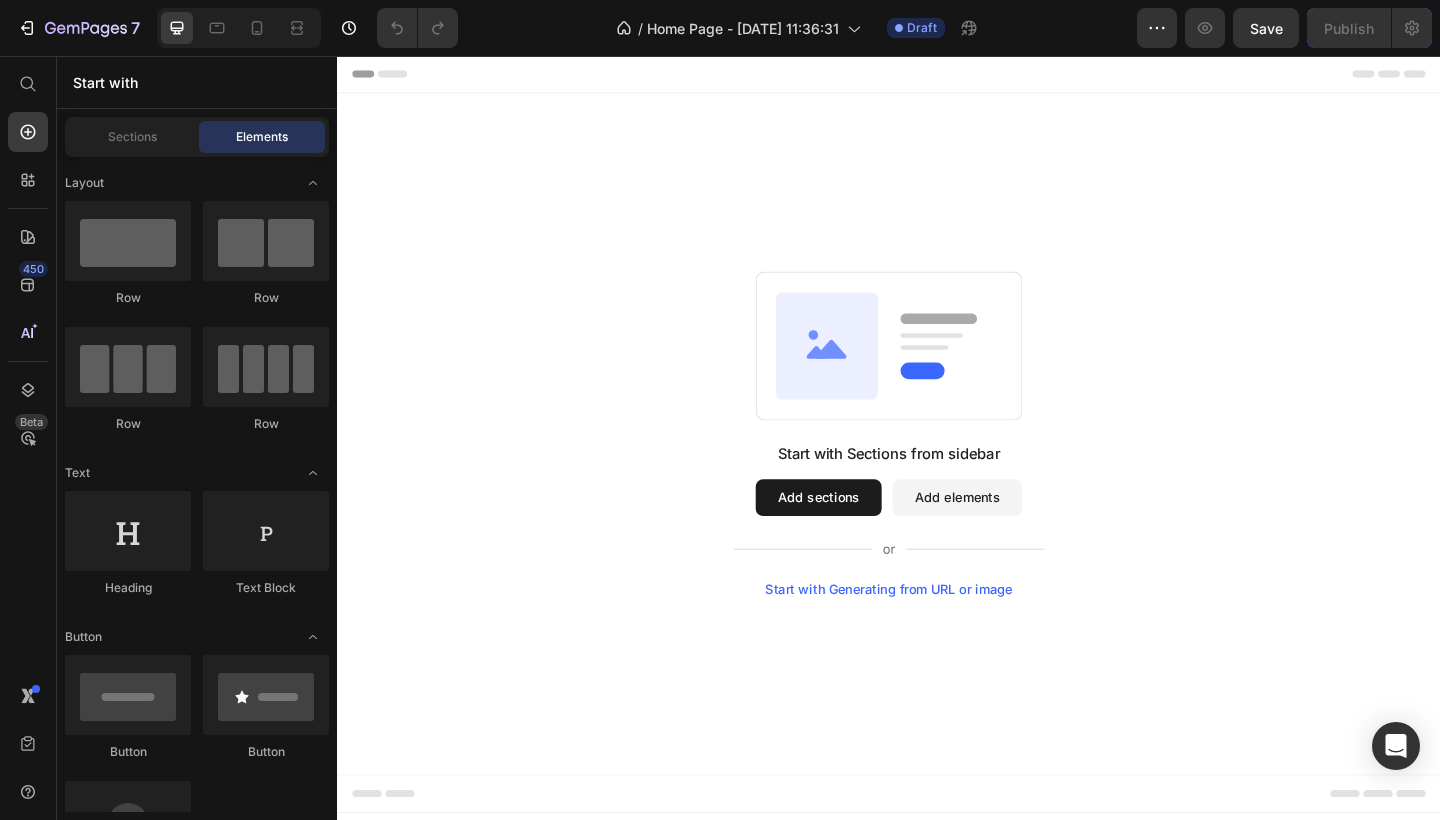 click on "Start with Sections from sidebar Add sections Add elements Start with Generating from URL or image" at bounding box center [937, 467] 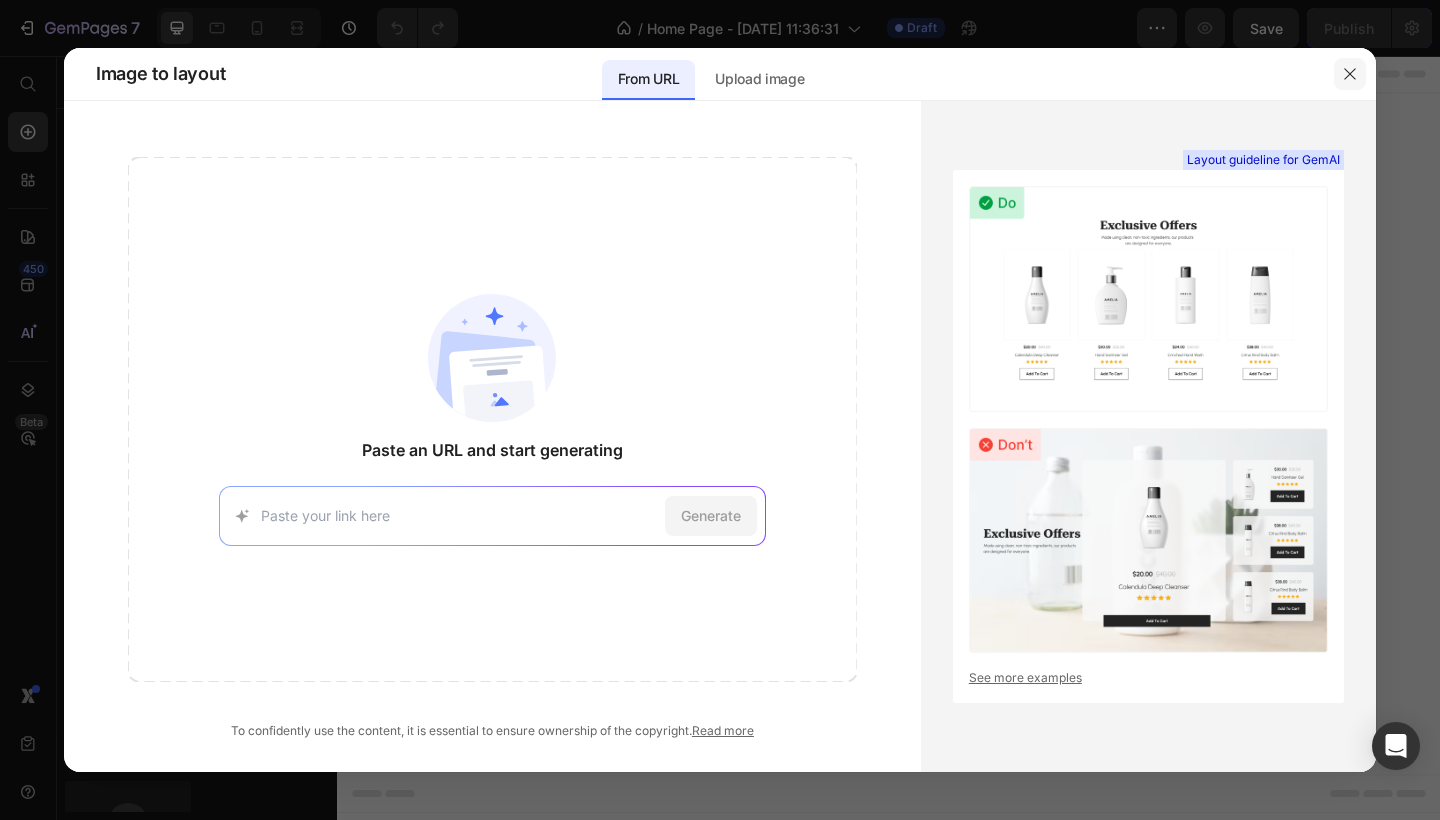 click 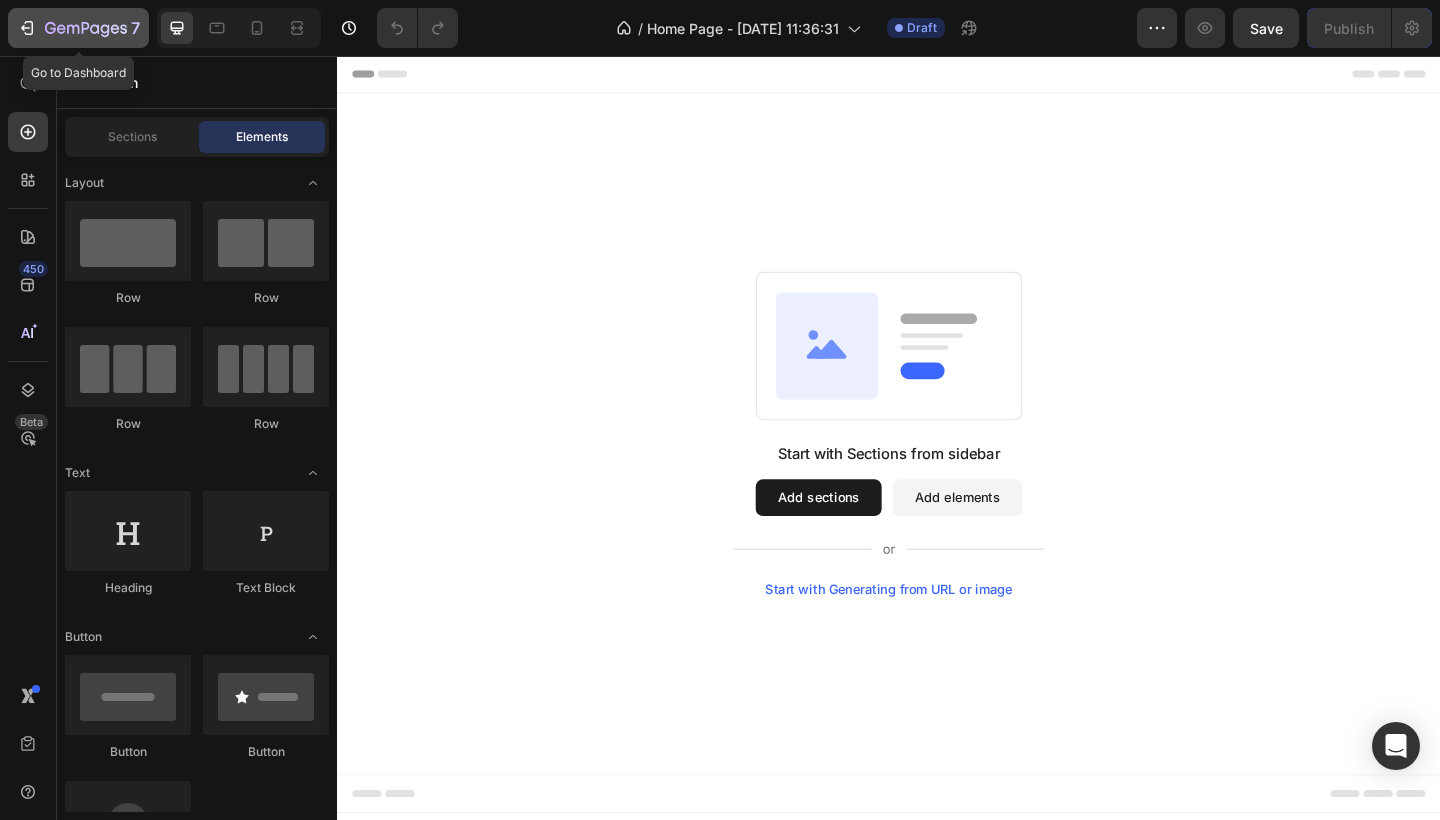 click on "7" 